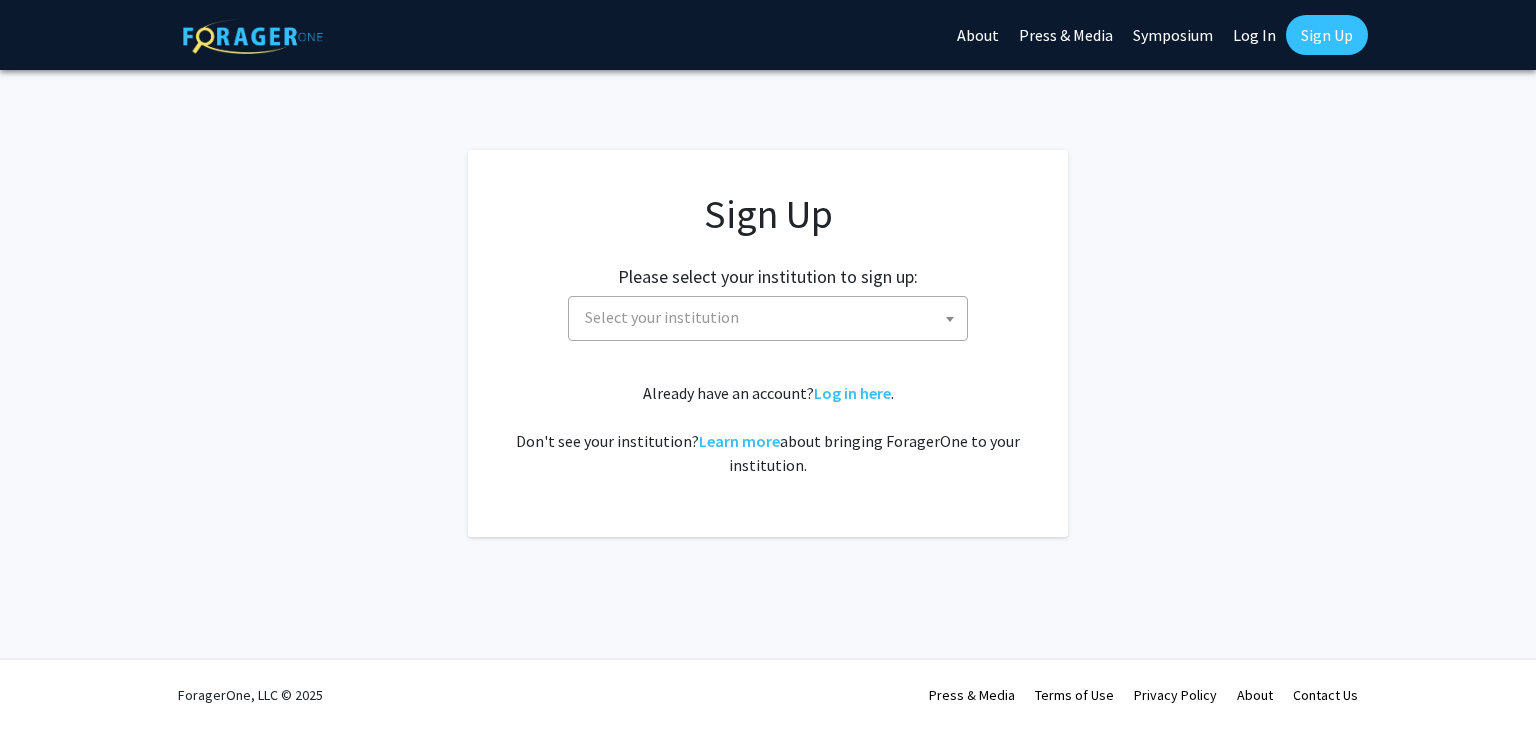 scroll, scrollTop: 0, scrollLeft: 0, axis: both 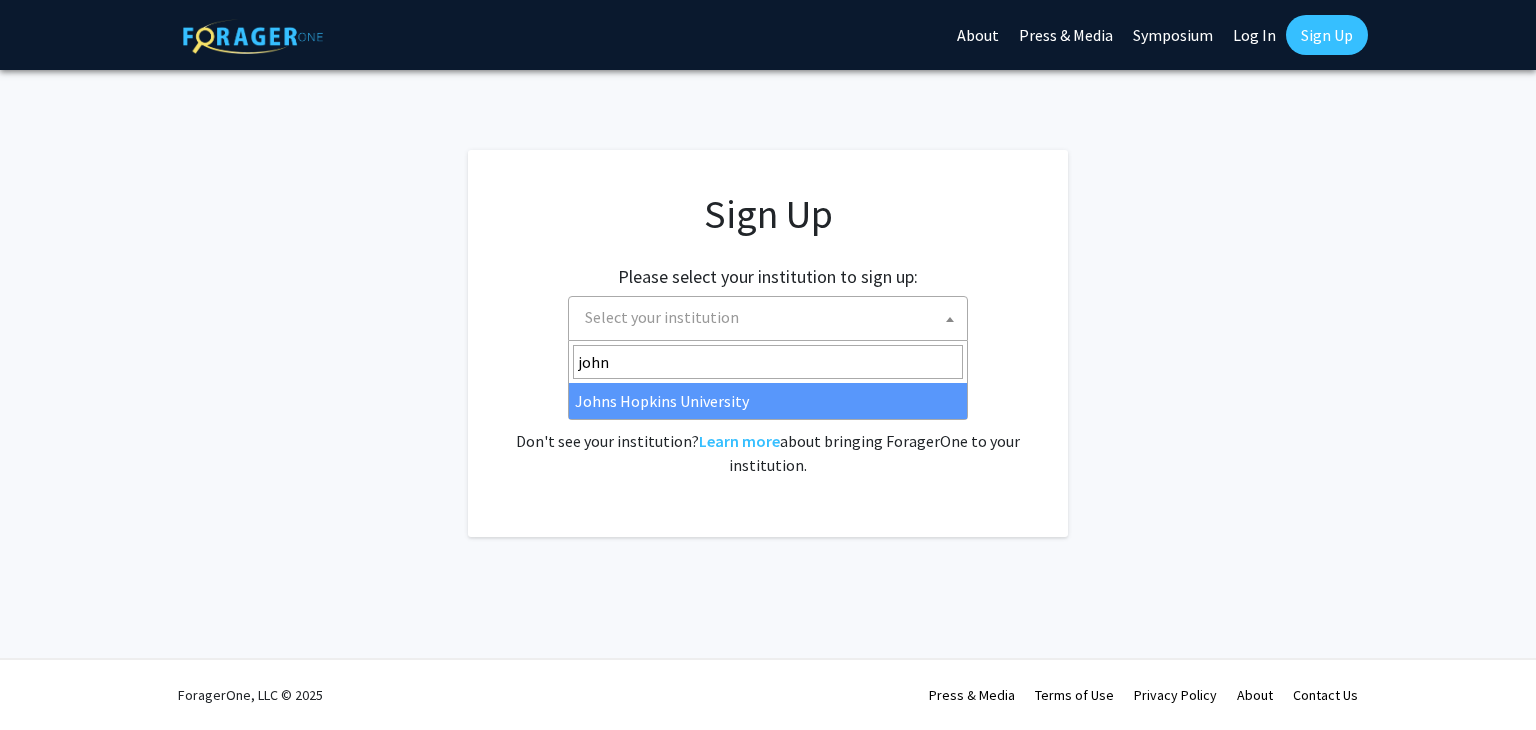 type on "john" 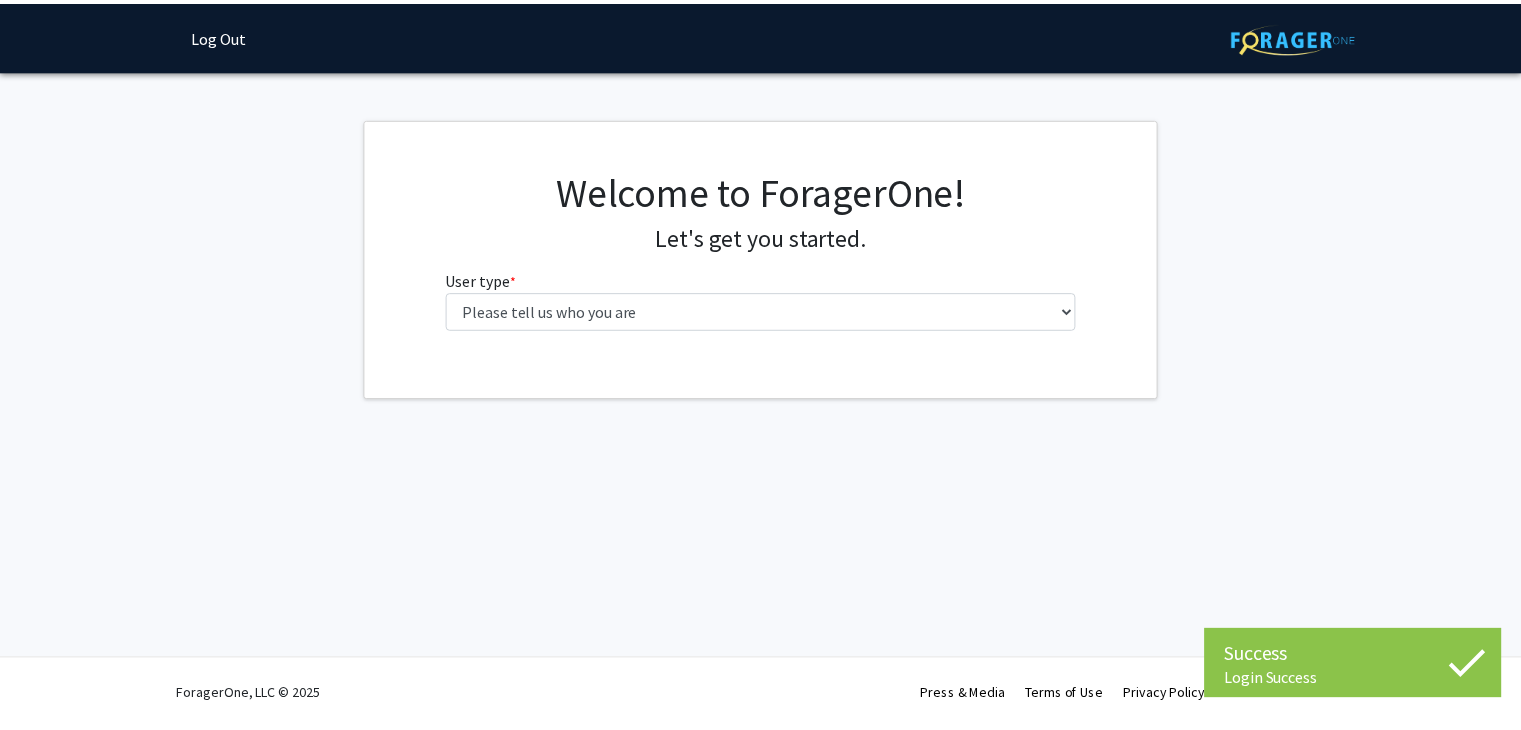 scroll, scrollTop: 0, scrollLeft: 0, axis: both 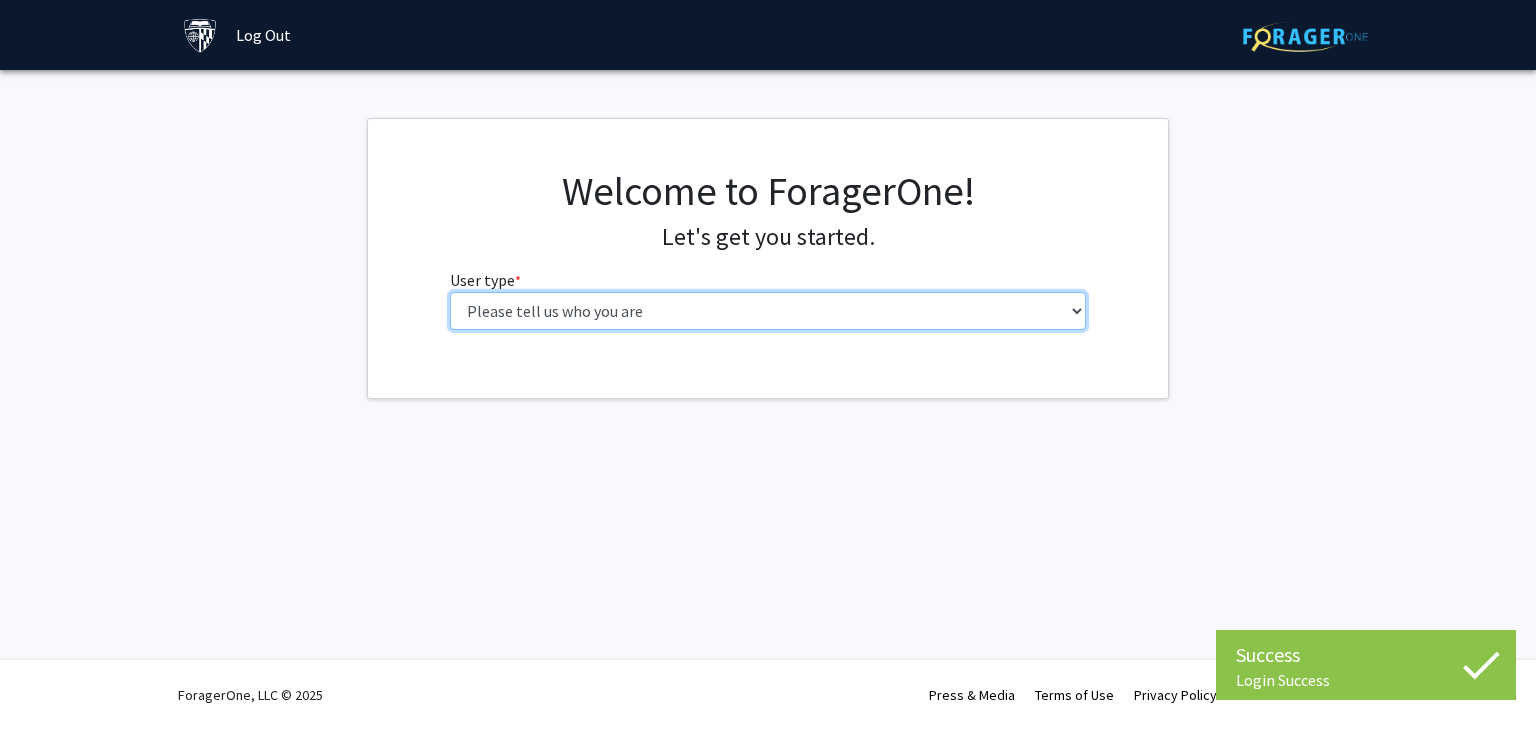 click on "Please tell us who you are  Undergraduate Student   Master's Student   Doctoral Candidate (PhD, MD, DMD, PharmD, etc.)   Postdoctoral Researcher / Research Staff / Medical Resident / Medical Fellow   Faculty   Administrative Staff" at bounding box center [768, 311] 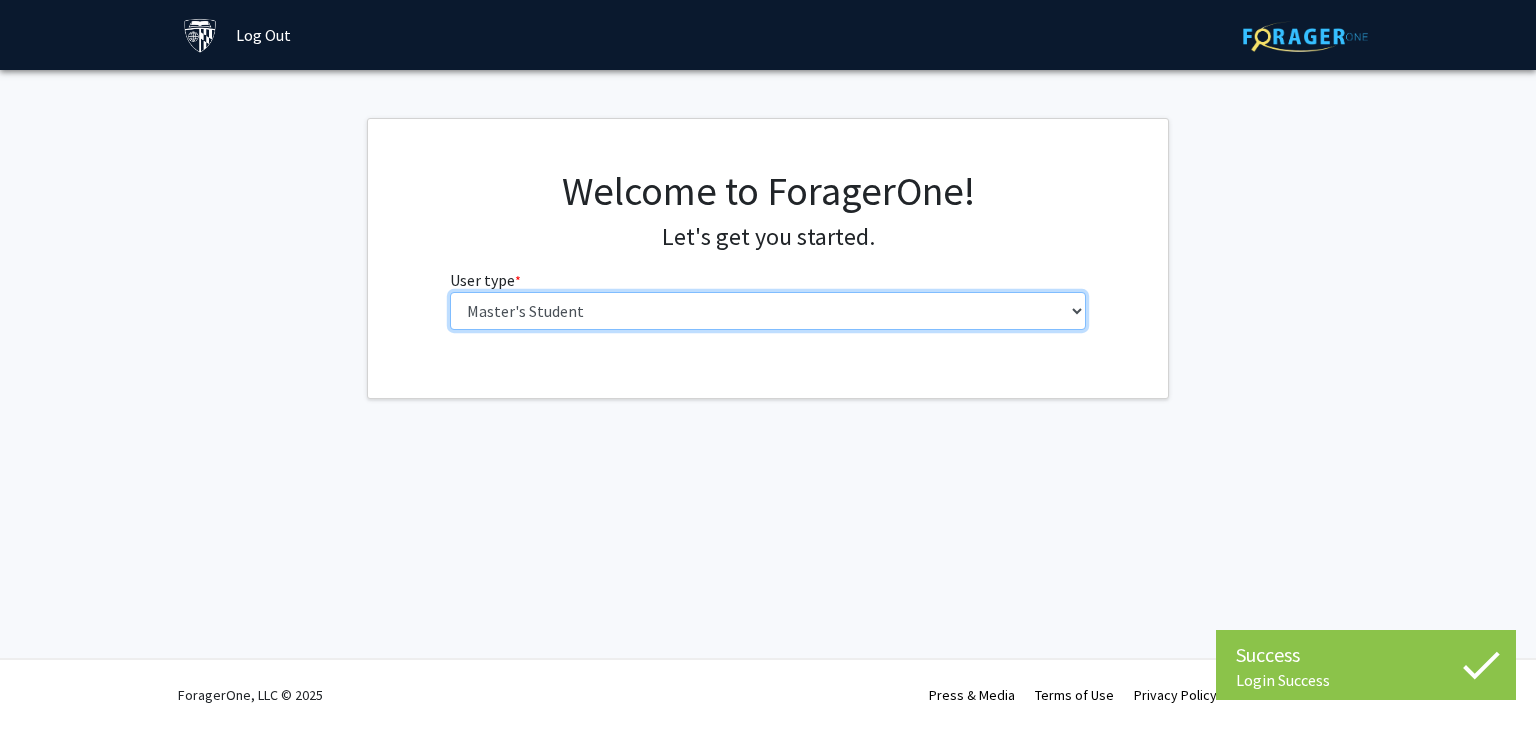 click on "Please tell us who you are  Undergraduate Student   Master's Student   Doctoral Candidate (PhD, MD, DMD, PharmD, etc.)   Postdoctoral Researcher / Research Staff / Medical Resident / Medical Fellow   Faculty   Administrative Staff" at bounding box center [768, 311] 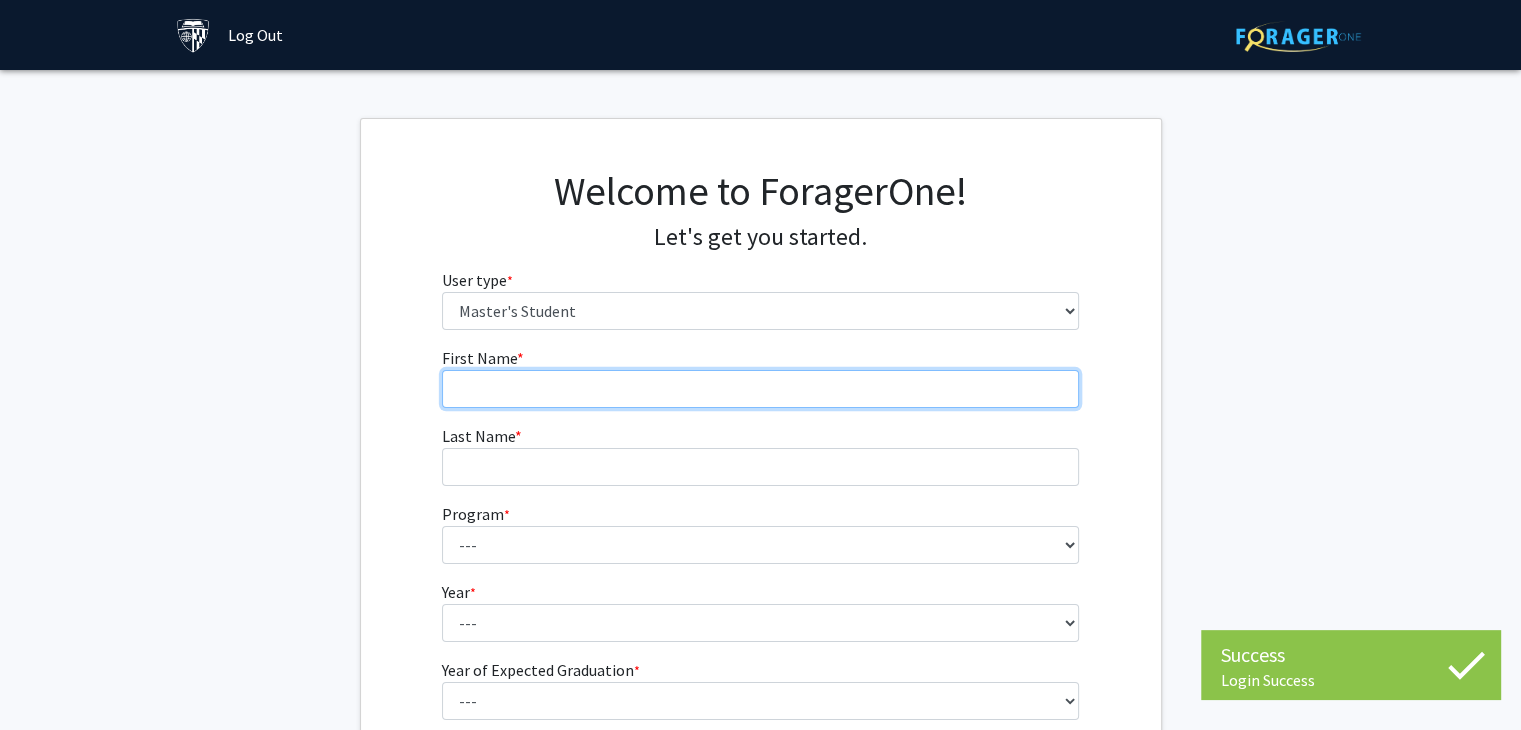 click on "First Name * required" at bounding box center (760, 389) 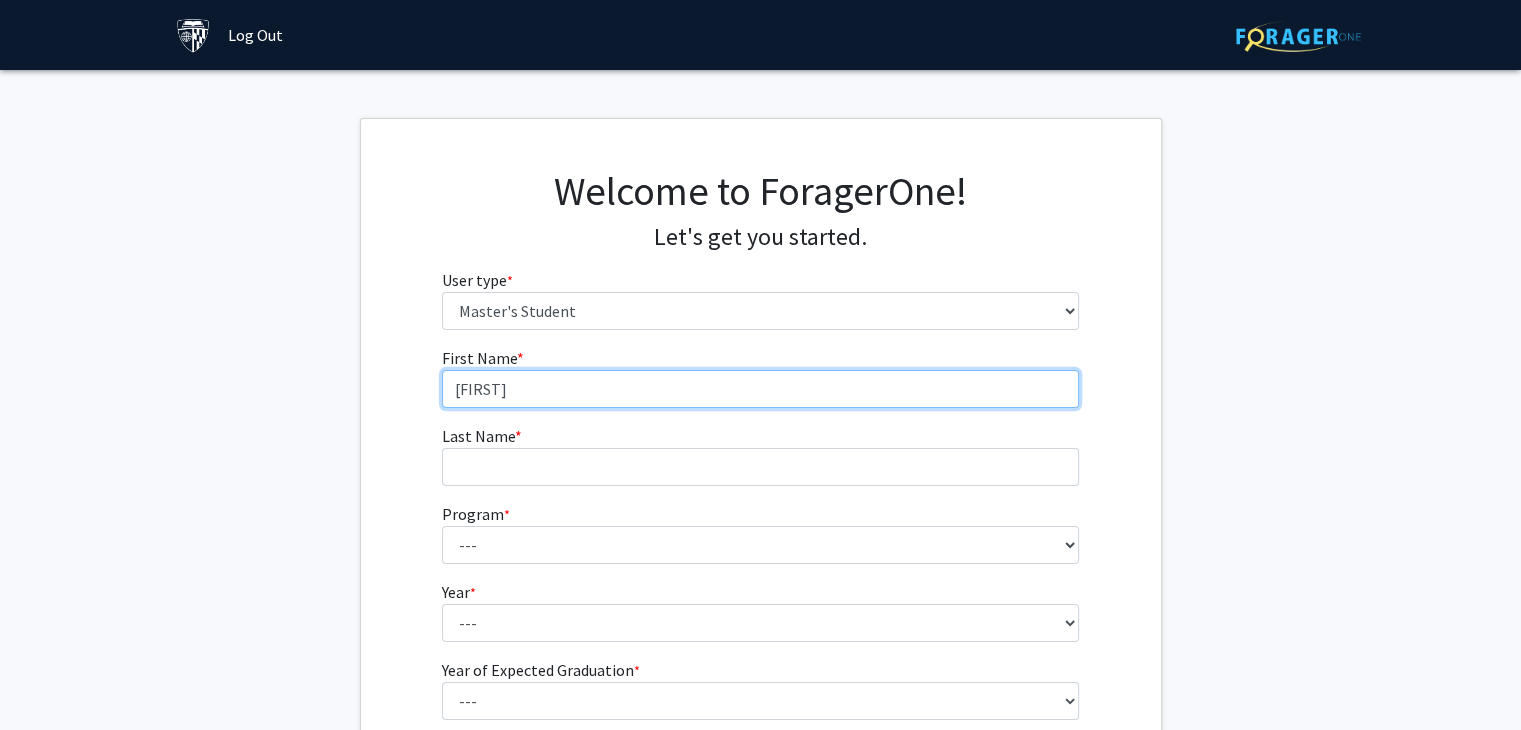 type on "[FIRST]" 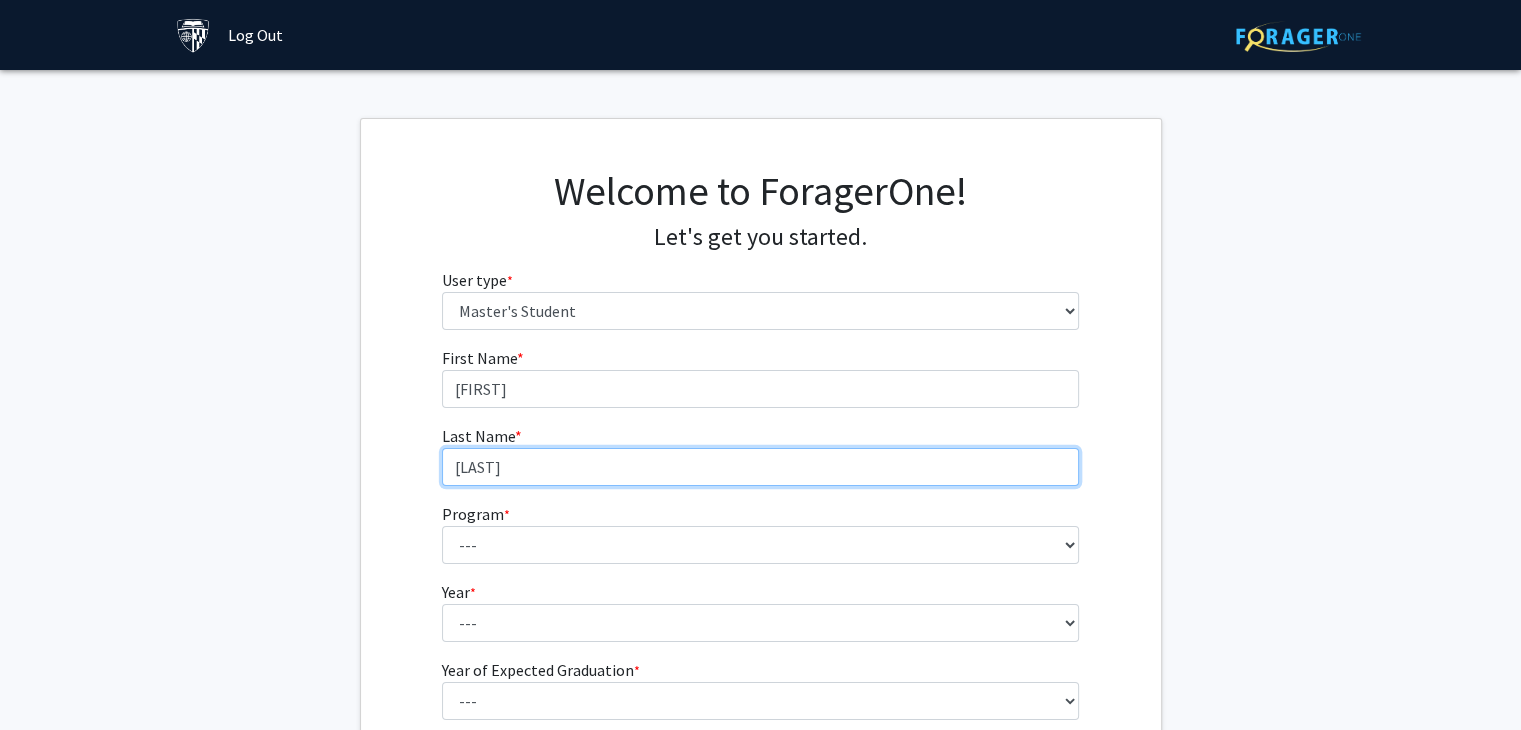 type on "[LAST]" 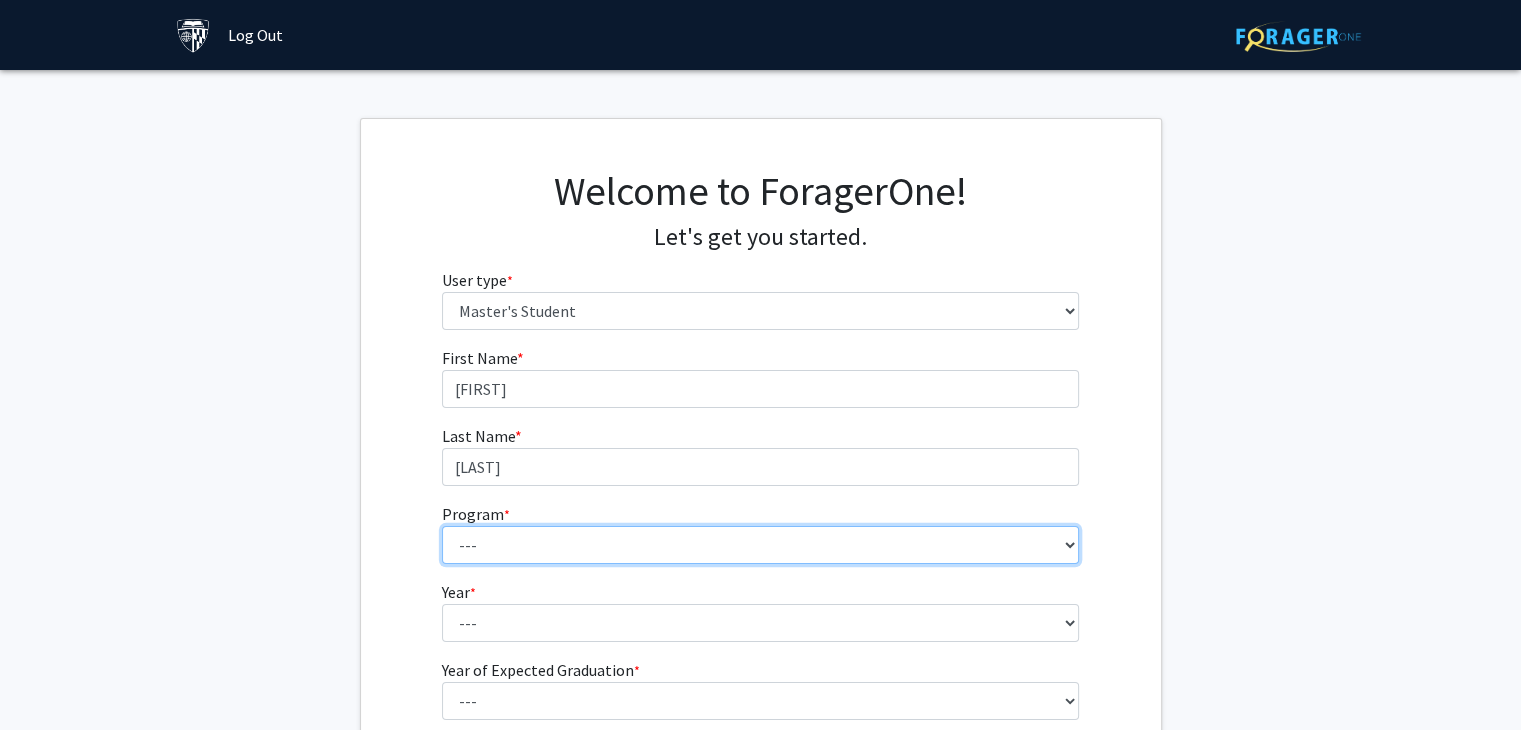 click on "---  Anatomy Education   Applied and Computational Mathematics   Applied Biomedical Engineering   Applied Economics   Applied Economics   Applied Health Sciences Informatics   Applied Mathematics and Statistics   Applied Physics   Applied Science in Community-Based Primary Health Care Programs in Global Health   Applied Science in Global Health Planning and Management   Applied Science in Humanitarian Health   Applied Science in Patient Safety and Healthcare Quality   Applied Science in Population Health Management   Applied Science in Spatial Analysis for Public Health   Artificial Intelligence   Audio Science: Acoustics   Audio Sciences: Recording and Production   Biochemistry and Molecular Biology   Bioengineering Innovation and Design   Bioethics   Bioinformatics   Biology   Biomedical Engineering   Biophysics   Biostatistics   Biotechnology   Biotechnology   Biotechnology Enterprise and Entrepreneurship   Business Administration   Business Analytics and Risk Management   Civil Engineering   Classics" at bounding box center [760, 545] 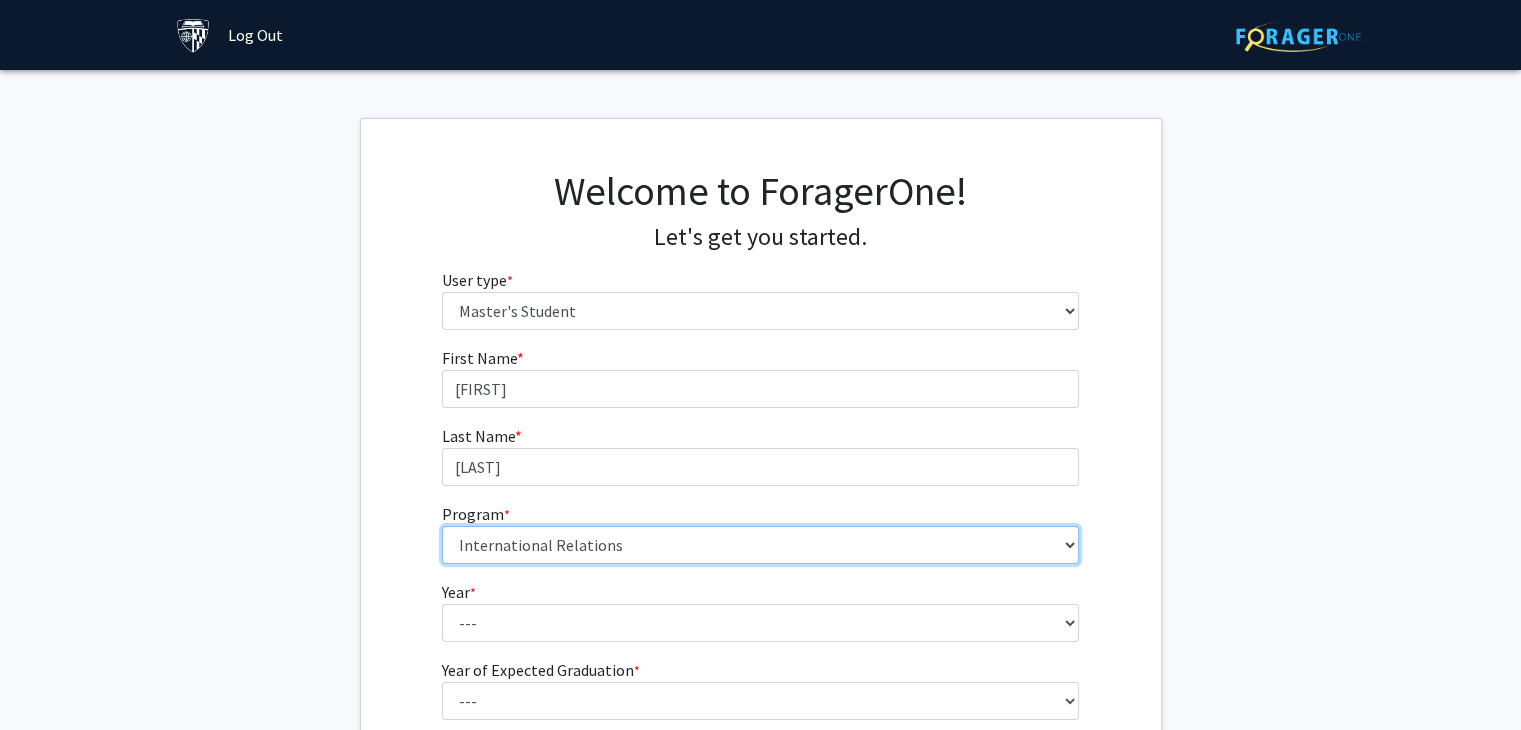 click on "---  Anatomy Education   Applied and Computational Mathematics   Applied Biomedical Engineering   Applied Economics   Applied Economics   Applied Health Sciences Informatics   Applied Mathematics and Statistics   Applied Physics   Applied Science in Community-Based Primary Health Care Programs in Global Health   Applied Science in Global Health Planning and Management   Applied Science in Humanitarian Health   Applied Science in Patient Safety and Healthcare Quality   Applied Science in Population Health Management   Applied Science in Spatial Analysis for Public Health   Artificial Intelligence   Audio Science: Acoustics   Audio Sciences: Recording and Production   Biochemistry and Molecular Biology   Bioengineering Innovation and Design   Bioethics   Bioinformatics   Biology   Biomedical Engineering   Biophysics   Biostatistics   Biotechnology   Biotechnology   Biotechnology Enterprise and Entrepreneurship   Business Administration   Business Analytics and Risk Management   Civil Engineering   Classics" at bounding box center [760, 545] 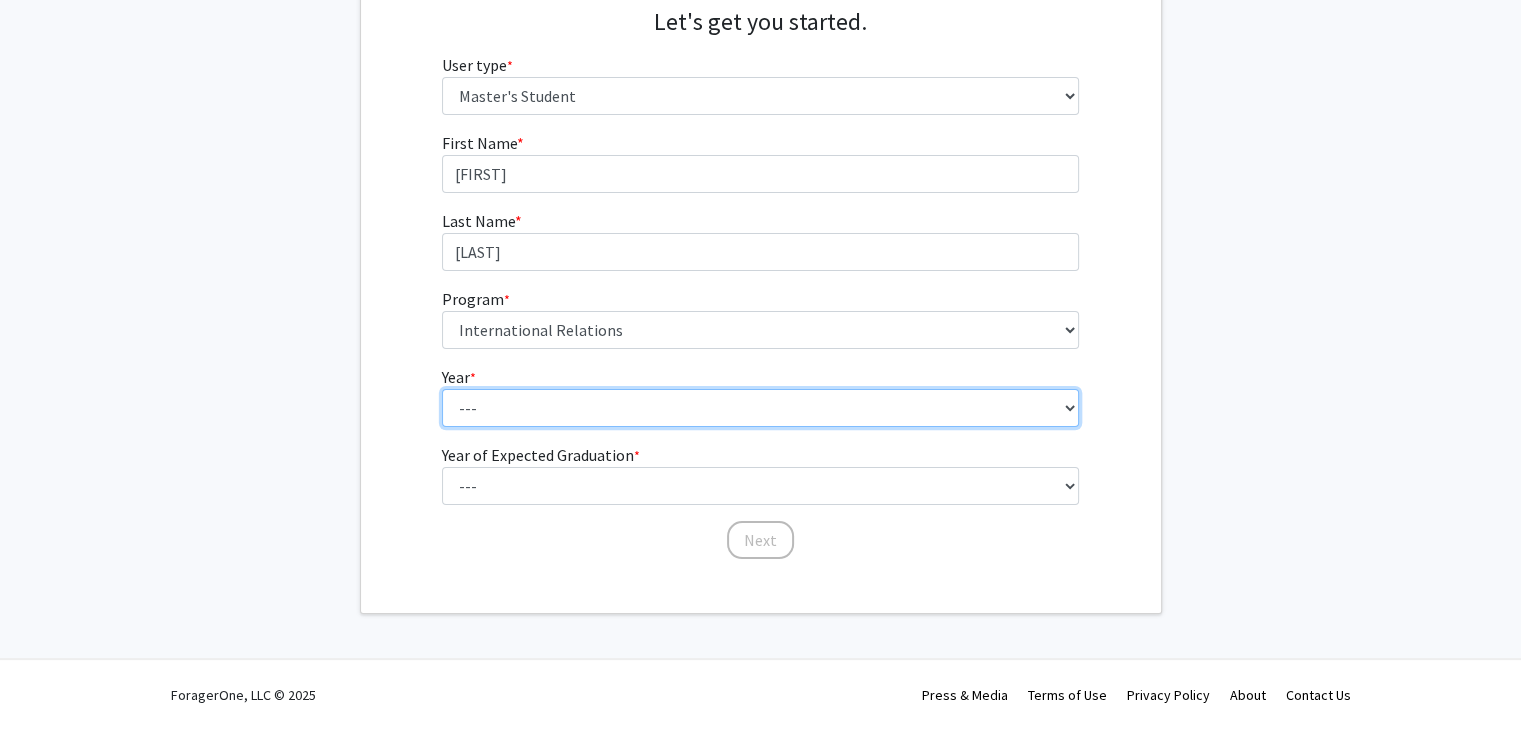click on "---  First Year   Second Year" at bounding box center [760, 408] 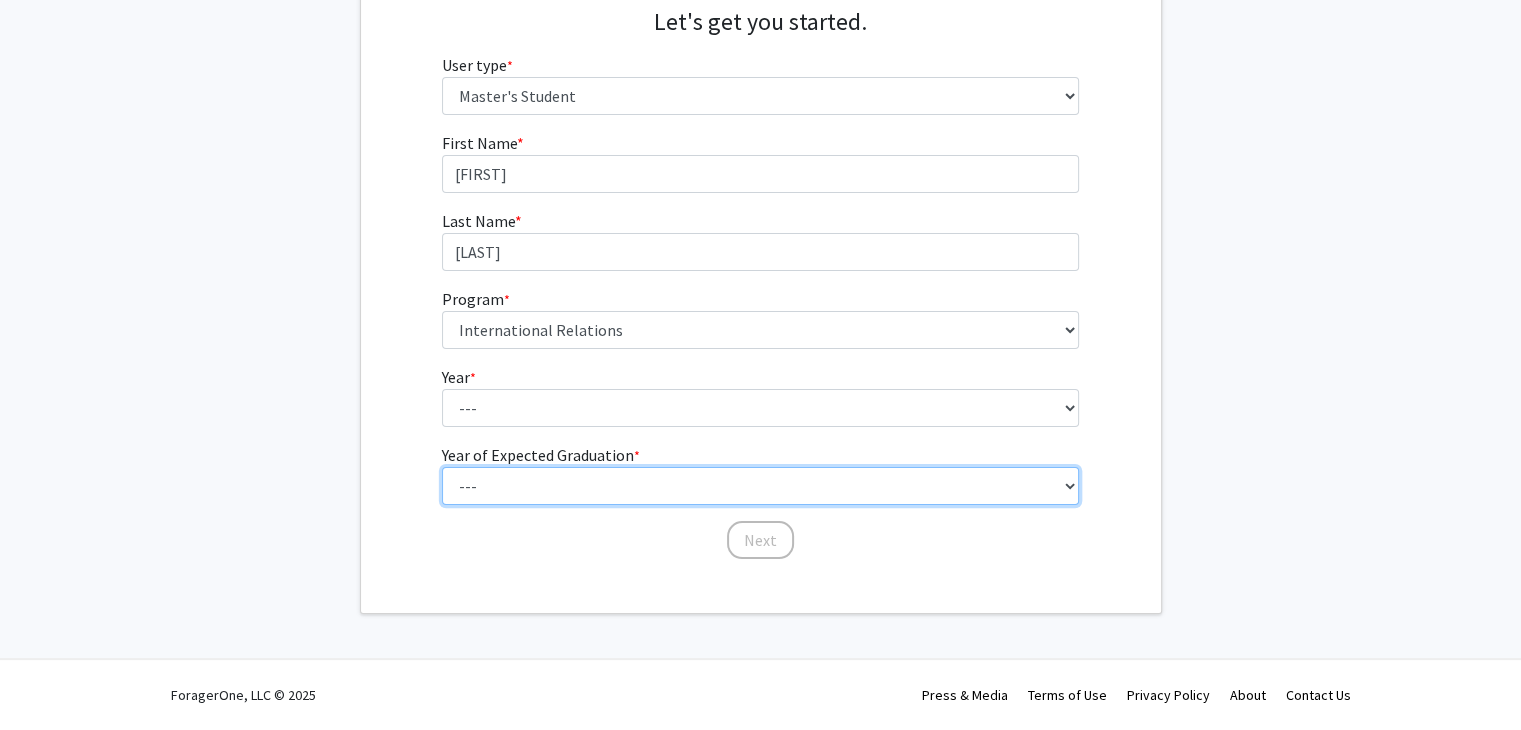 click on "--- [YEAR] [YEAR] [YEAR] [YEAR] [YEAR] [YEAR] [YEAR] [YEAR] [YEAR] [YEAR]" at bounding box center [760, 486] 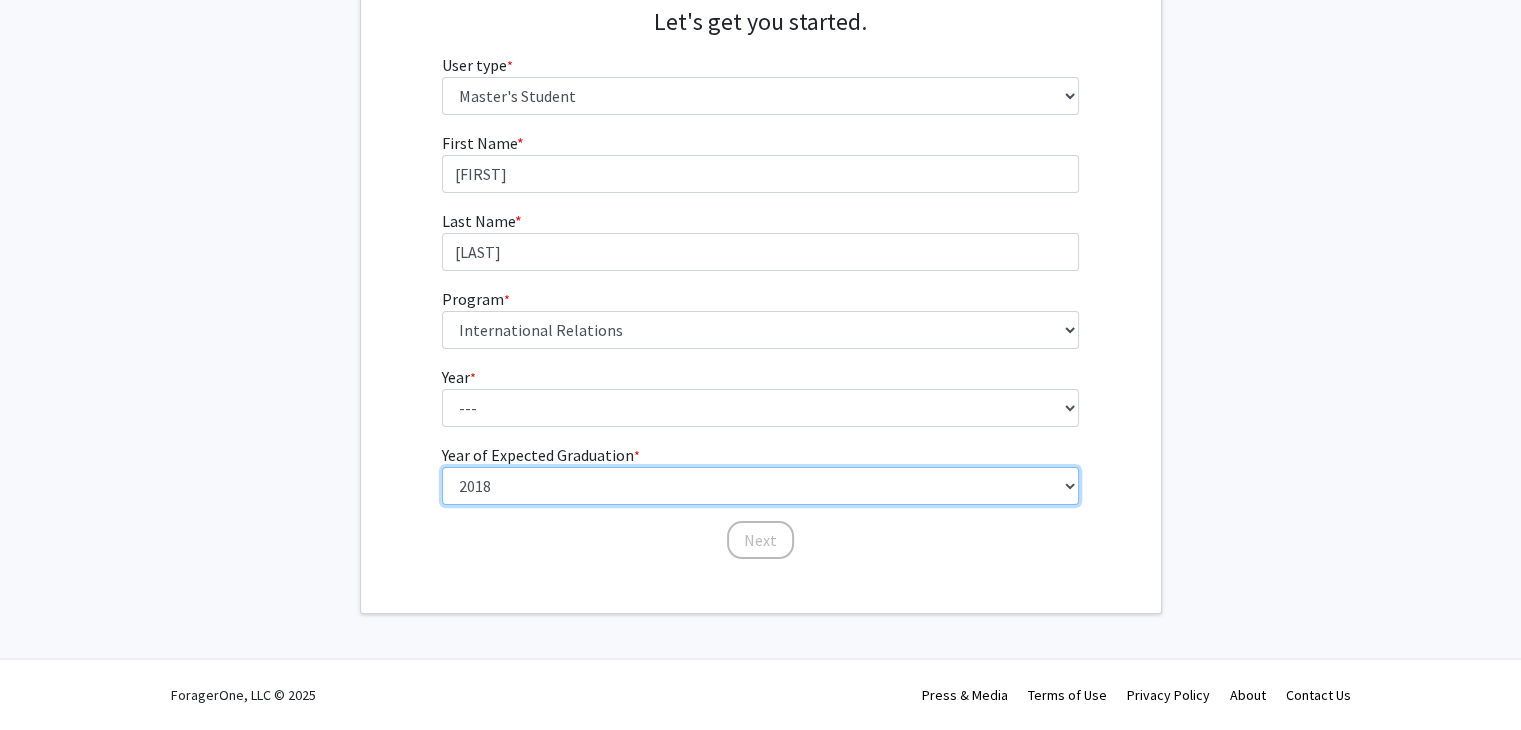 click on "--- [YEAR] [YEAR] [YEAR] [YEAR] [YEAR] [YEAR] [YEAR] [YEAR] [YEAR] [YEAR]" at bounding box center (760, 486) 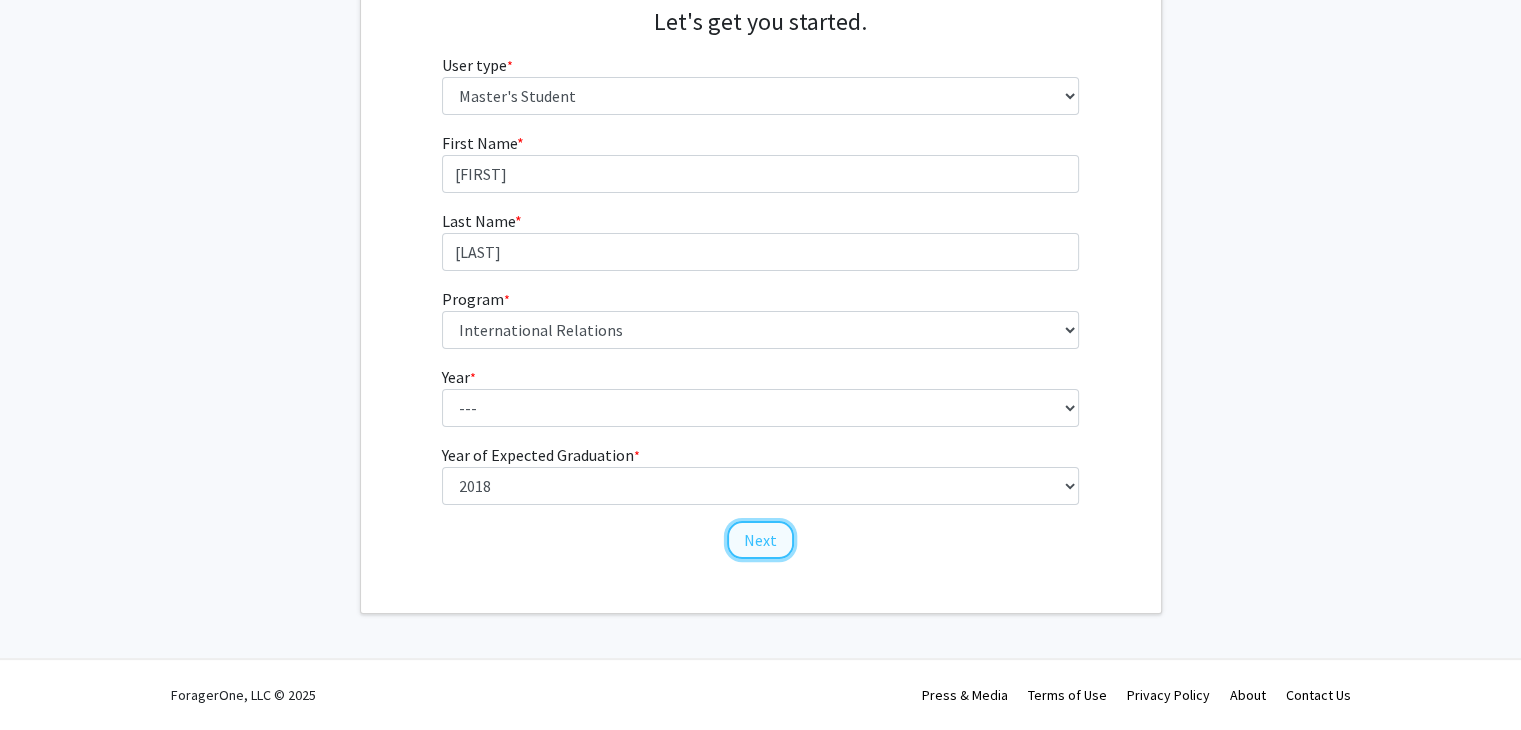 click on "Next" 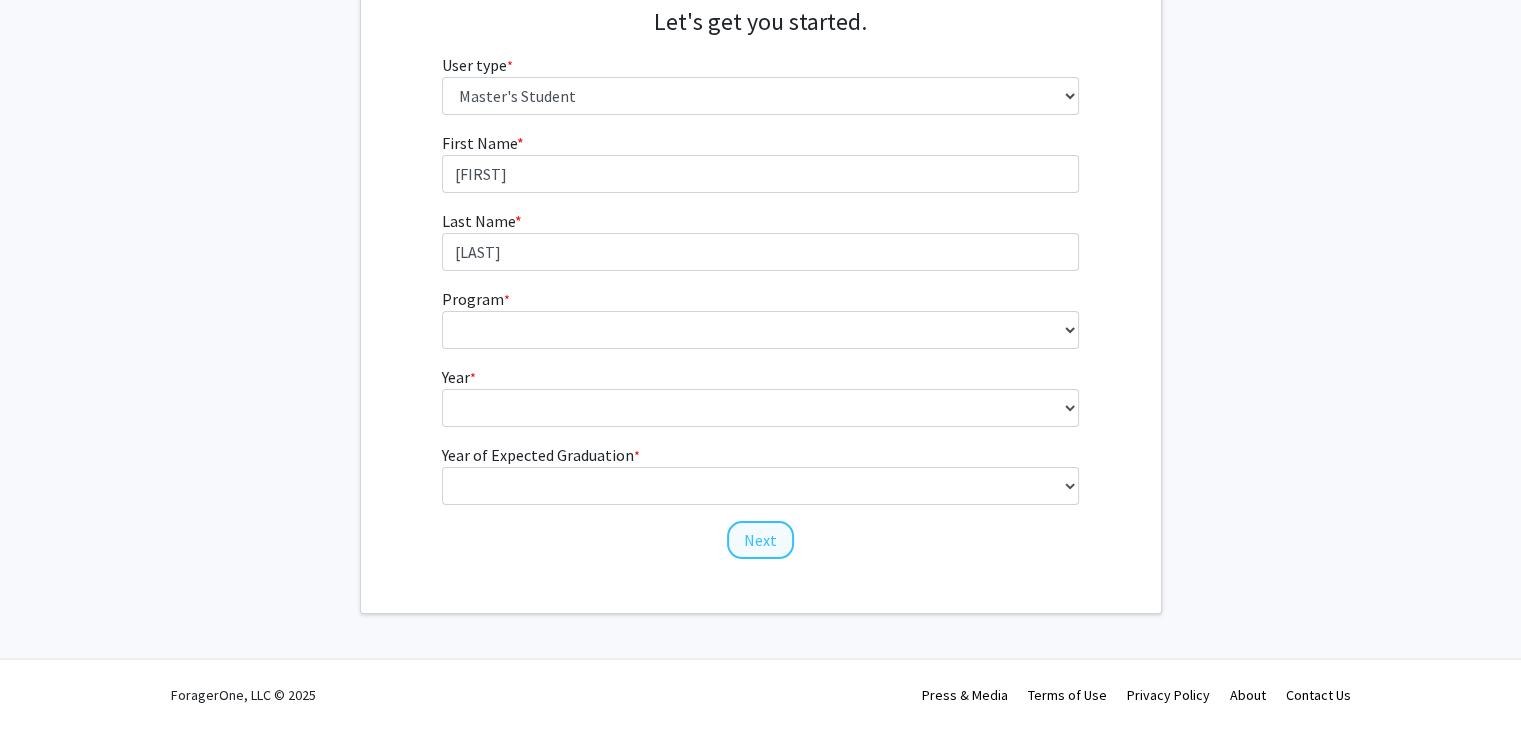 scroll, scrollTop: 0, scrollLeft: 0, axis: both 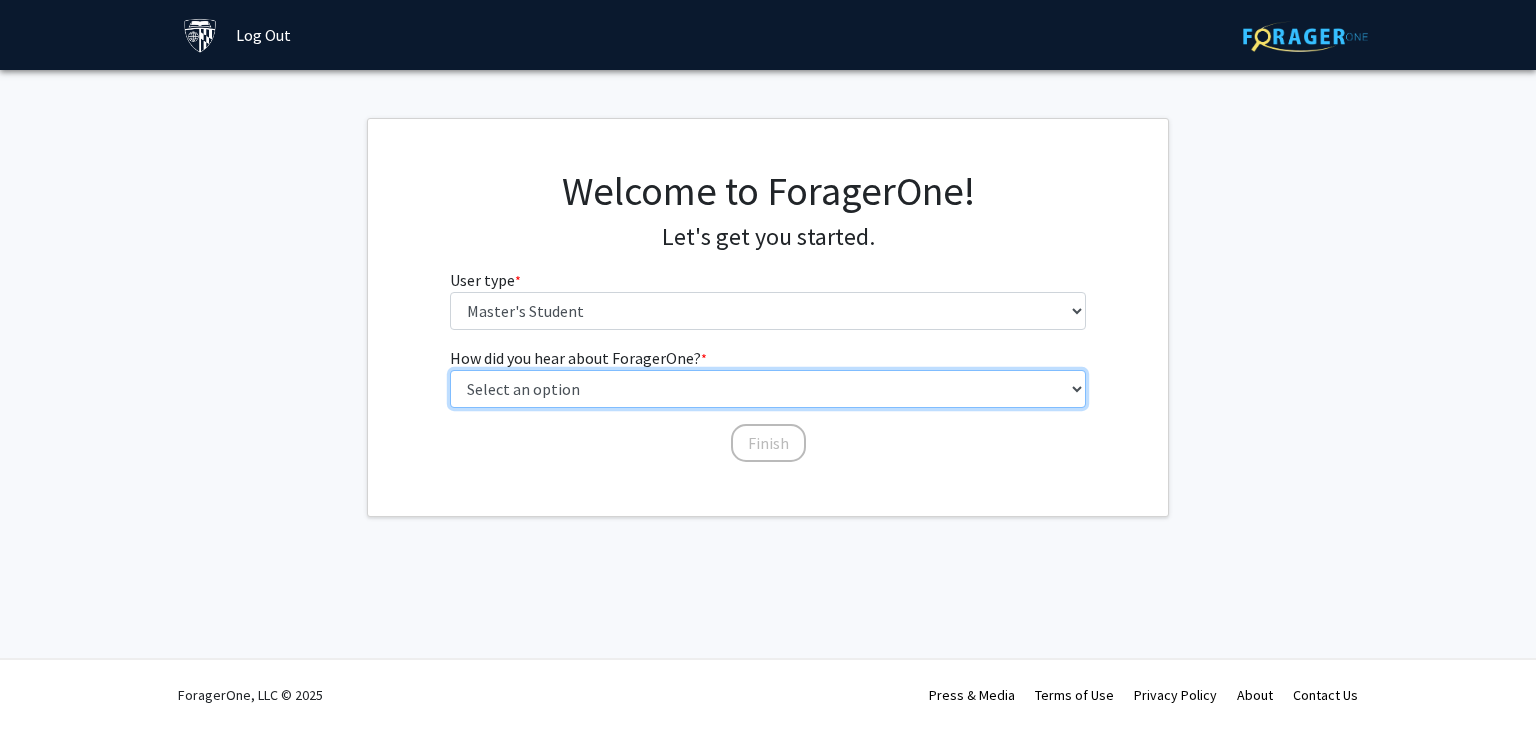 click on "Select an option  Peer/student recommendation   Faculty/staff recommendation   University website   University email or newsletter   Other" at bounding box center (768, 389) 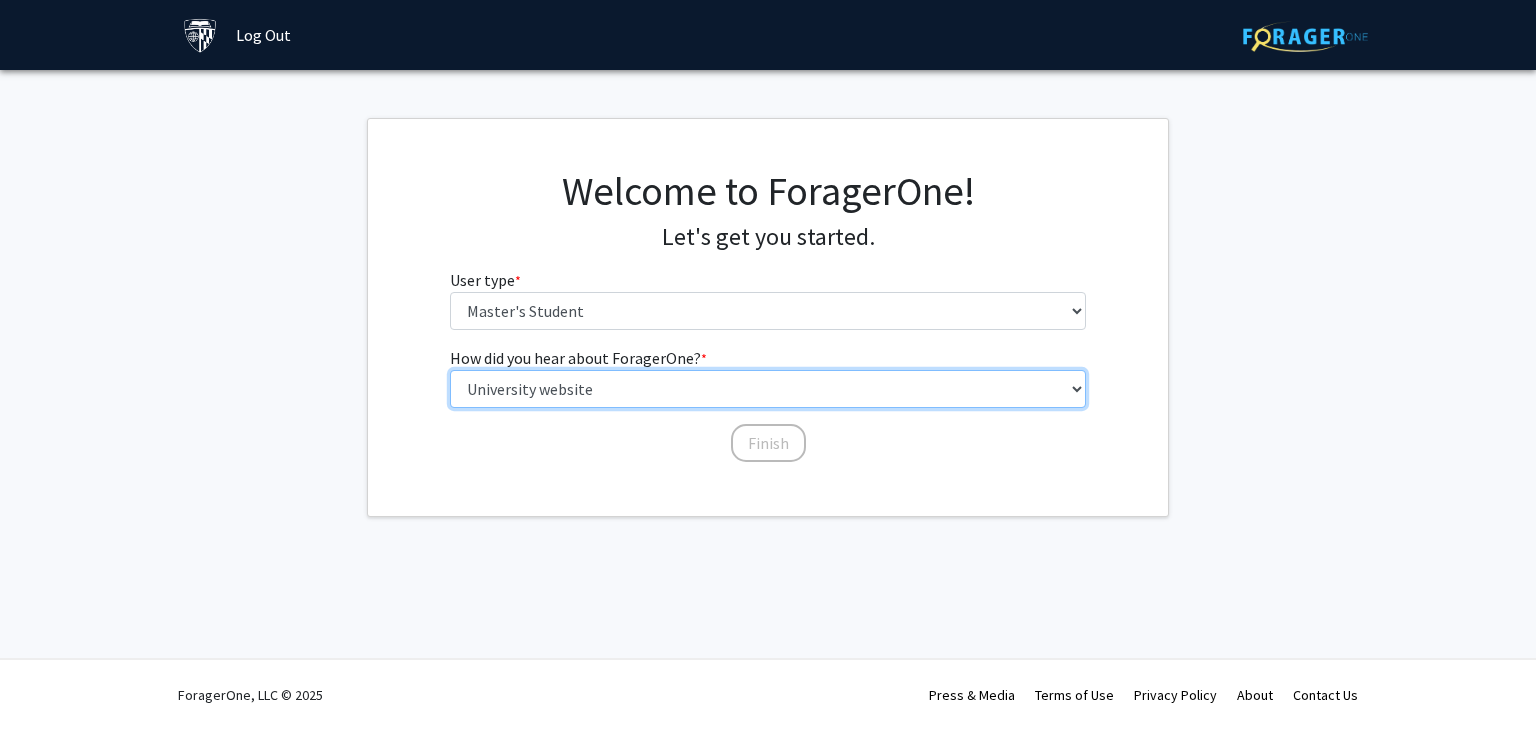 click on "Select an option  Peer/student recommendation   Faculty/staff recommendation   University website   University email or newsletter   Other" at bounding box center (768, 389) 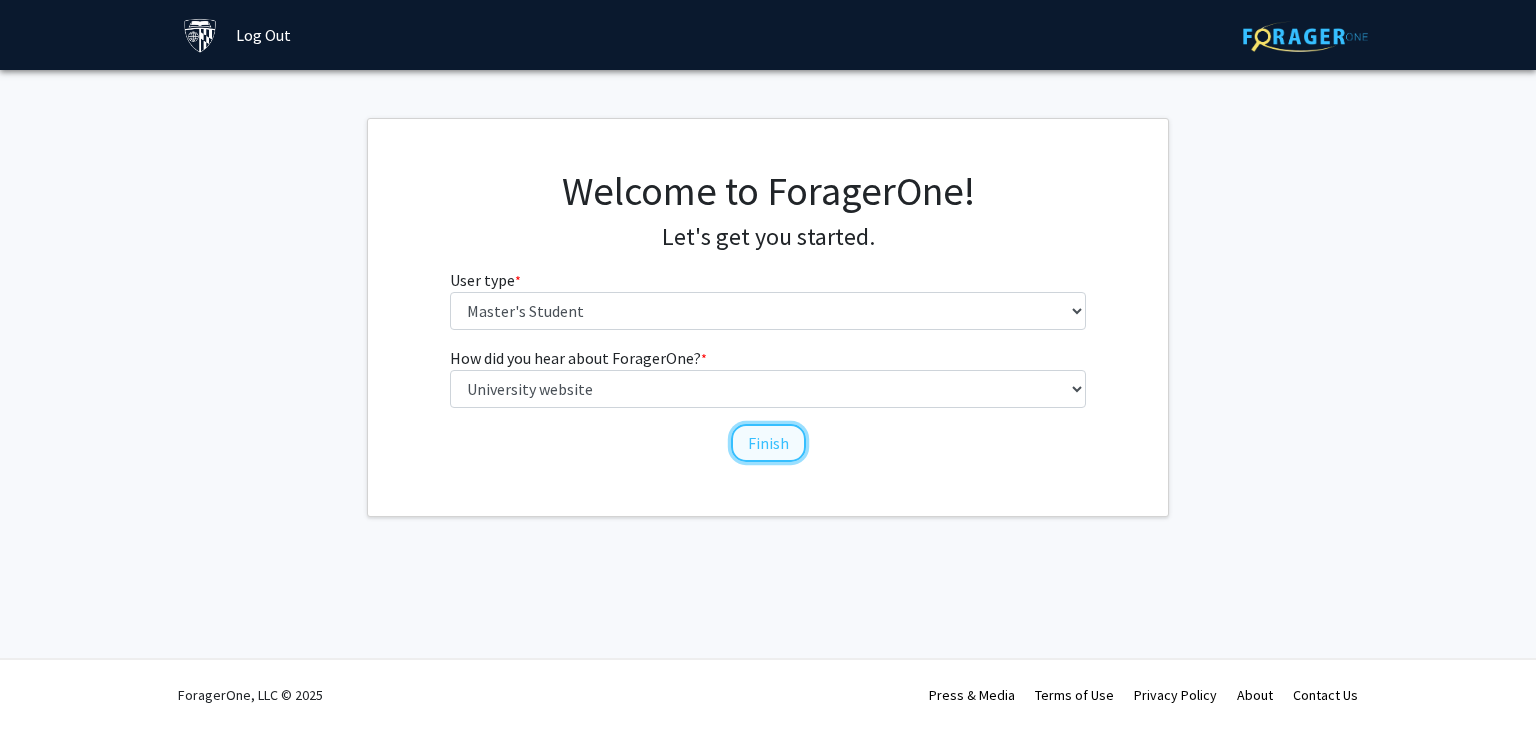 click on "Finish" 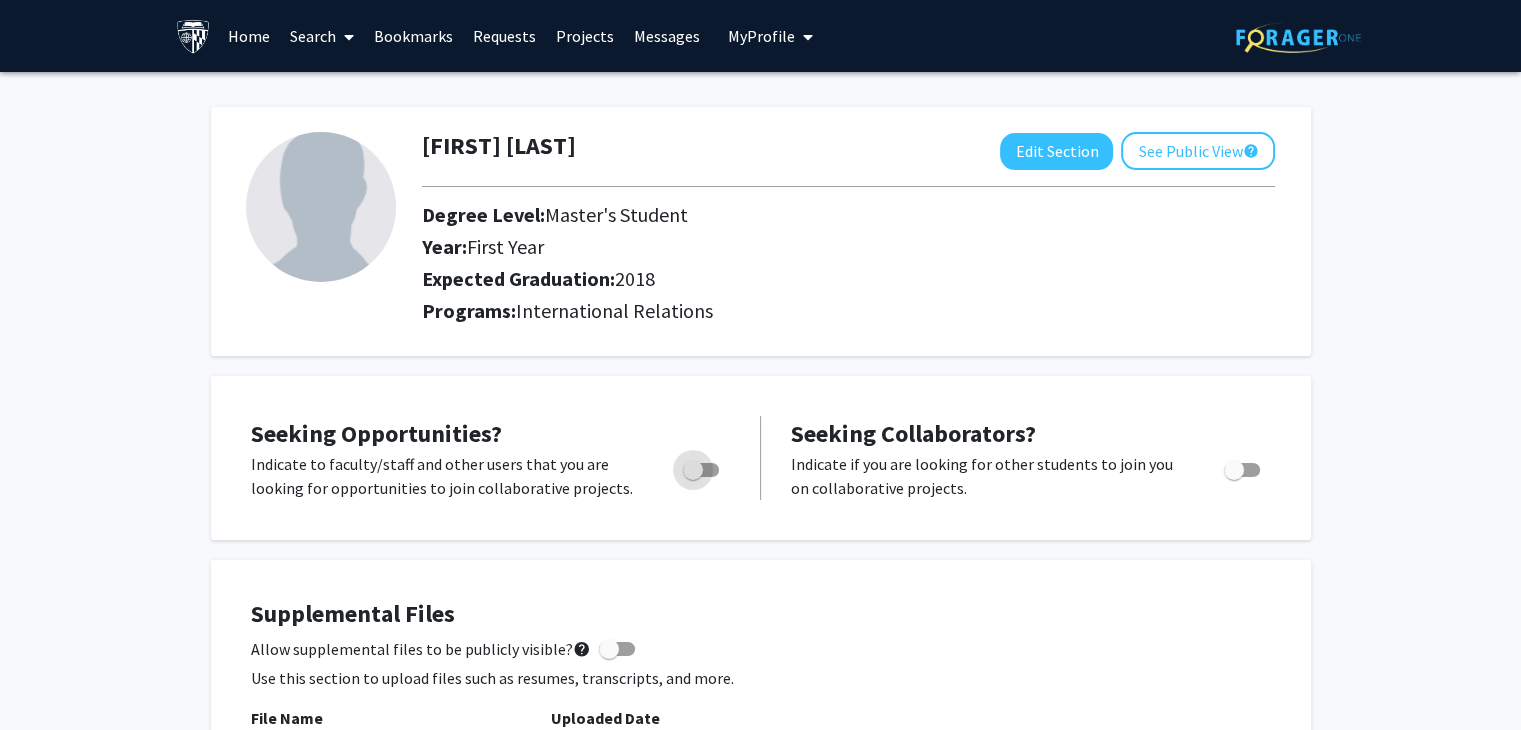 click at bounding box center (701, 470) 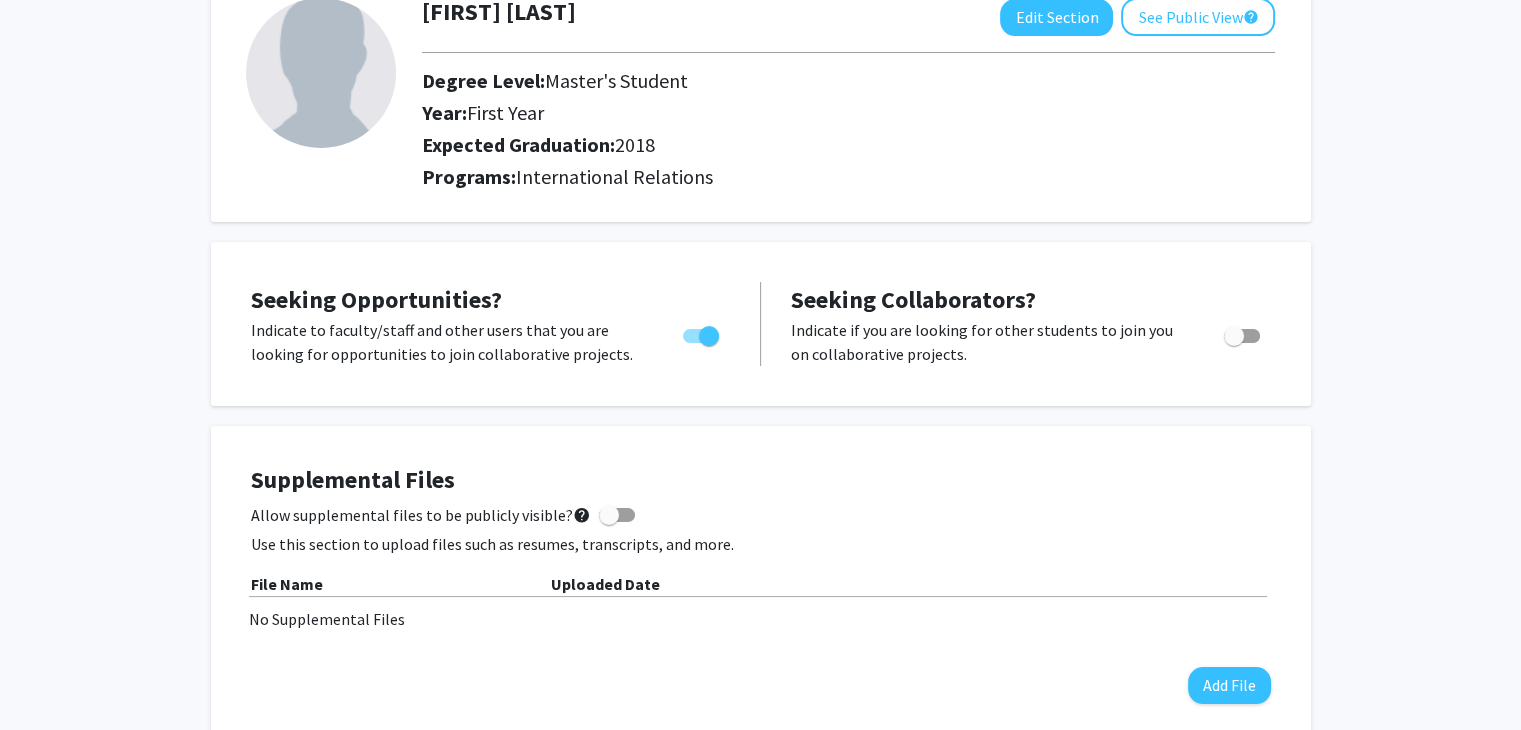 scroll, scrollTop: 0, scrollLeft: 0, axis: both 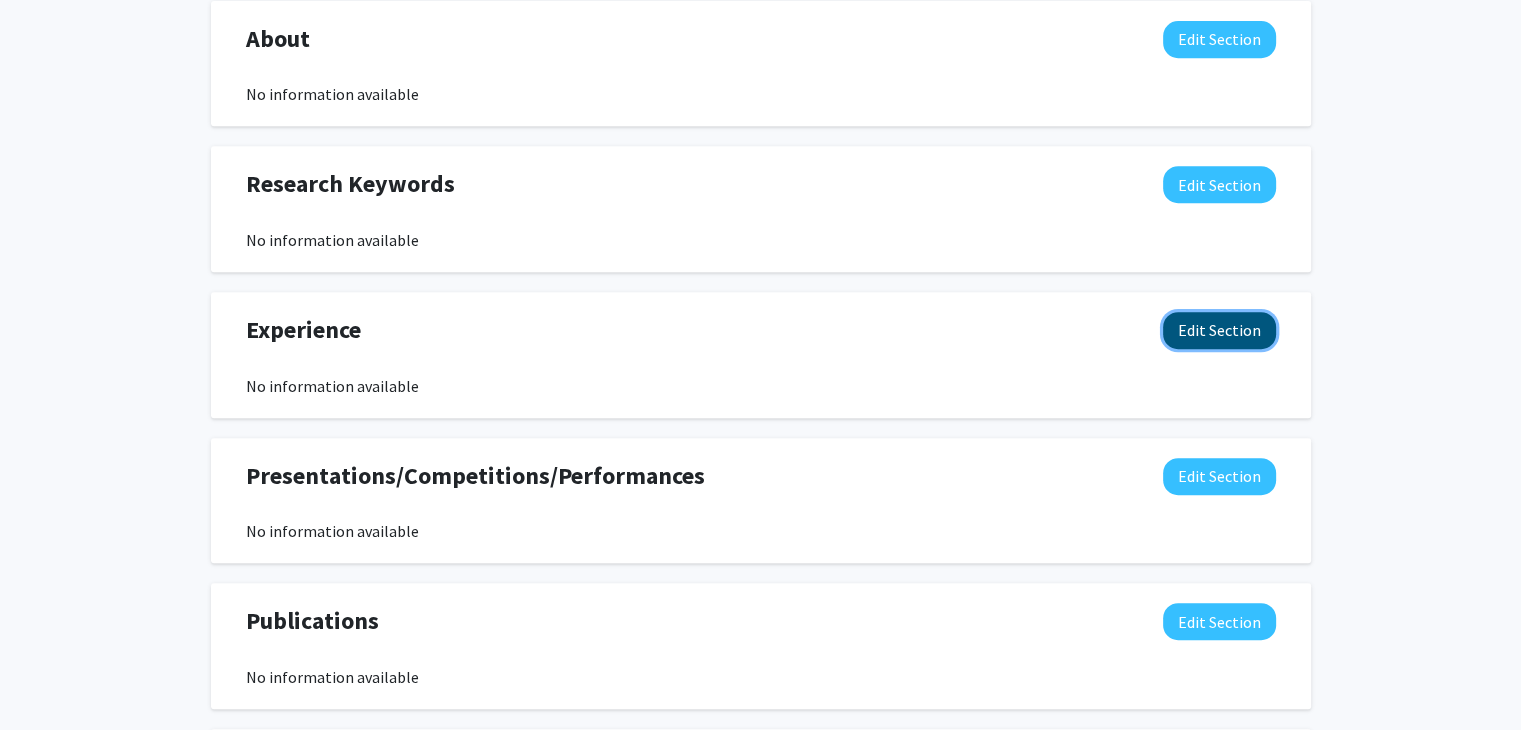 click on "Edit Section" 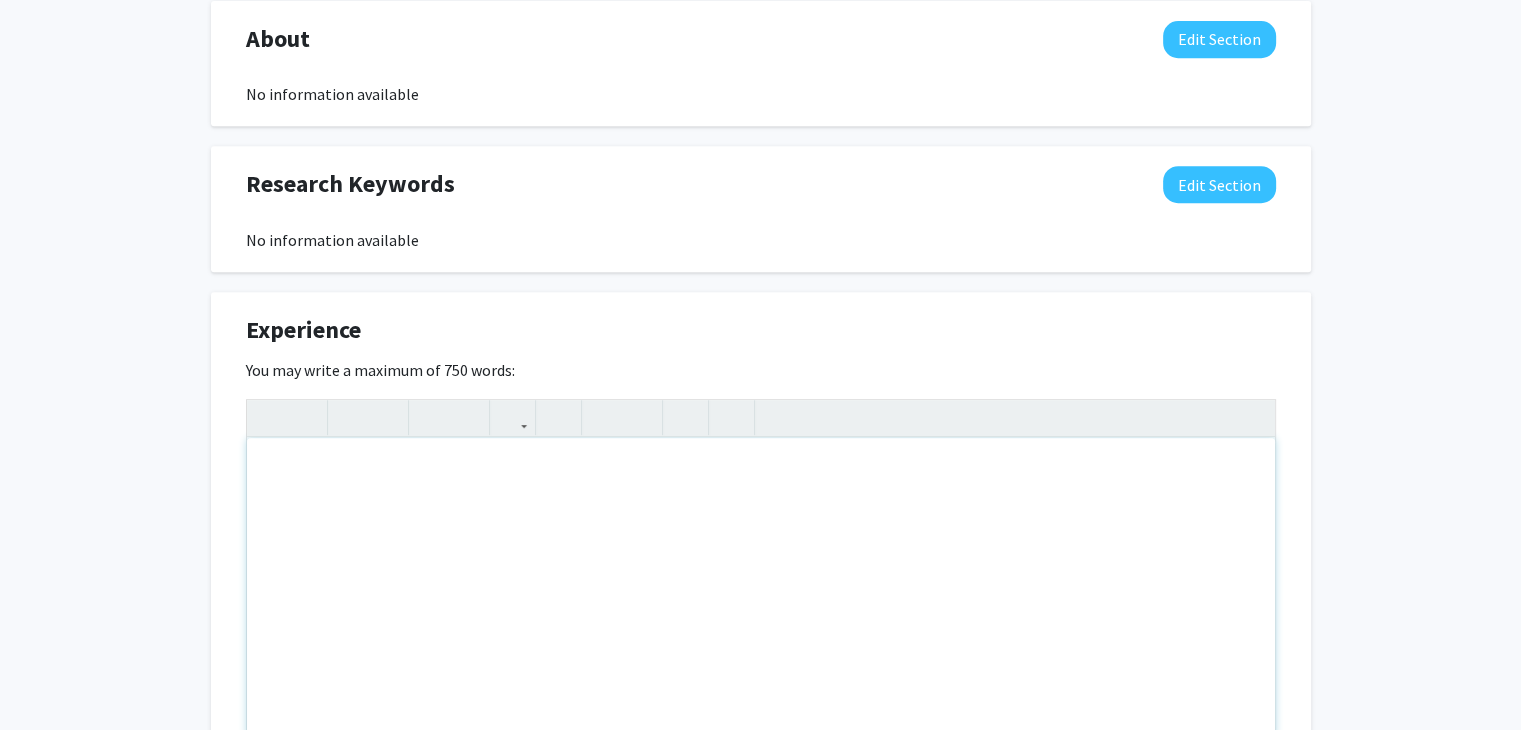 click at bounding box center [761, 588] 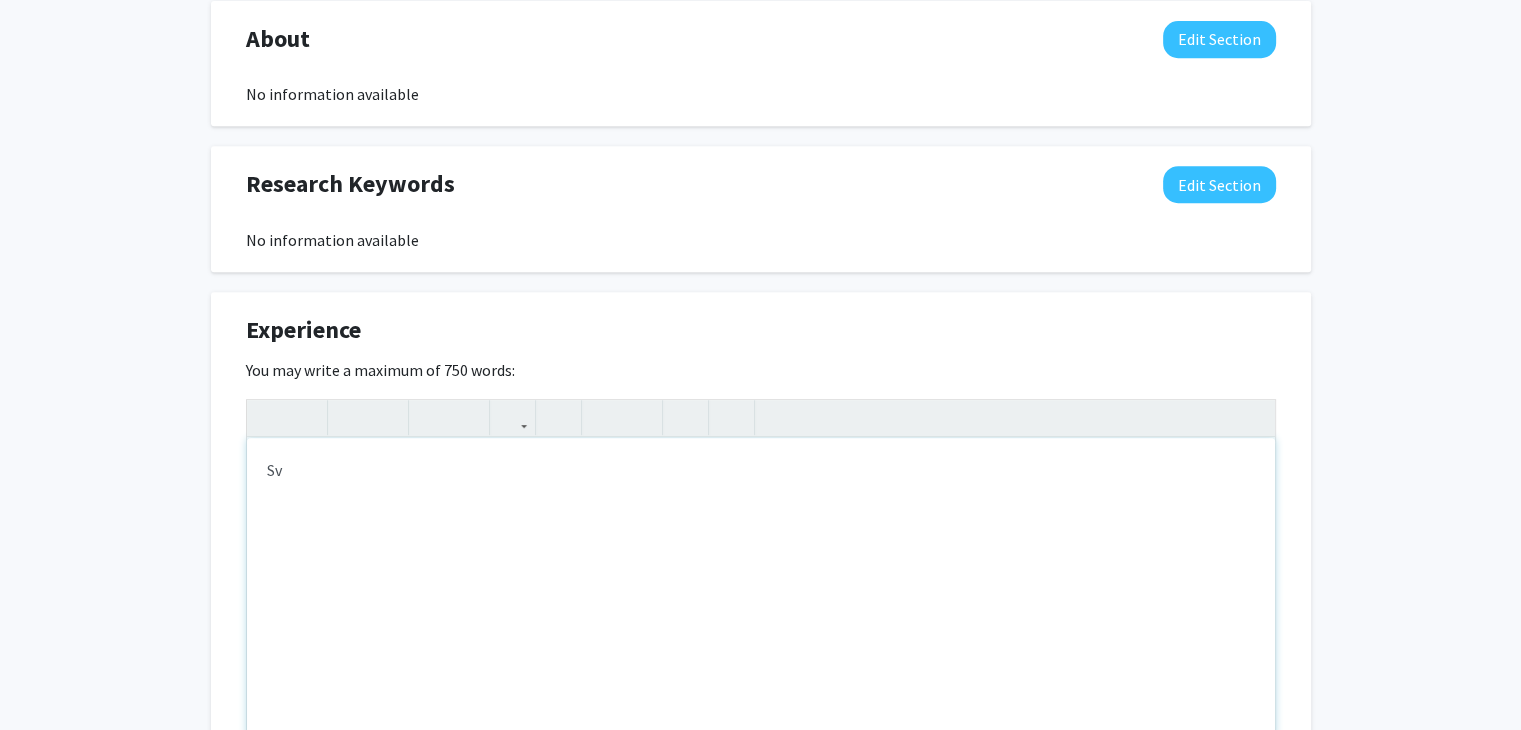 type on "S" 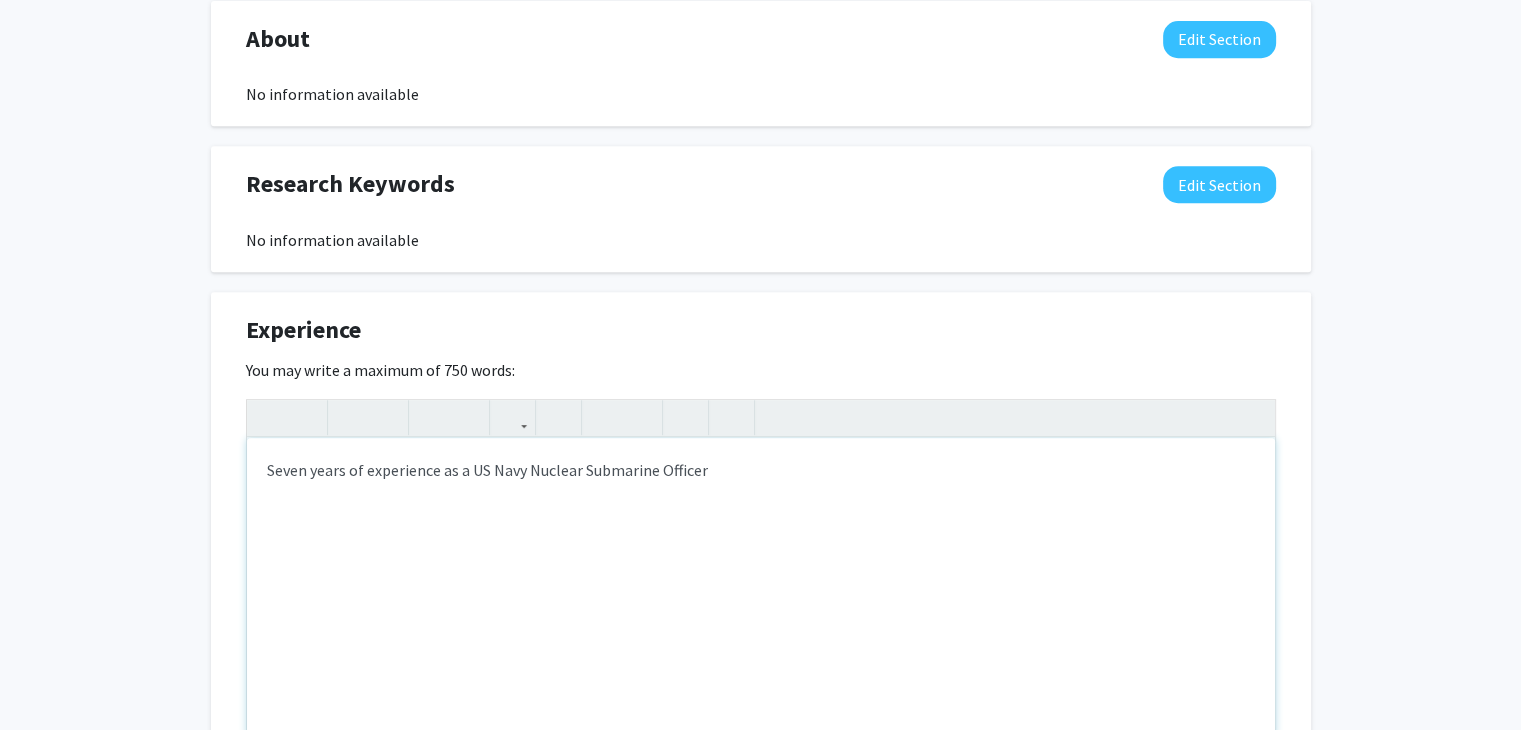 click on "Seven years of experience as a US Navy Nuclear Submarine Officer" at bounding box center (761, 588) 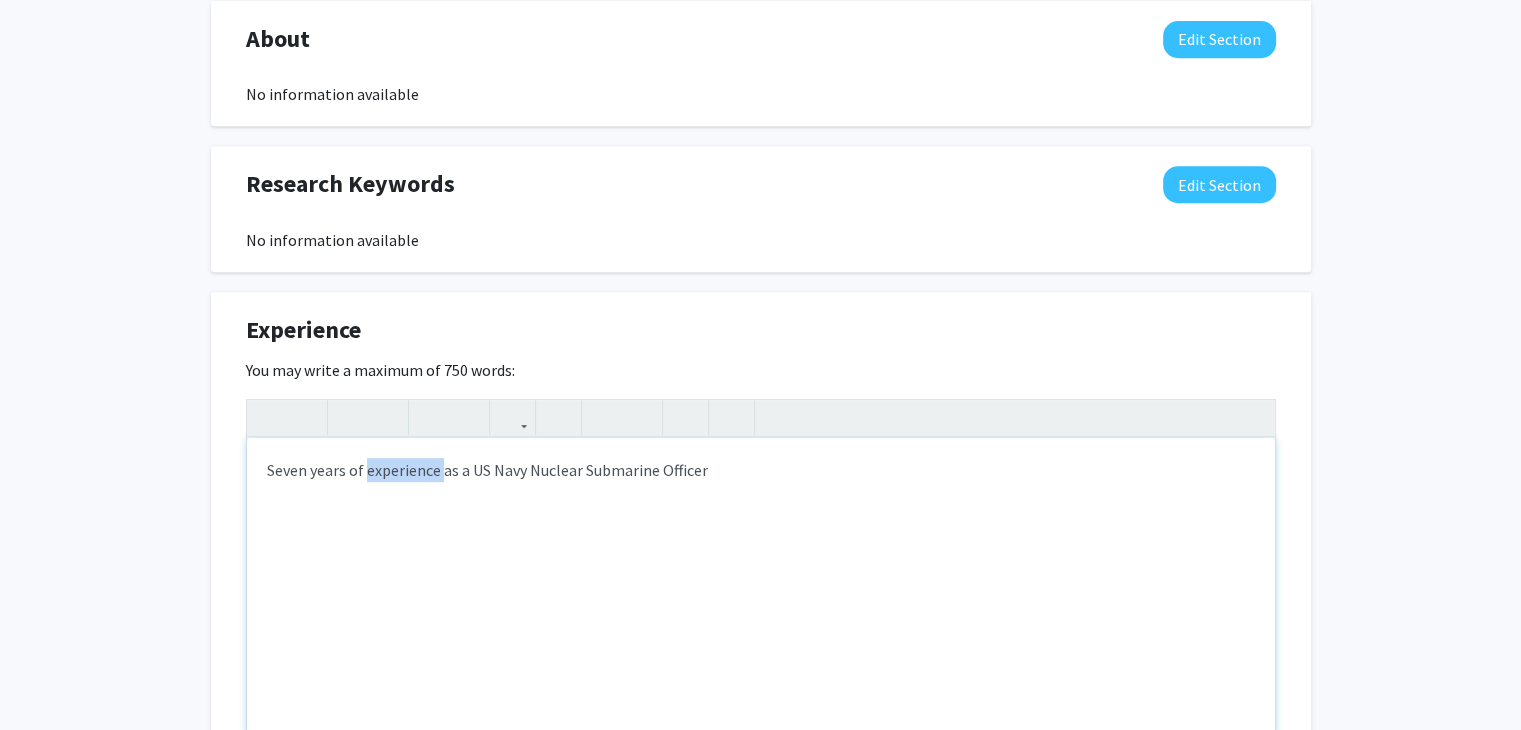 click on "Seven years of experience as a US Navy Nuclear Submarine Officer" at bounding box center [761, 588] 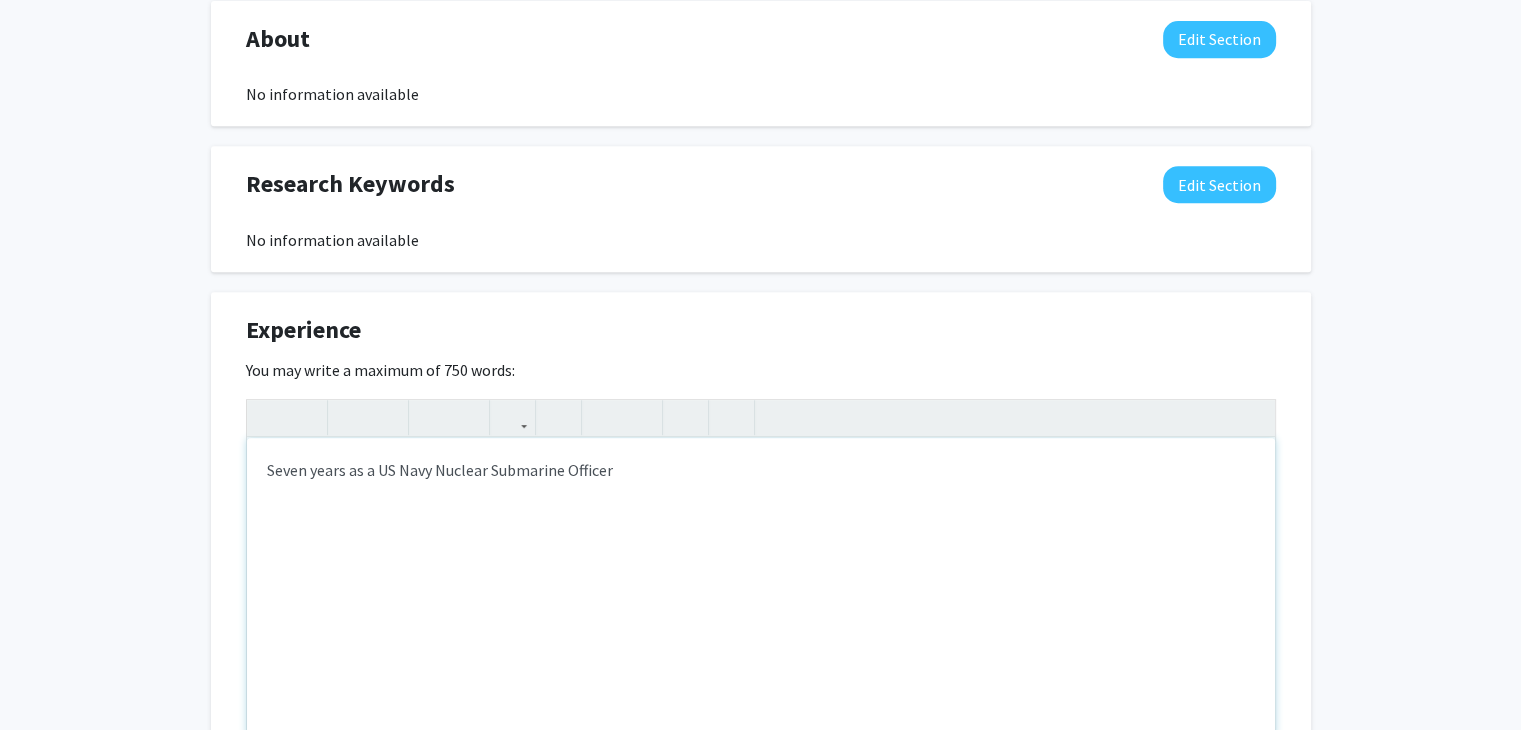 click on "Seven years as a US Navy Nuclear Submarine Officer" at bounding box center (761, 588) 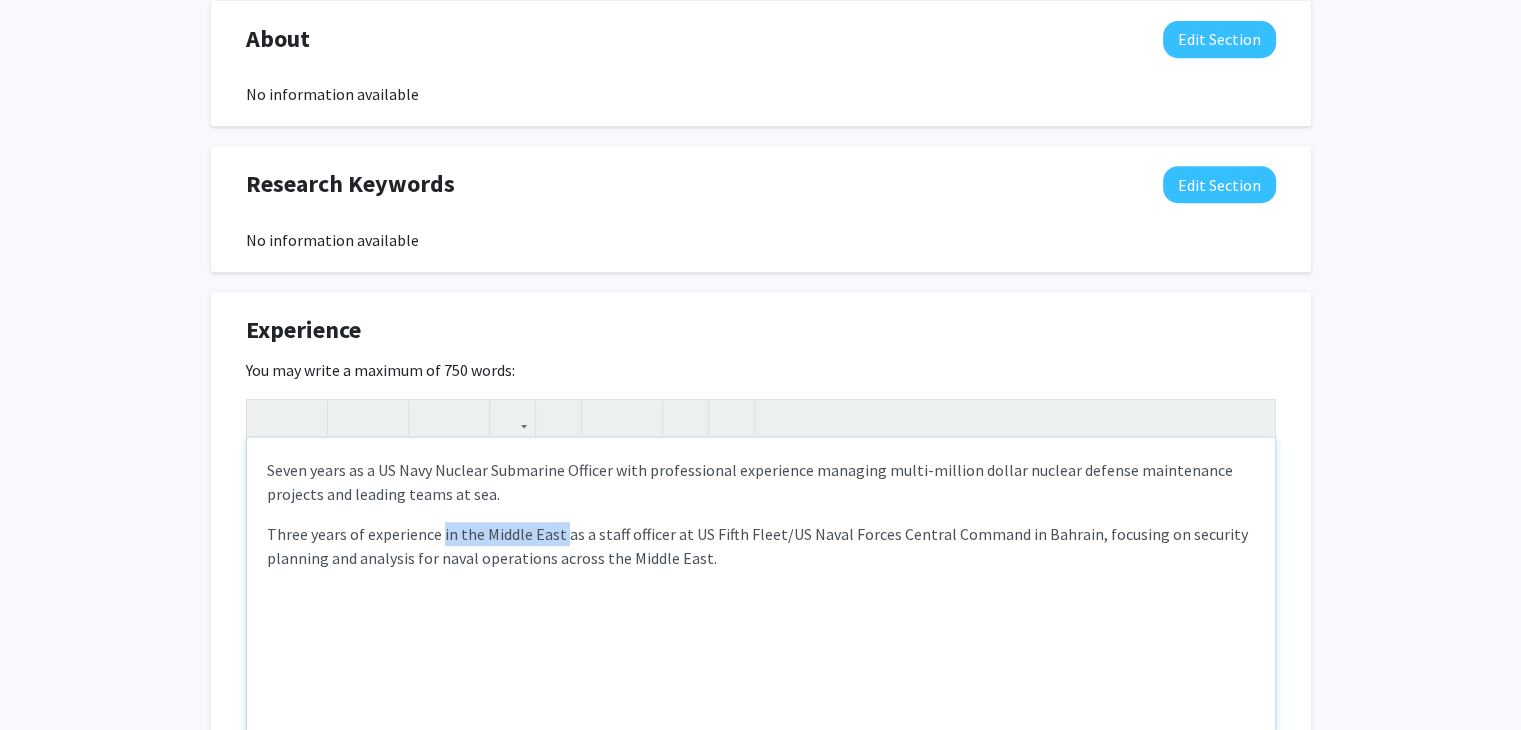 drag, startPoint x: 563, startPoint y: 532, endPoint x: 440, endPoint y: 513, distance: 124.45883 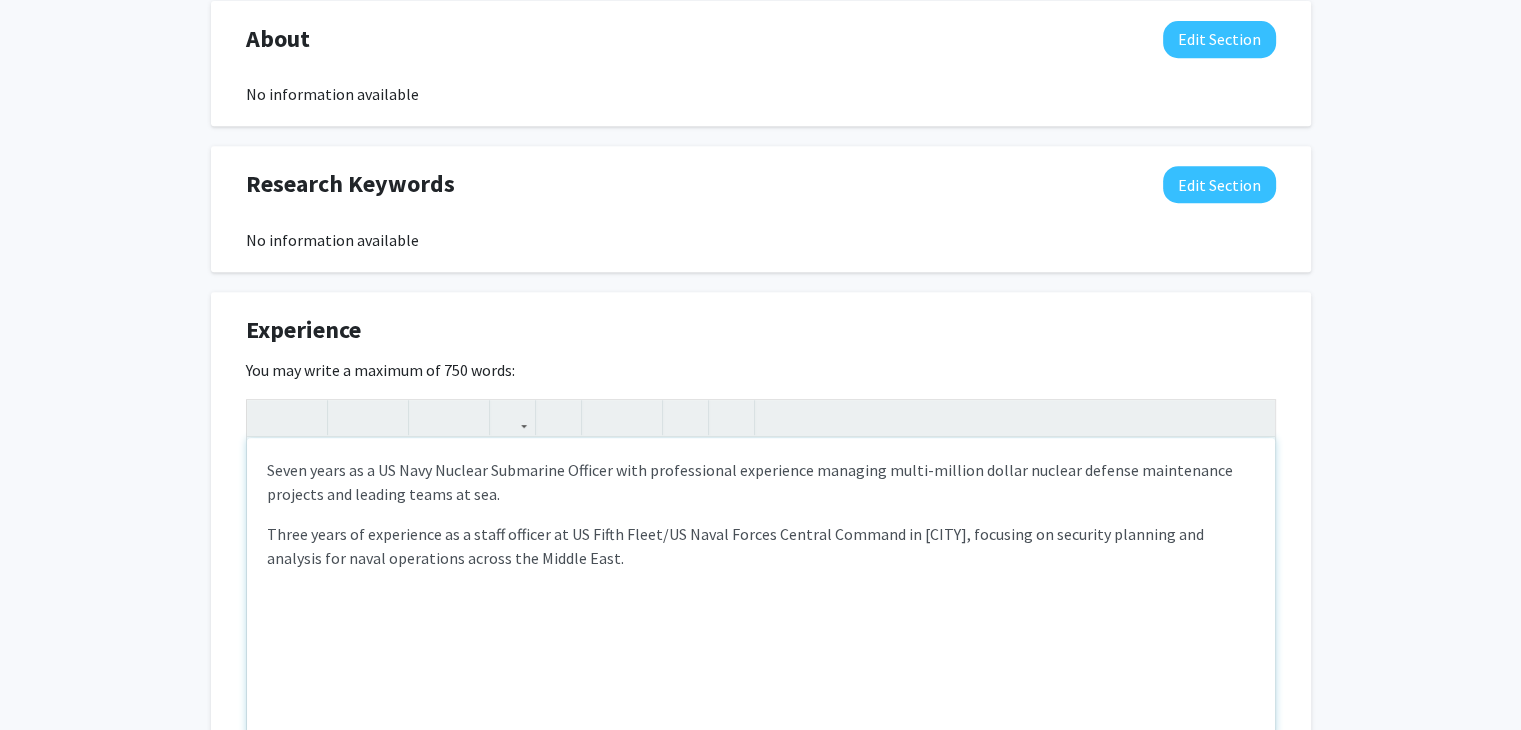 click on "Three years of experience as a staff officer at US Fifth Fleet/US Naval Forces Central Command in [CITY], focusing on security planning and analysis for naval operations across the Middle East." at bounding box center (761, 546) 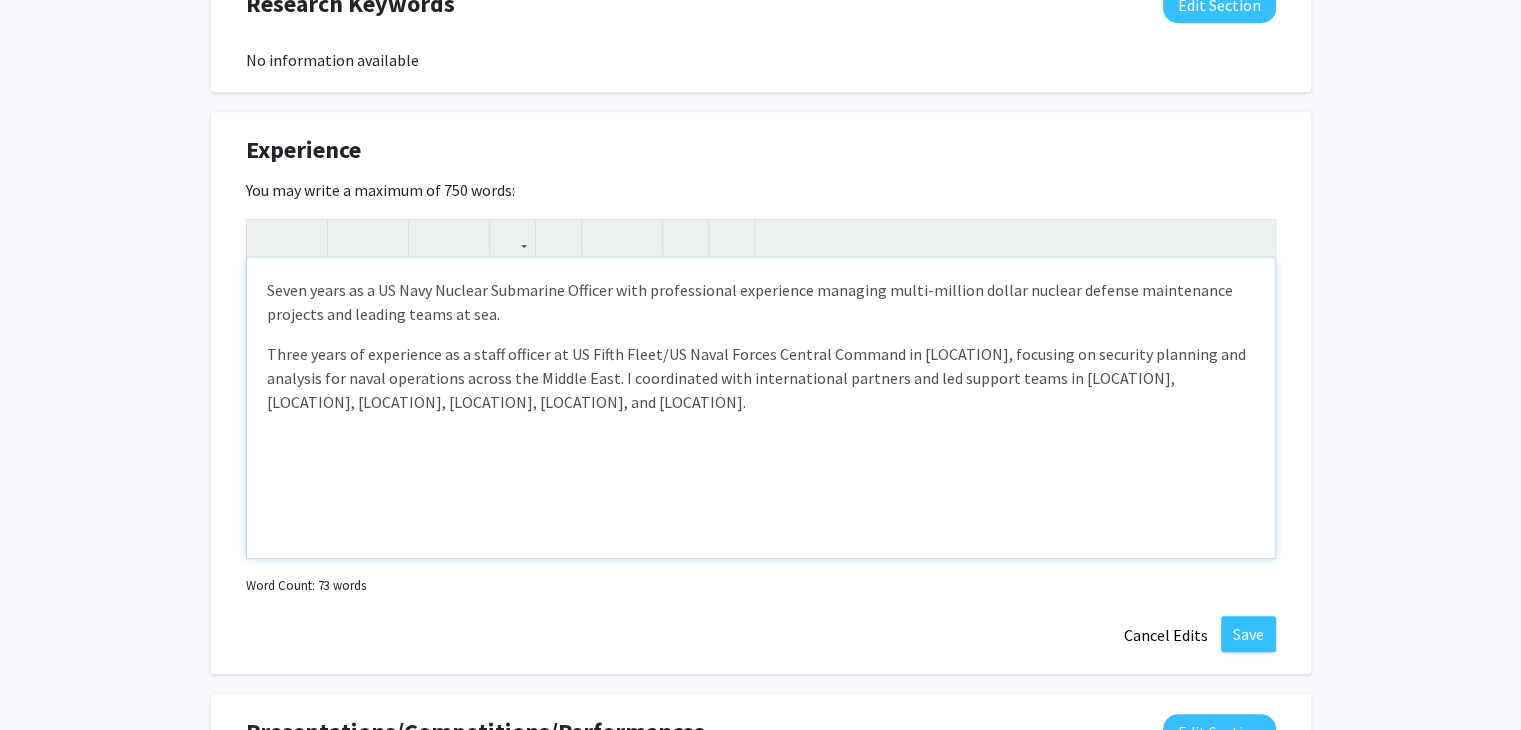 scroll, scrollTop: 1102, scrollLeft: 0, axis: vertical 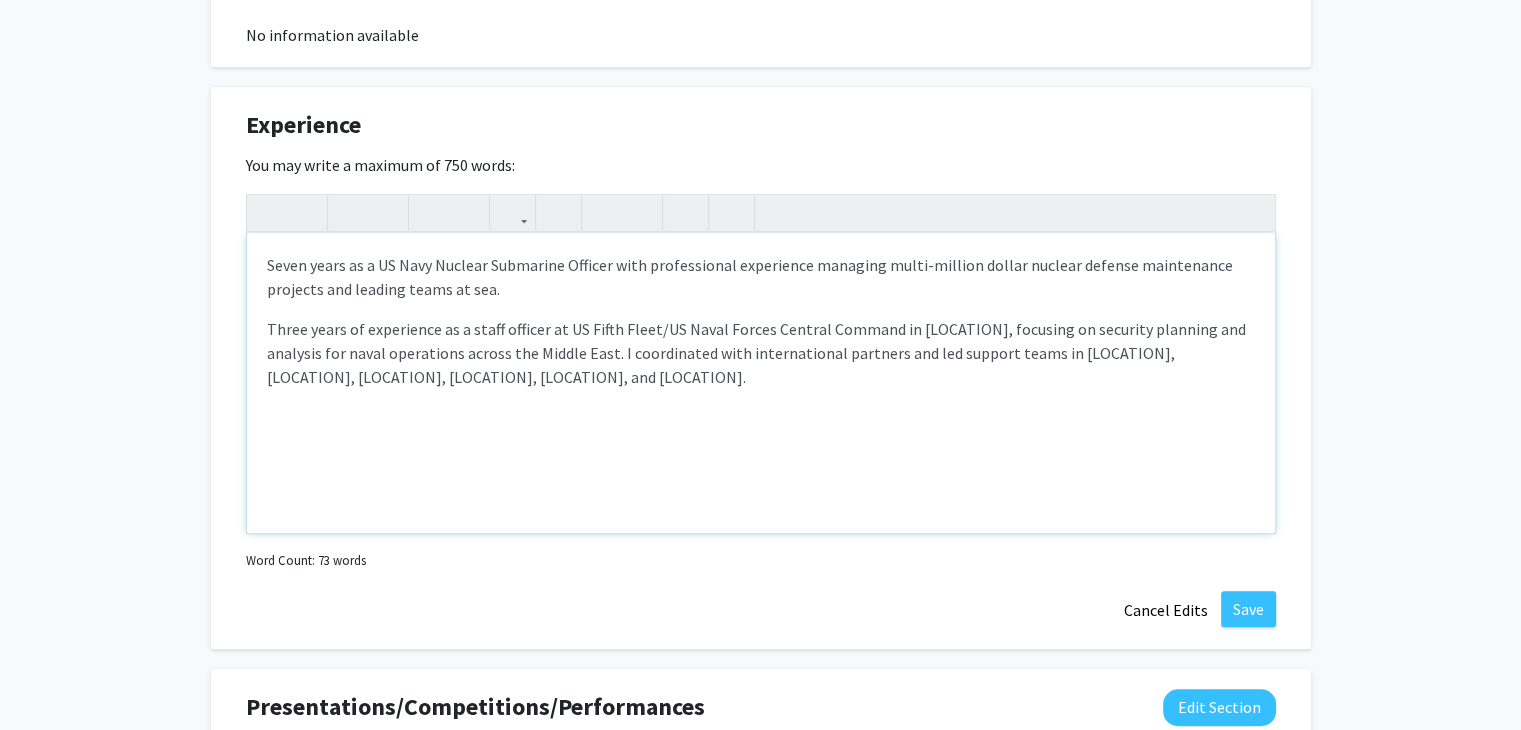 click on "Seven years as a US Navy Nuclear Submarine Officer with professional experience managing multi-million dollar nuclear defense maintenance projects and leading teams at sea." at bounding box center [761, 277] 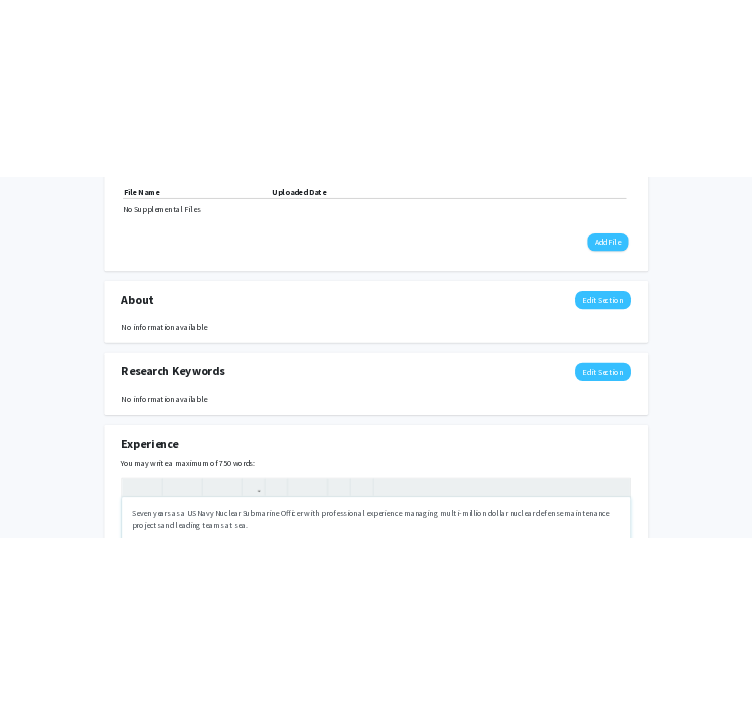scroll, scrollTop: 731, scrollLeft: 0, axis: vertical 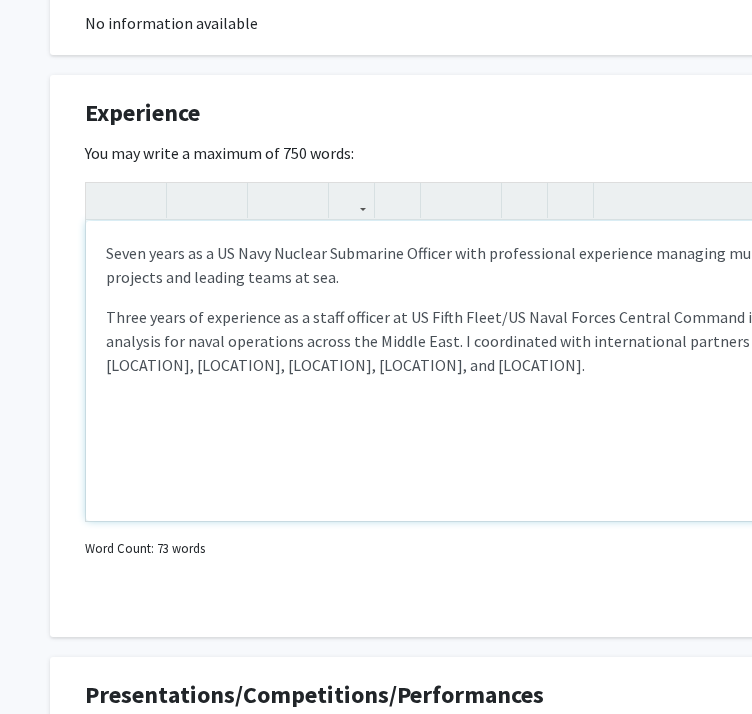 drag, startPoint x: 241, startPoint y: 361, endPoint x: 69, endPoint y: 246, distance: 206.90337 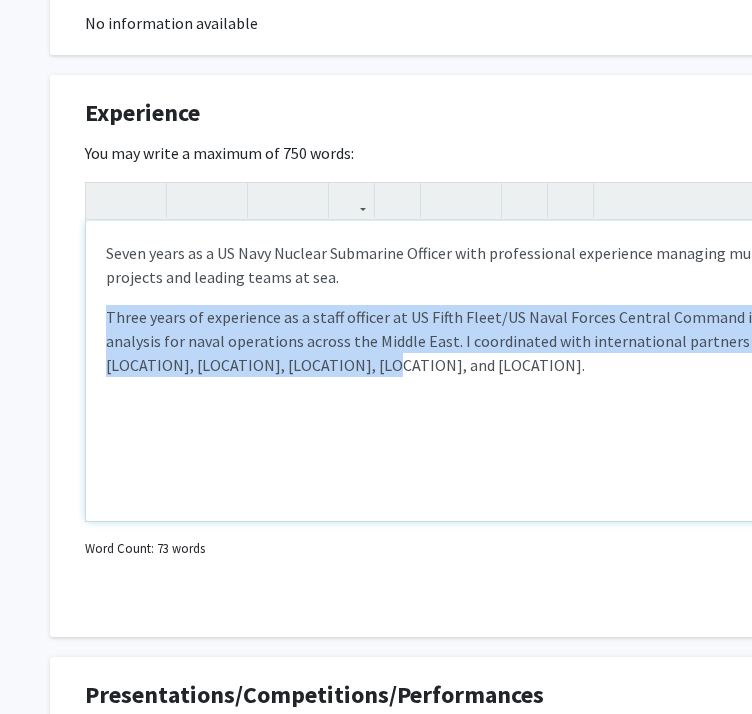 click on "Seven years as a US Navy Nuclear Submarine Officer with professional experience managing multi-million dollar nuclear defense maintenance projects and leading teams at sea. Three years of experience as a staff officer at US Fifth Fleet/US Naval Forces Central Command in Bahrain, focusing on security planning and analysis for naval operations across the Middle East. I coordinated with international partners and led support teams in Saudi Arabia, Oman, Jordan, Bahrain, Qatar, and Egypt." at bounding box center [600, 371] 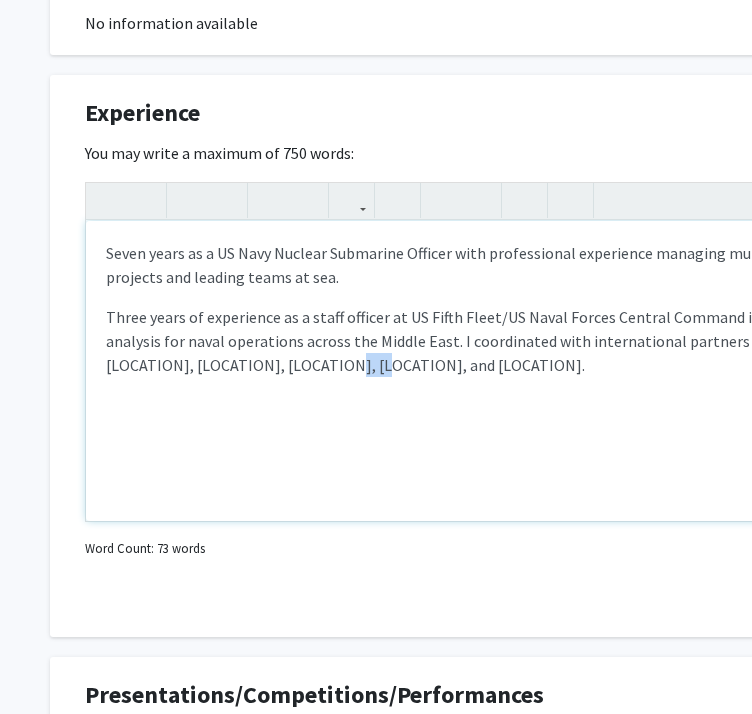 click on "Three years of experience as a staff officer at US Fifth Fleet/US Naval Forces Central Command in [LOCATION], focusing on security planning and analysis for naval operations across the Middle East. I coordinated with international partners and led support teams in [LOCATION], [LOCATION], [LOCATION], [LOCATION], [LOCATION], and [LOCATION]." at bounding box center [600, 341] 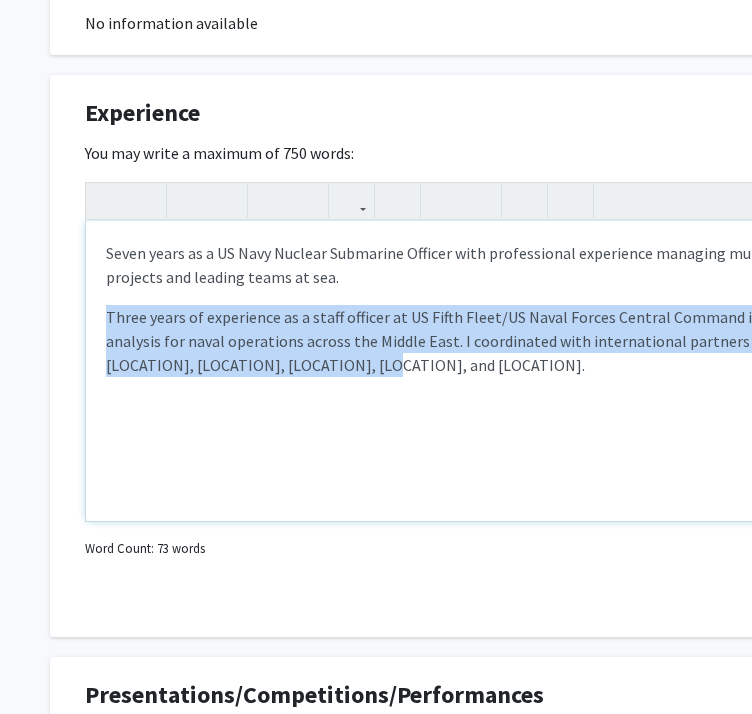 click on "Three years of experience as a staff officer at US Fifth Fleet/US Naval Forces Central Command in [LOCATION], focusing on security planning and analysis for naval operations across the Middle East. I coordinated with international partners and led support teams in [LOCATION], [LOCATION], [LOCATION], [LOCATION], [LOCATION], and [LOCATION]." at bounding box center (600, 341) 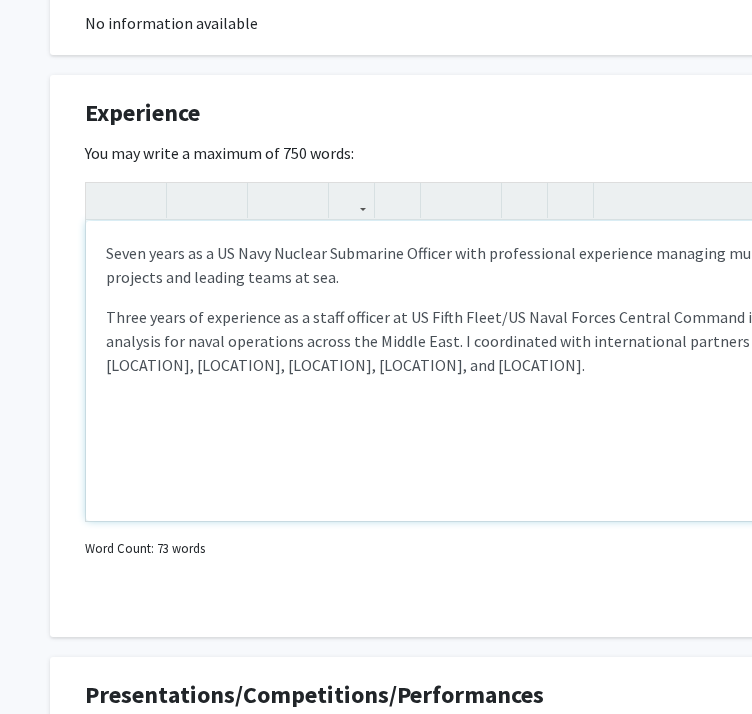 click on "Three years of experience as a staff officer at US Fifth Fleet/US Naval Forces Central Command in [LOCATION], focusing on security planning and analysis for naval operations across the Middle East. I coordinated with international partners and led support teams in [LOCATION], [LOCATION], [LOCATION], [LOCATION], [LOCATION], and [LOCATION]." at bounding box center [600, 341] 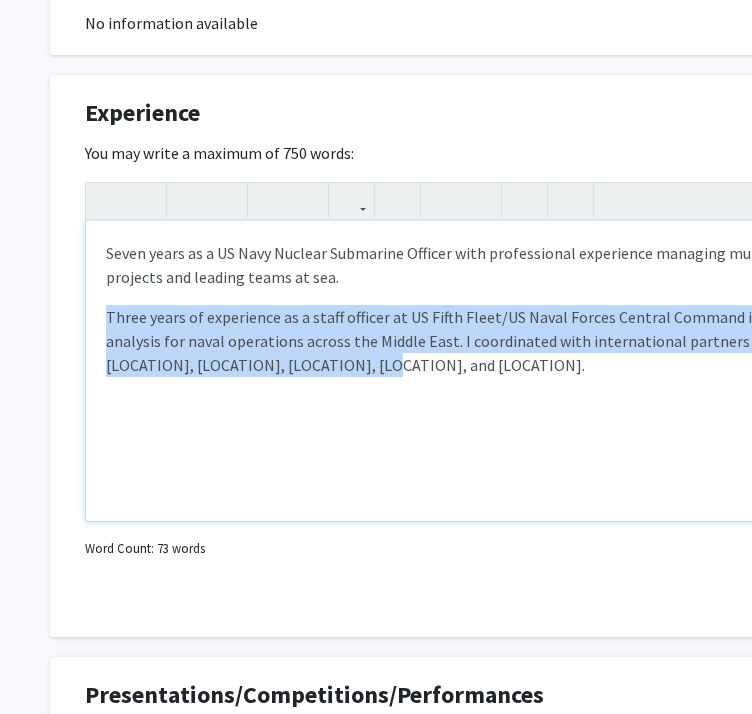 click on "Three years of experience as a staff officer at US Fifth Fleet/US Naval Forces Central Command in [LOCATION], focusing on security planning and analysis for naval operations across the Middle East. I coordinated with international partners and led support teams in [LOCATION], [LOCATION], [LOCATION], [LOCATION], [LOCATION], and [LOCATION]." at bounding box center [600, 341] 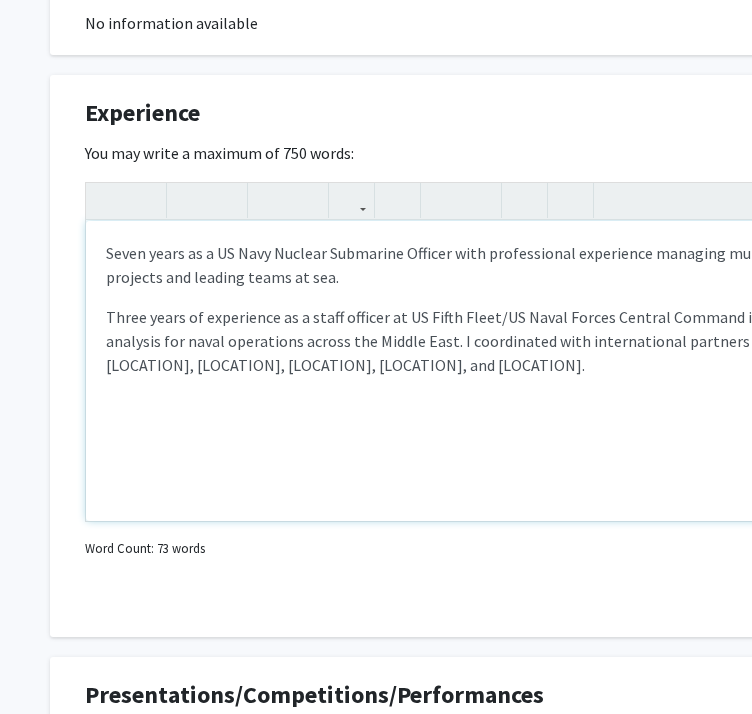 drag, startPoint x: 240, startPoint y: 366, endPoint x: 36, endPoint y: 199, distance: 263.638 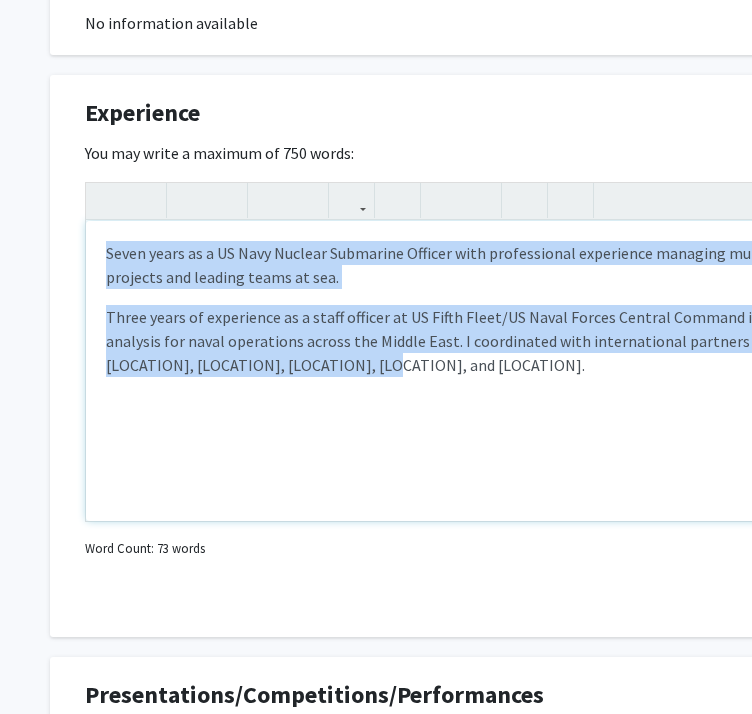 drag, startPoint x: 226, startPoint y: 366, endPoint x: 76, endPoint y: 220, distance: 209.32272 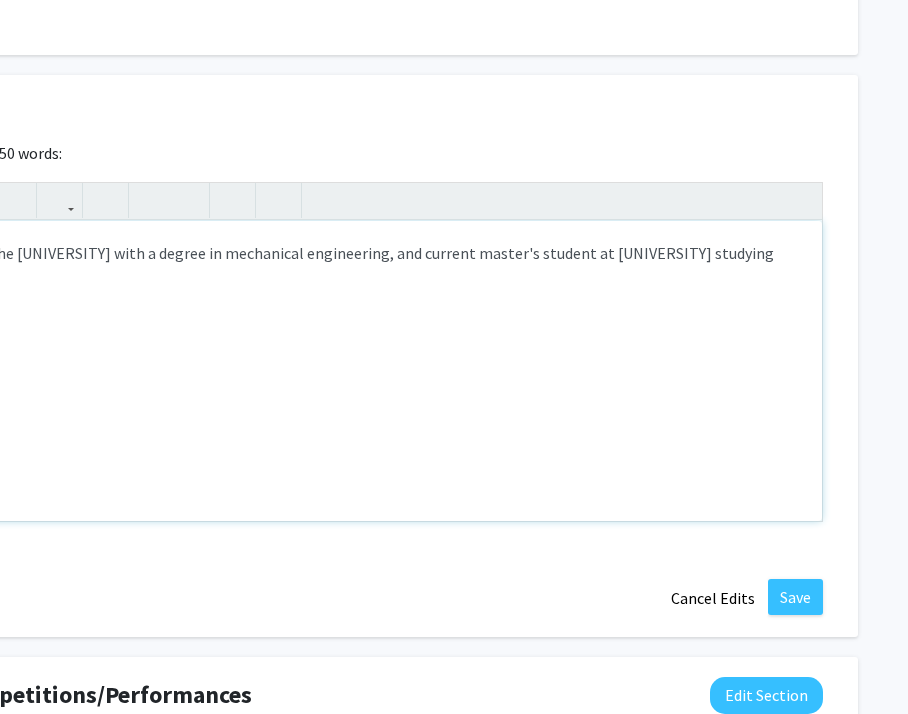 scroll, scrollTop: 1114, scrollLeft: 0, axis: vertical 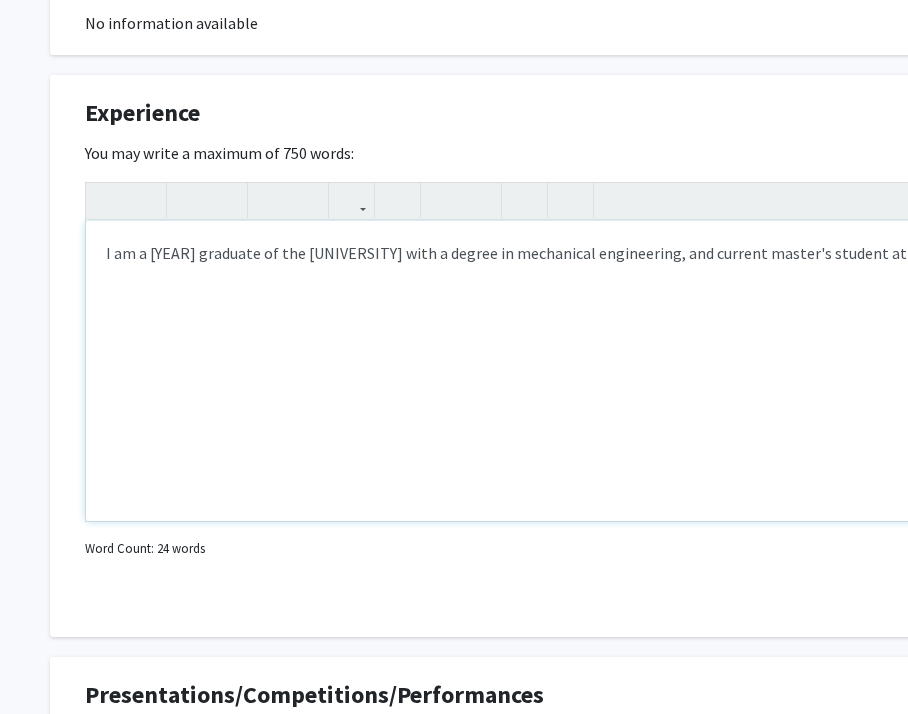 click on "I am a [YEAR] graduate of the [UNIVERSITY] with a degree in mechanical engineering, and current master's student at [UNIVERSITY] studying" at bounding box center [600, 371] 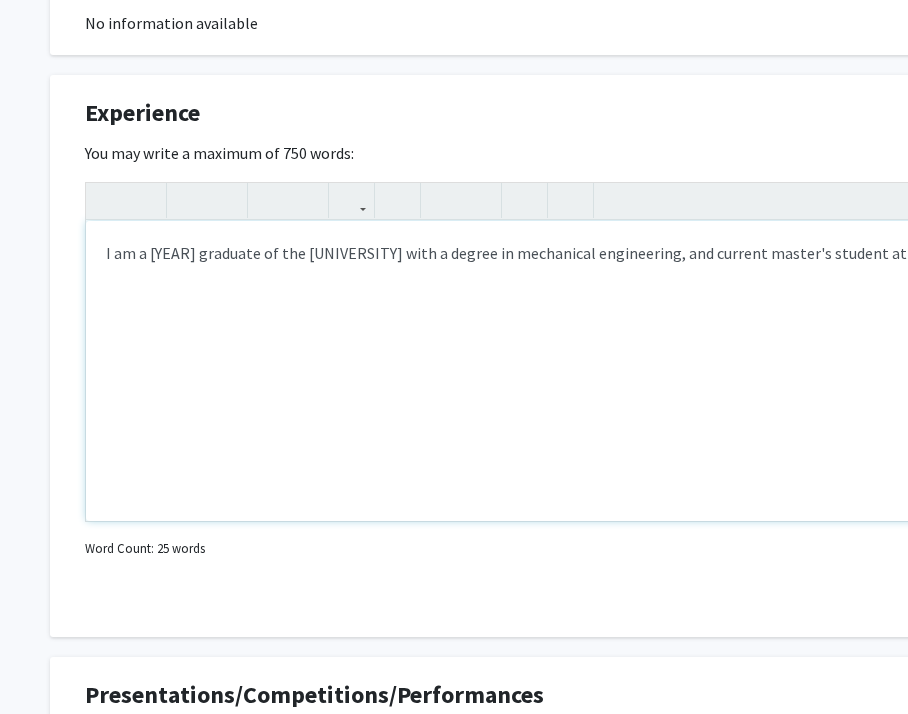 click on "I am a [YEAR] graduate of the [UNIVERSITY] with a degree in mechanical engineering, and current master's student at [UNIVERSITY] studying" at bounding box center [600, 253] 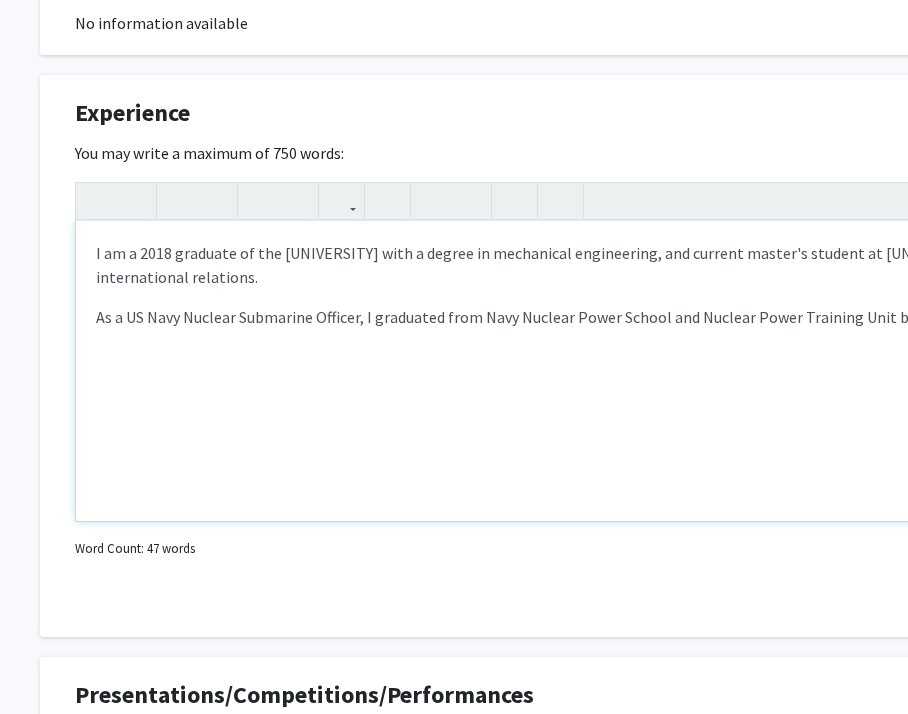 scroll, scrollTop: 1114, scrollLeft: 19, axis: both 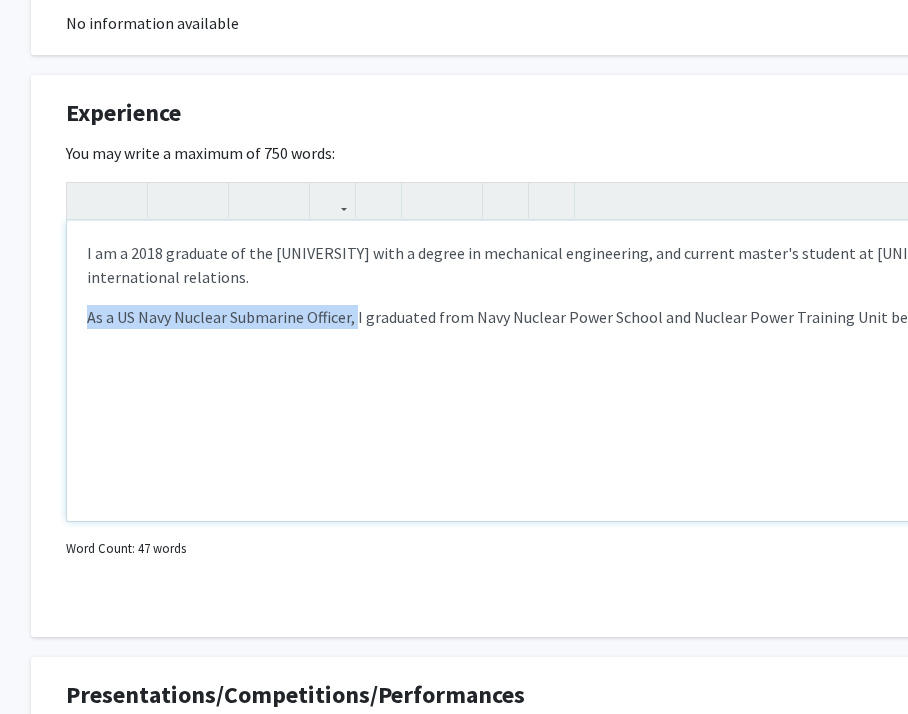 drag, startPoint x: 358, startPoint y: 317, endPoint x: 73, endPoint y: 335, distance: 285.56784 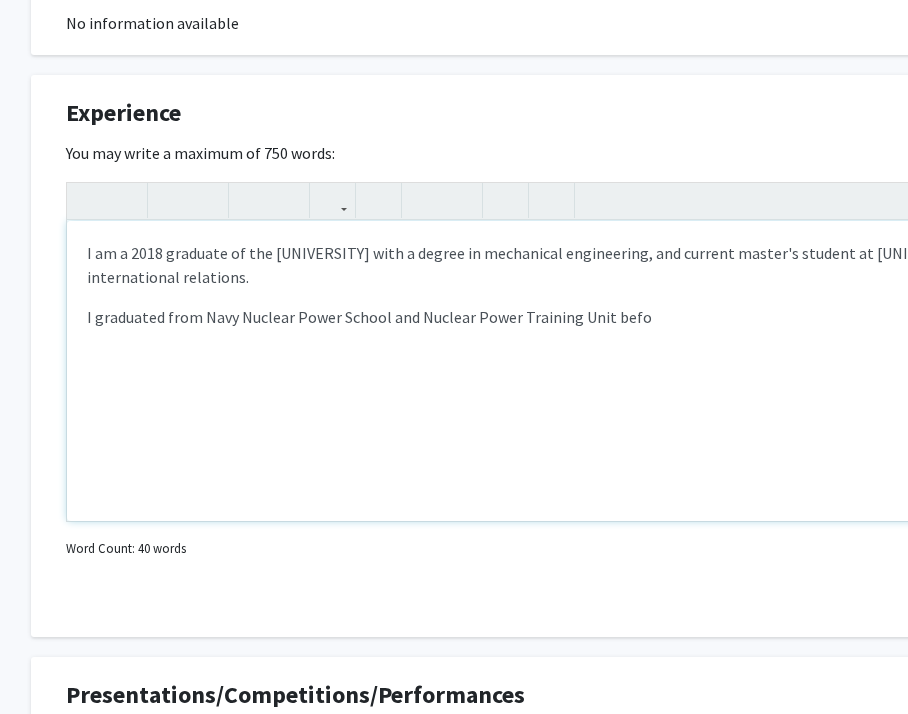 click on "I am a [YEAR] graduate of the [UNIVERSITY] with a degree in mechanical engineering, and current master's student at [UNIVERSITY] studying international relations. I graduated from [SCHOOL] and [UNIT] befo" at bounding box center (581, 371) 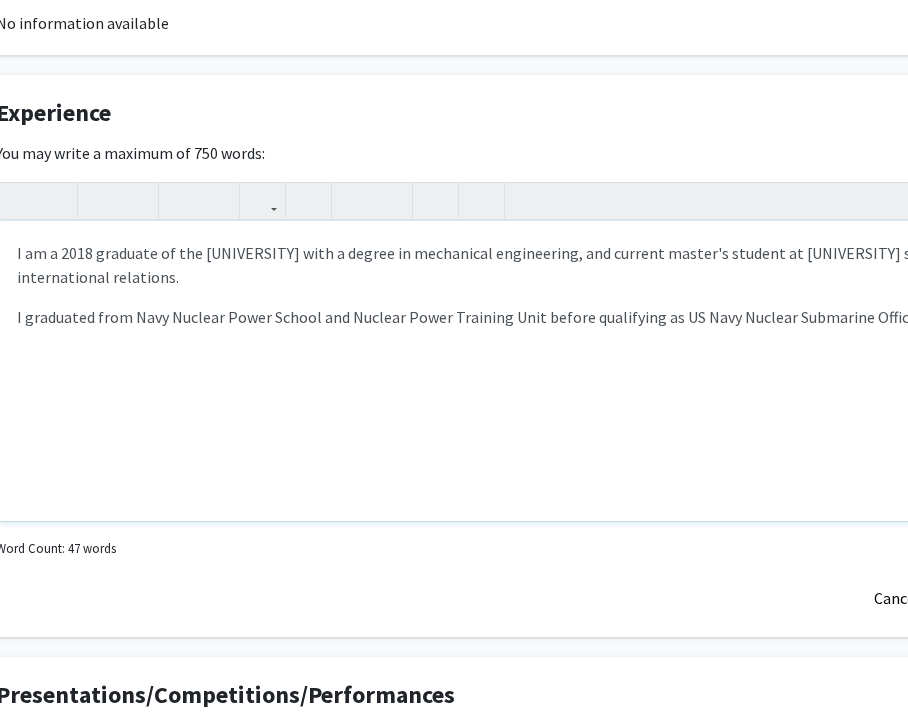 scroll, scrollTop: 1114, scrollLeft: 92, axis: both 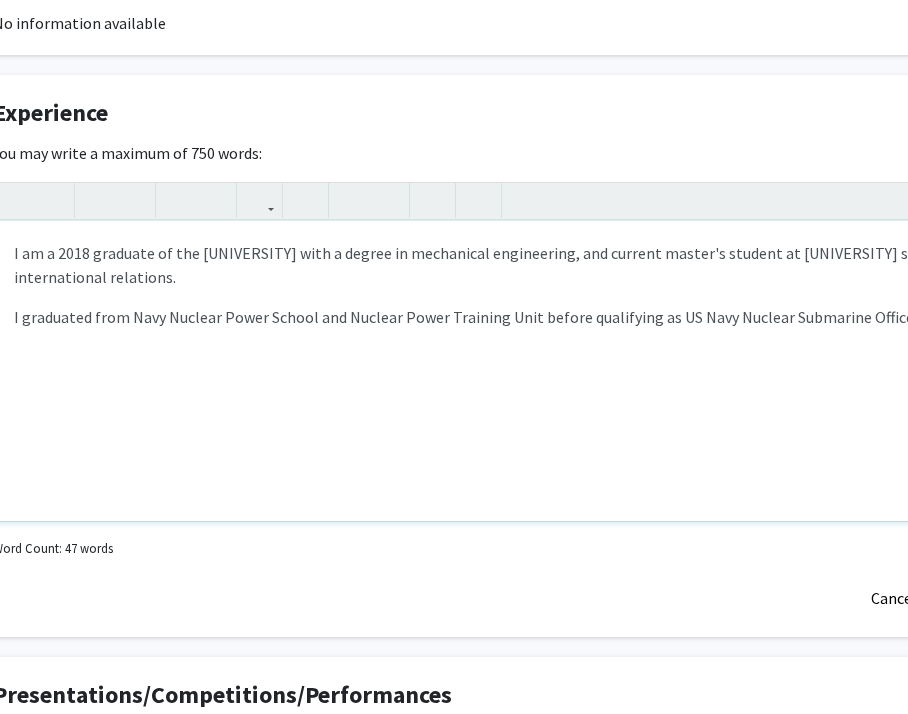 click on "I graduated from Navy Nuclear Power School and Nuclear Power Training Unit before qualifying as US Navy Nuclear Submarine Officer." at bounding box center (508, 317) 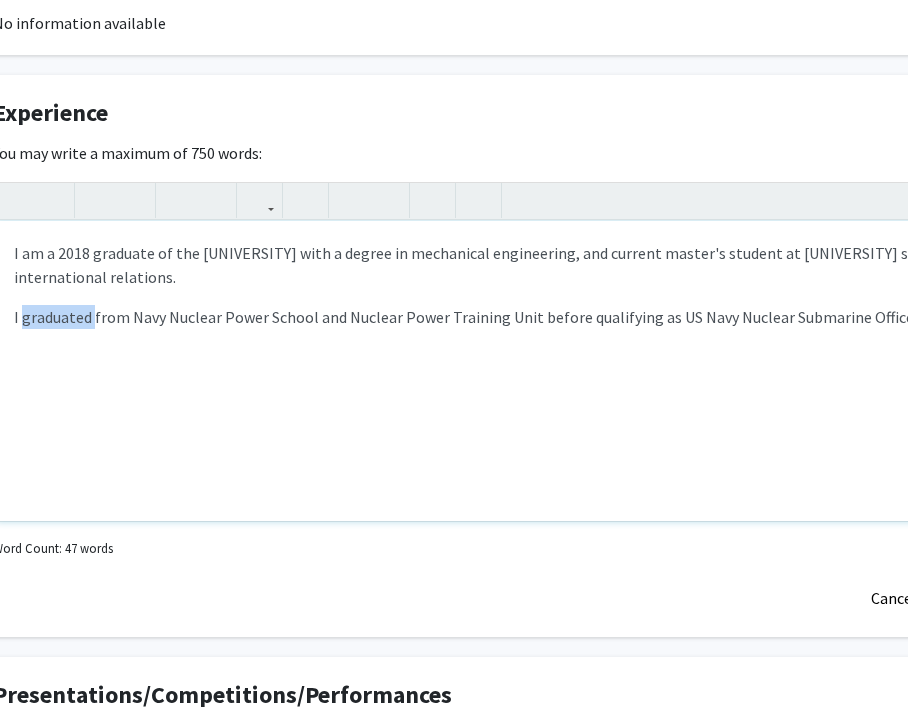 click on "I graduated from Navy Nuclear Power School and Nuclear Power Training Unit before qualifying as US Navy Nuclear Submarine Officer." at bounding box center (508, 317) 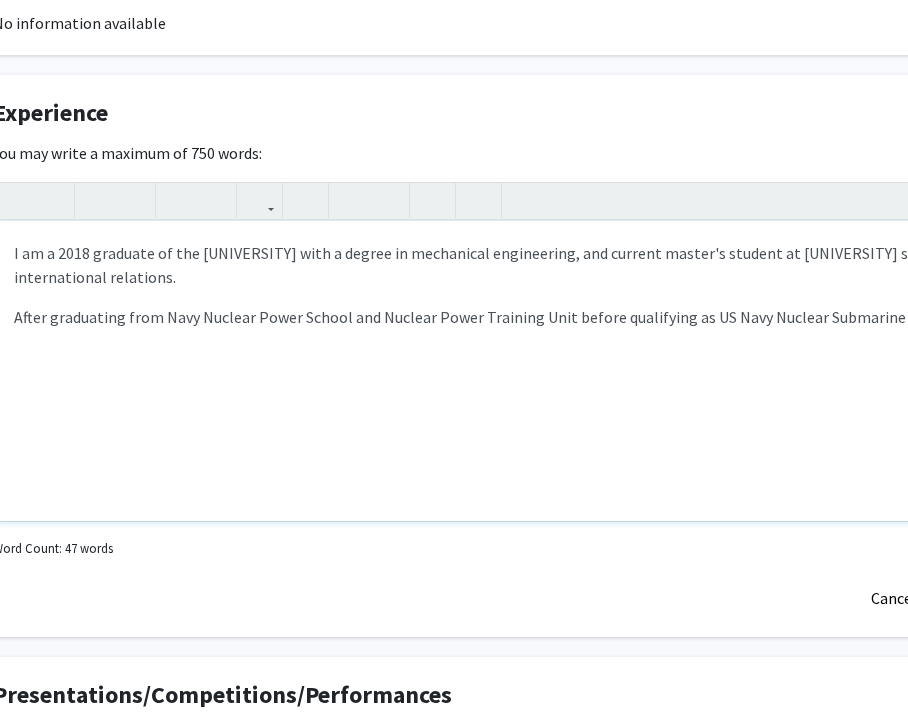 click on "After graduating from Navy Nuclear Power School and Nuclear Power Training Unit before qualifying as US Navy Nuclear Submarine Officer." at bounding box center (508, 317) 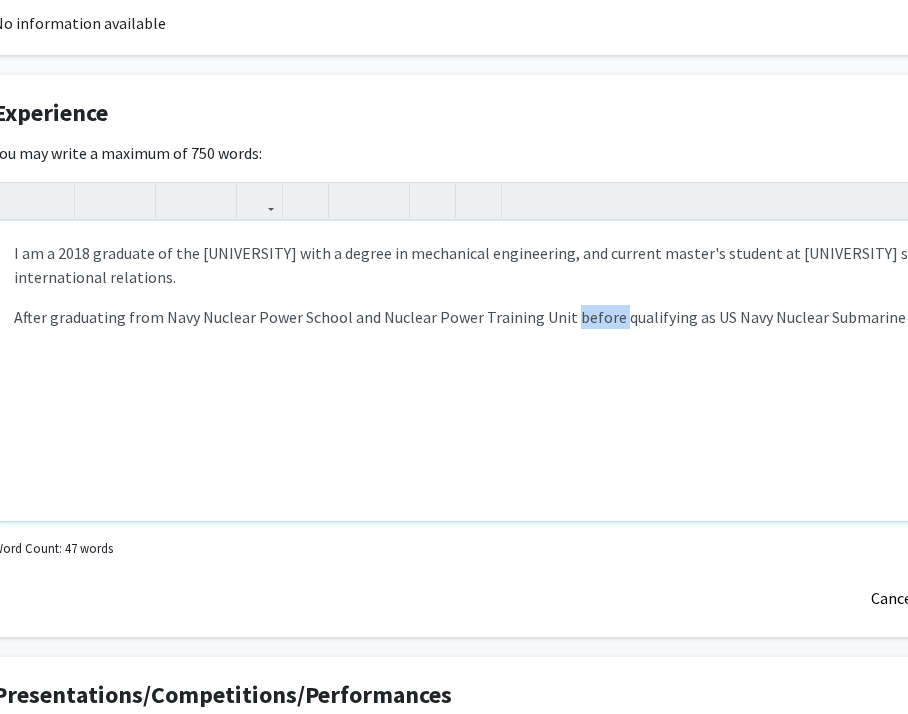 click on "After graduating from Navy Nuclear Power School and Nuclear Power Training Unit before qualifying as US Navy Nuclear Submarine Officer." at bounding box center [508, 317] 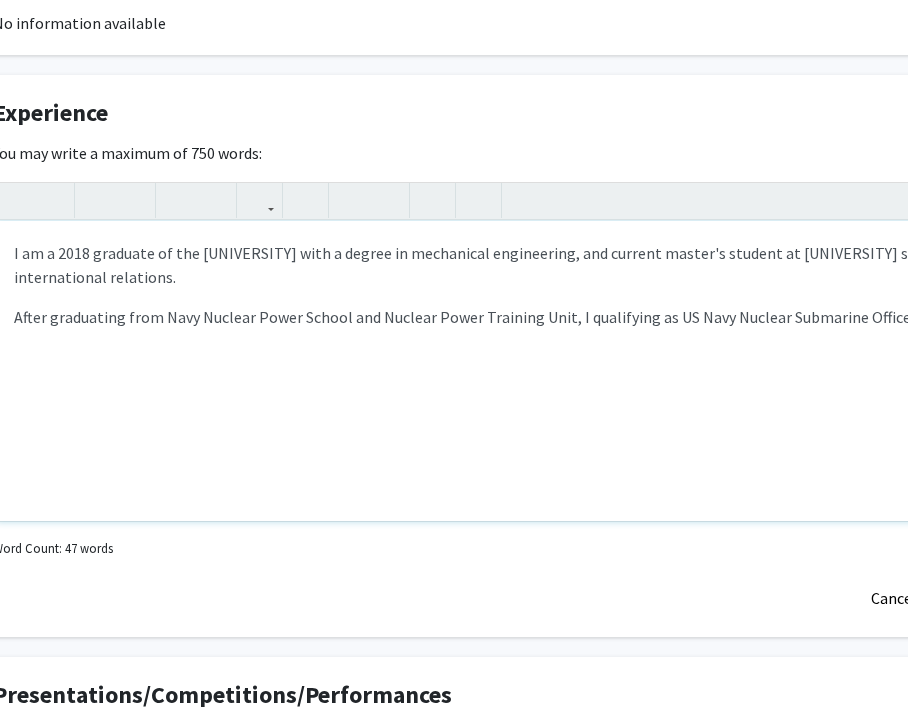 click on "After graduating from Navy Nuclear Power School and Nuclear Power Training Unit, I qualifying as US Navy Nuclear Submarine Officer." at bounding box center [508, 317] 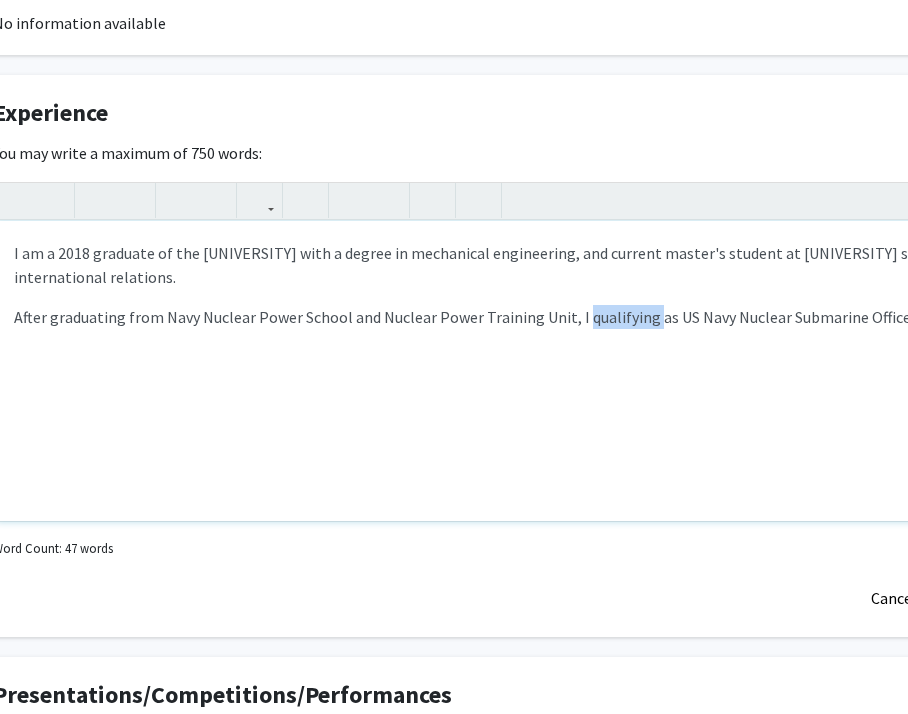 click on "After graduating from Navy Nuclear Power School and Nuclear Power Training Unit, I qualifying as US Navy Nuclear Submarine Officer." at bounding box center [508, 317] 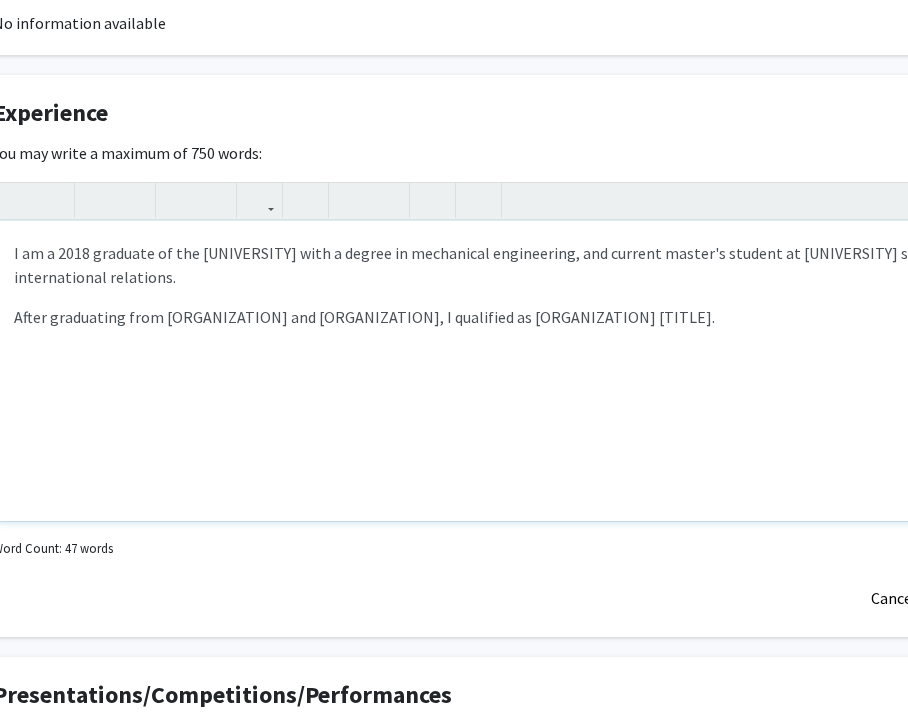 click on "After graduating from [ORGANIZATION] and [ORGANIZATION], I qualified as [ORGANIZATION] [TITLE]." at bounding box center [508, 317] 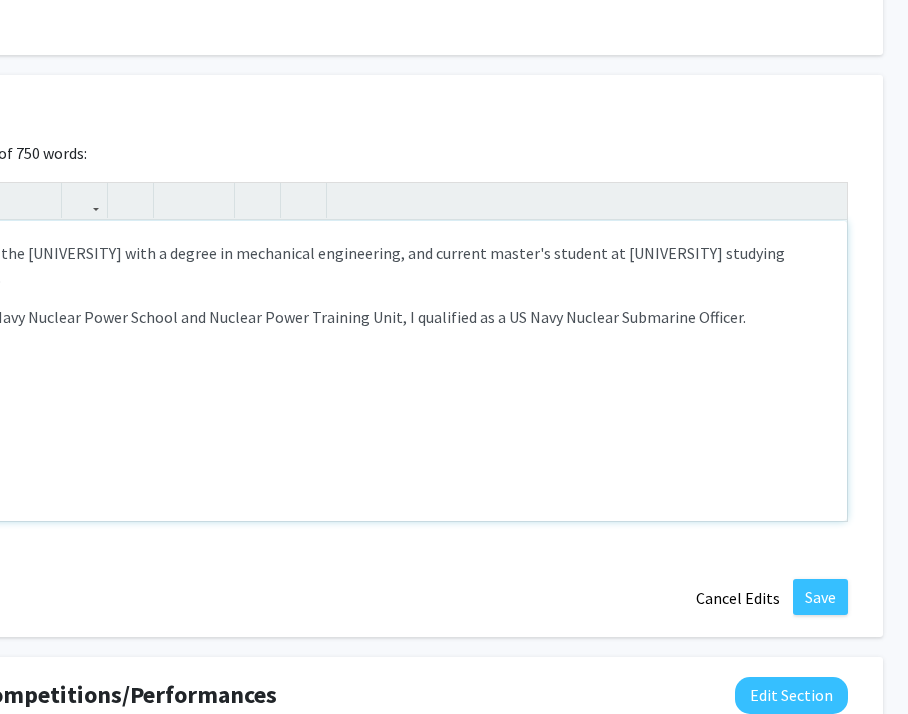 scroll, scrollTop: 1114, scrollLeft: 268, axis: both 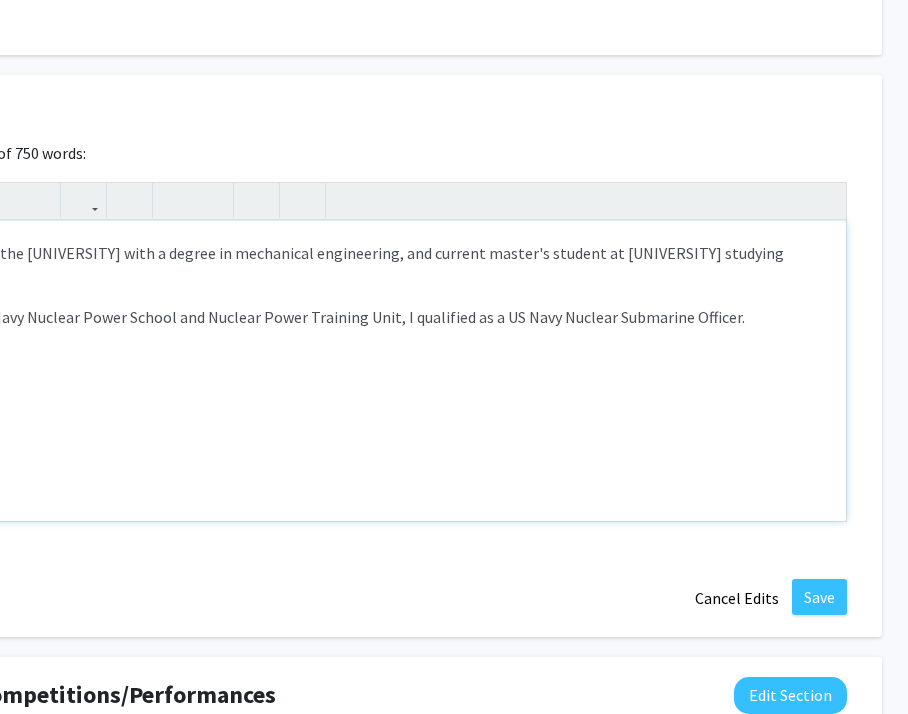 click on "After graduating from Navy Nuclear Power School and Nuclear Power Training Unit, I qualified as a US Navy Nuclear Submarine Officer." at bounding box center (332, 317) 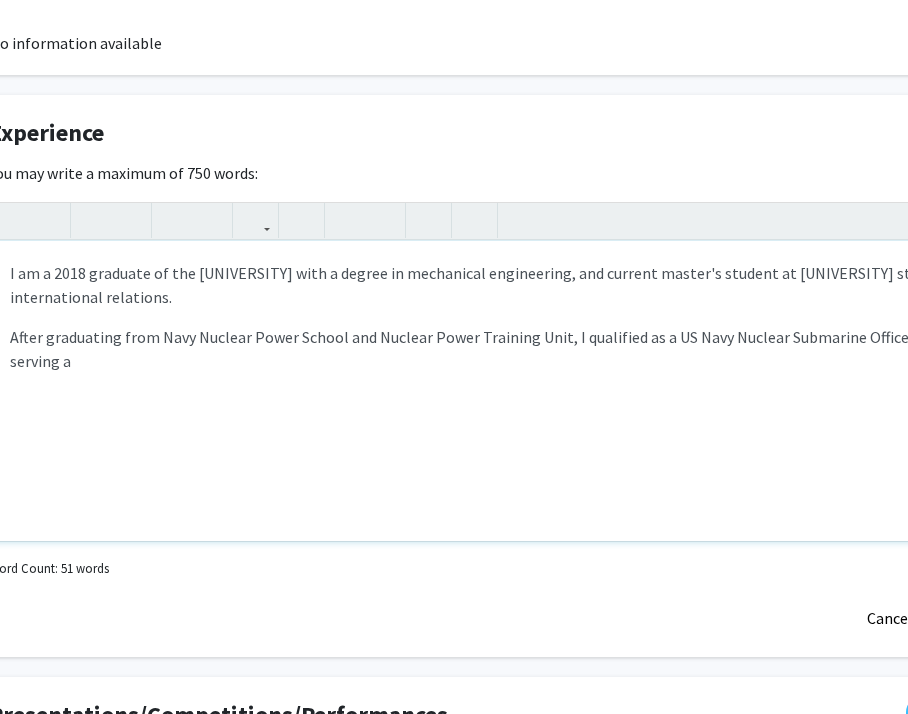 scroll, scrollTop: 1092, scrollLeft: 94, axis: both 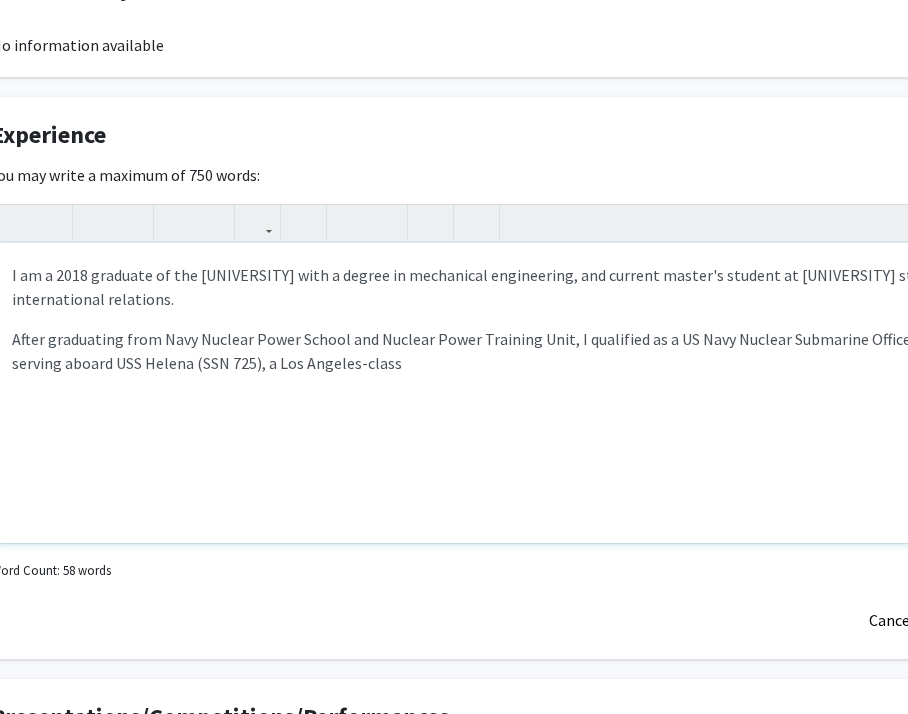 drag, startPoint x: 356, startPoint y: 369, endPoint x: 204, endPoint y: 375, distance: 152.11838 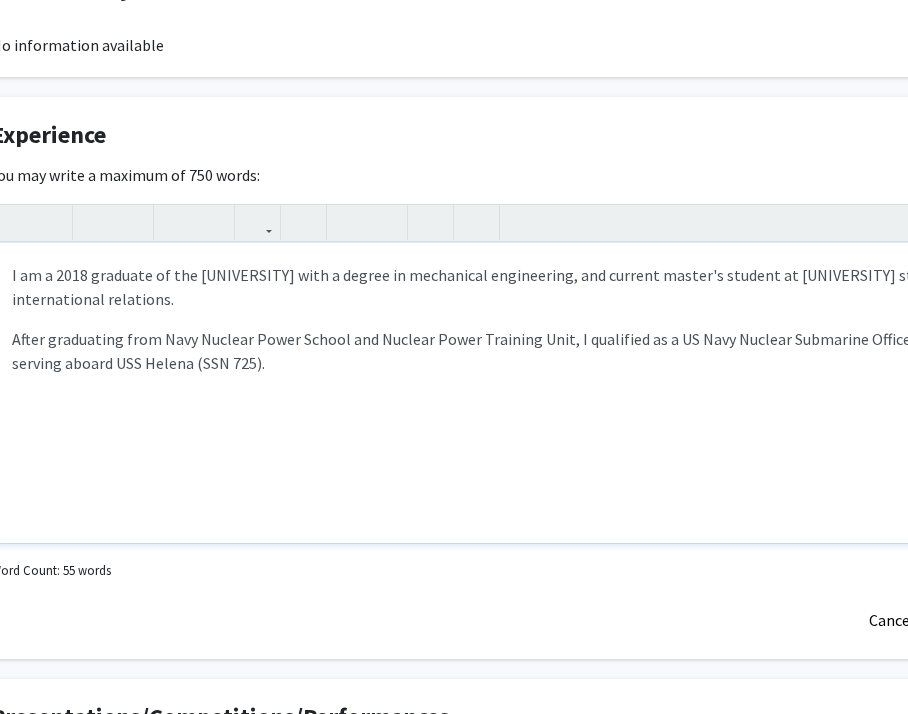 click on "After graduating from Navy Nuclear Power School and Nuclear Power Training Unit, I qualified as a US Navy Nuclear Submarine Officer while serving aboard USS Helena (SSN 725)." at bounding box center [506, 351] 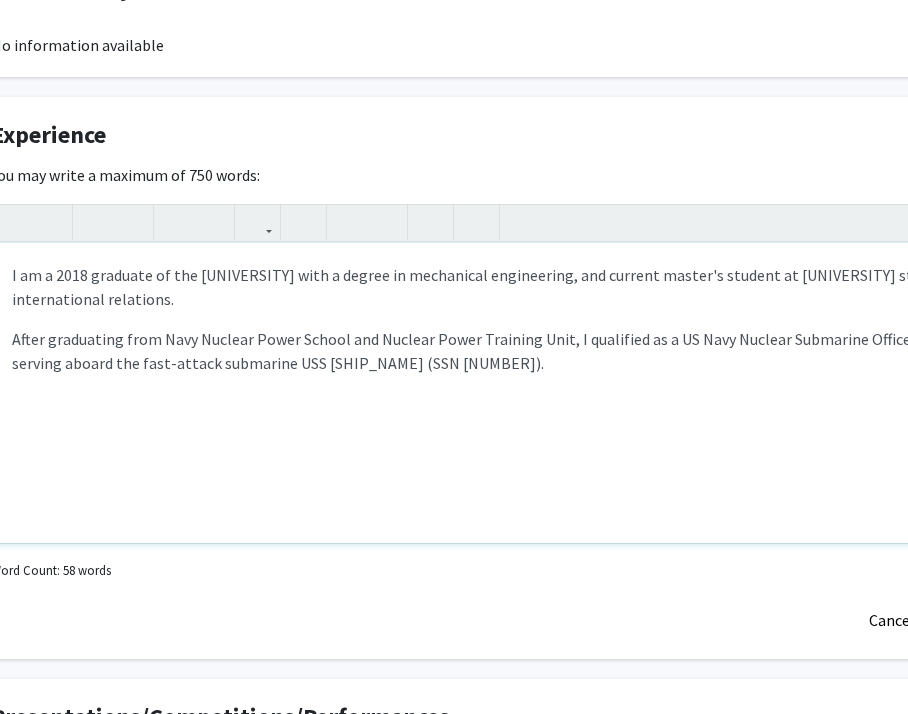 click on "After graduating from Navy Nuclear Power School and Nuclear Power Training Unit, I qualified as a US Navy Nuclear Submarine Officer while serving aboard the fast-attack submarine USS [SHIP_NAME] (SSN [NUMBER])." at bounding box center [506, 351] 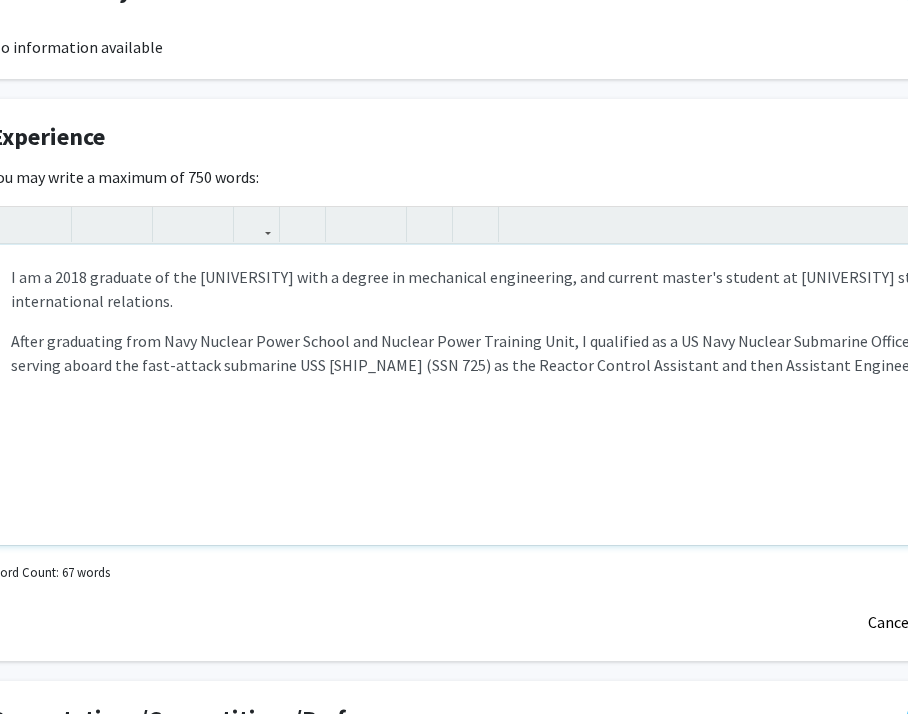scroll, scrollTop: 1090, scrollLeft: 94, axis: both 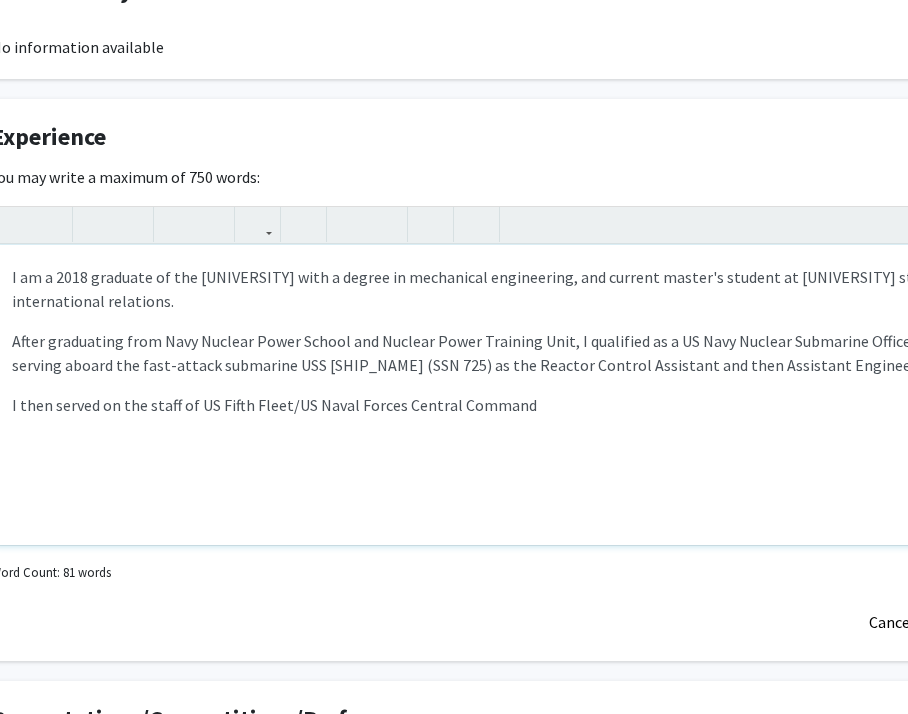click on "I then served on the staff of US Fifth Fleet/US Naval Forces Central Command" at bounding box center (506, 405) 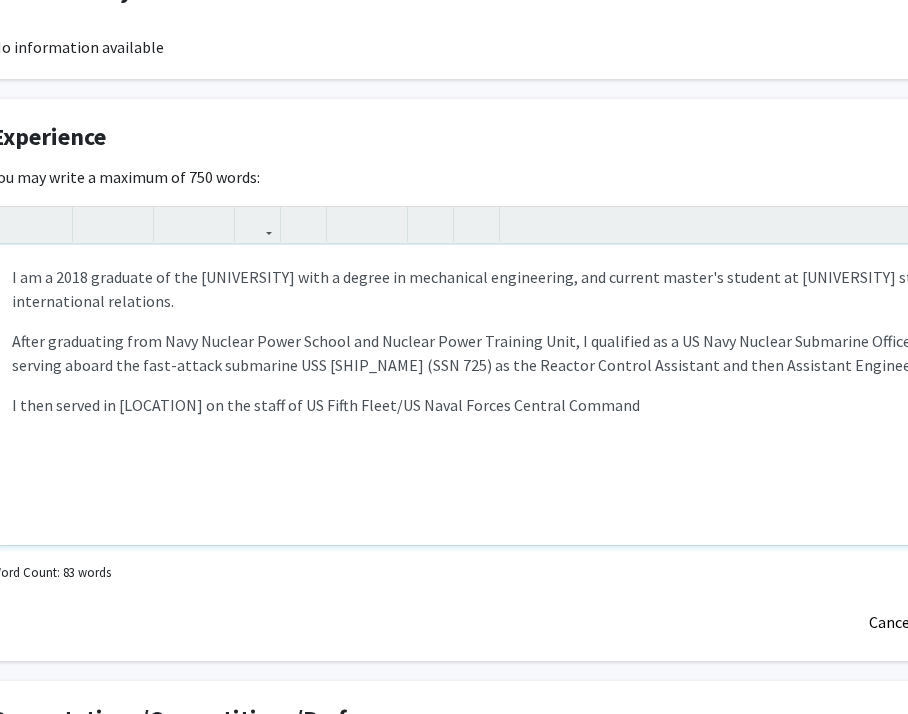 click on "I then served in [LOCATION] on the staff of US Fifth Fleet/US Naval Forces Central Command" at bounding box center [506, 405] 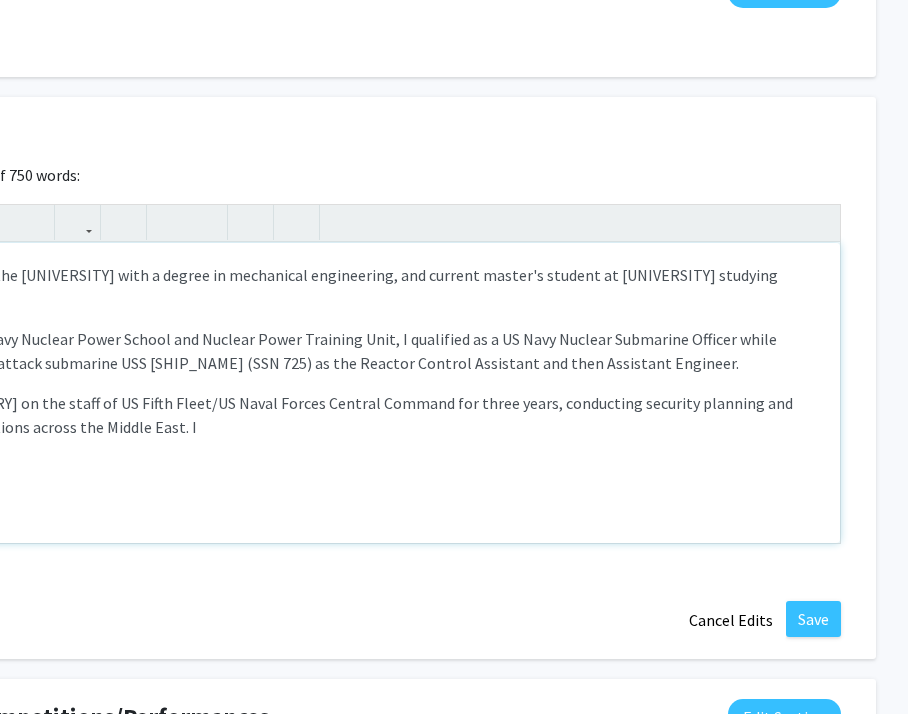 scroll, scrollTop: 1092, scrollLeft: 285, axis: both 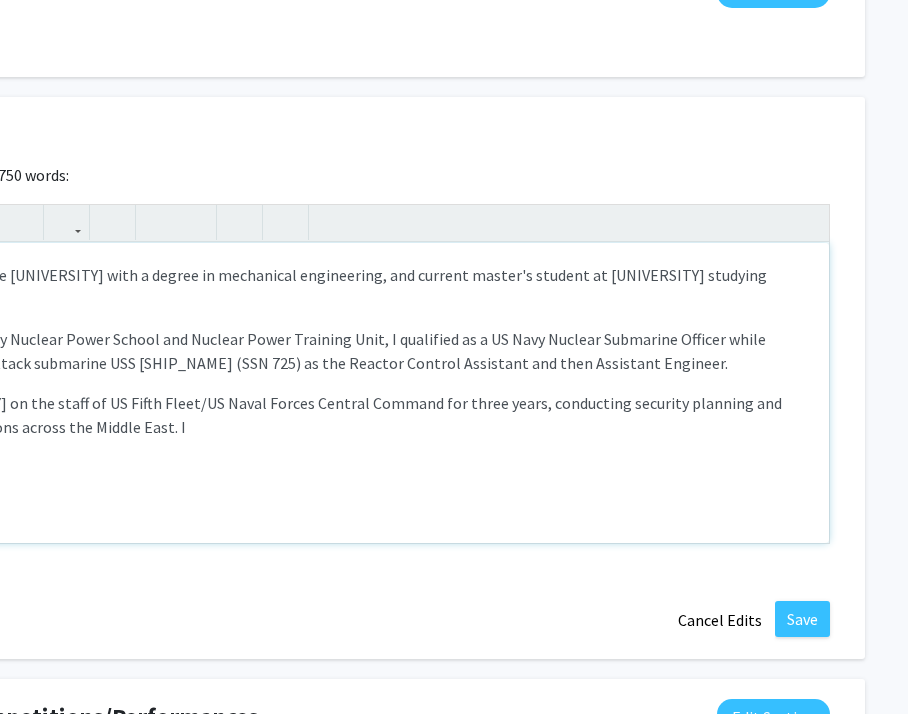 click on "I then served in [COUNTRY] on the staff of US Fifth Fleet/US Naval Forces Central Command for three years, conducting security planning and analysis for naval operations across the Middle East. I" at bounding box center (315, 415) 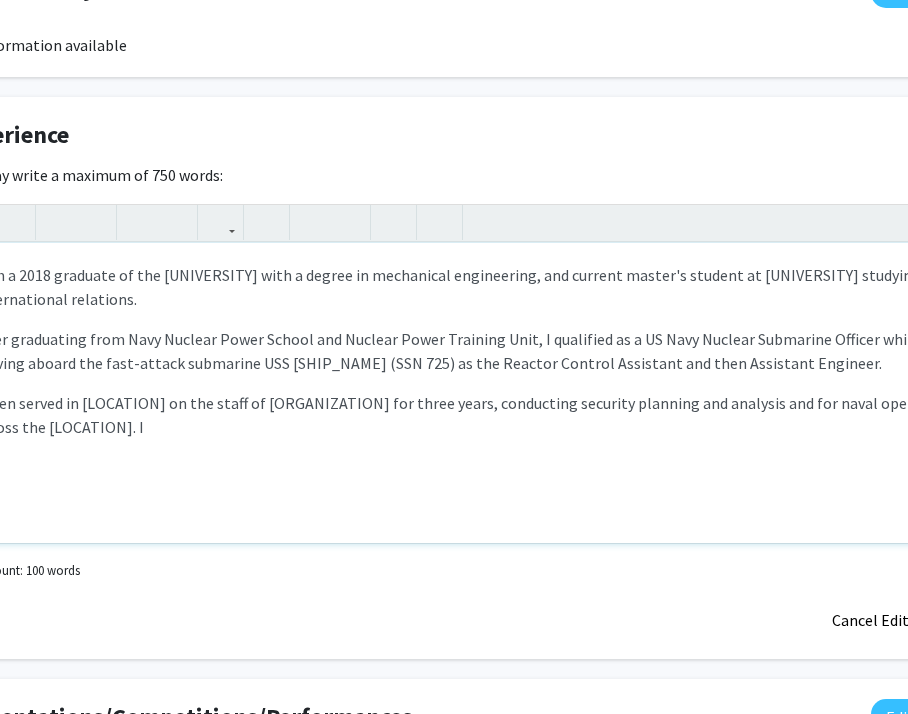 scroll, scrollTop: 1092, scrollLeft: 184, axis: both 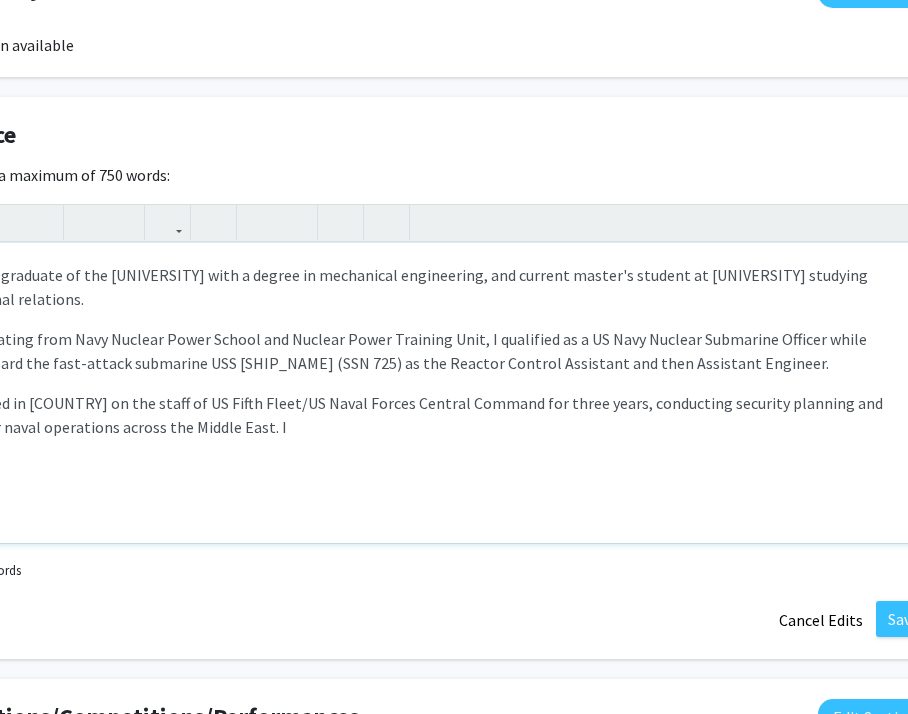 click on "I then served in [COUNTRY] on the staff of US Fifth Fleet/US Naval Forces Central Command for three years, conducting security planning and analysis for naval operations across the Middle East. I" at bounding box center [416, 415] 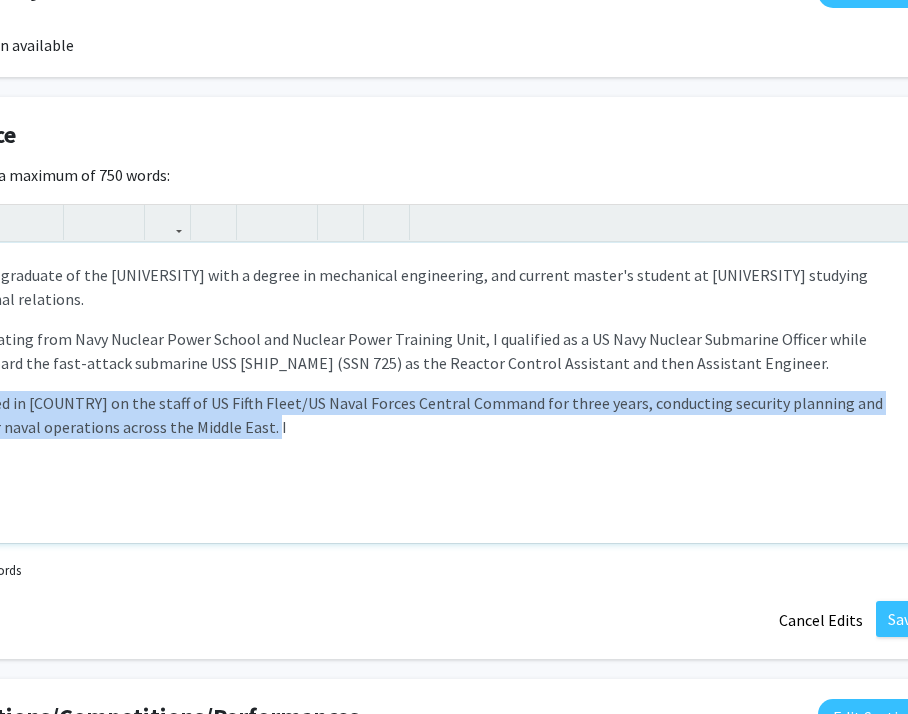 click on "I then served in [COUNTRY] on the staff of US Fifth Fleet/US Naval Forces Central Command for three years, conducting security planning and analysis for naval operations across the Middle East. I" at bounding box center (416, 415) 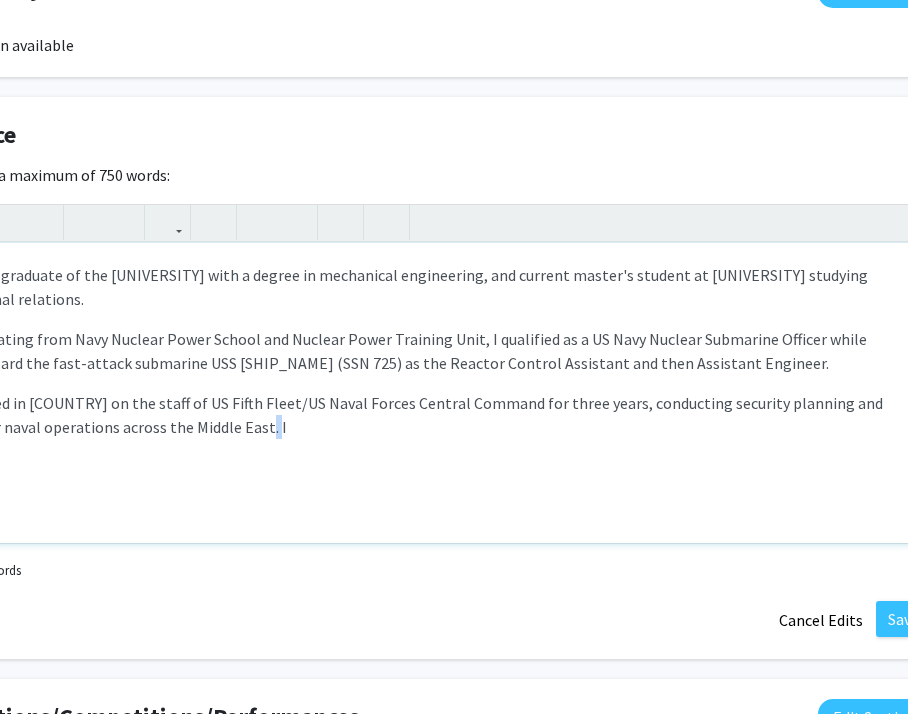 drag, startPoint x: 204, startPoint y: 425, endPoint x: 189, endPoint y: 429, distance: 15.524175 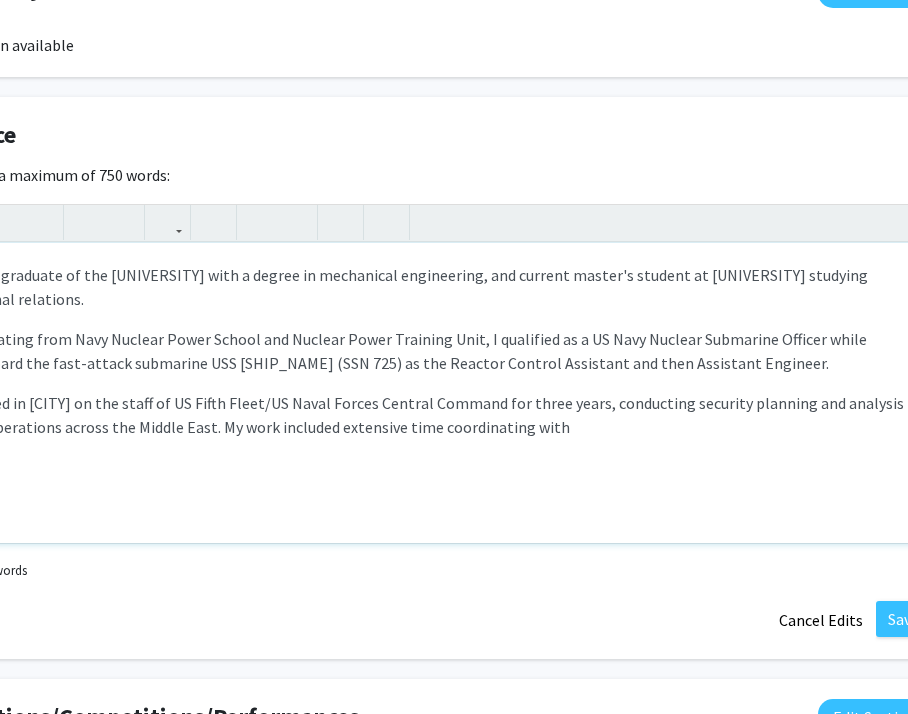 drag, startPoint x: 540, startPoint y: 429, endPoint x: 597, endPoint y: 407, distance: 61.09828 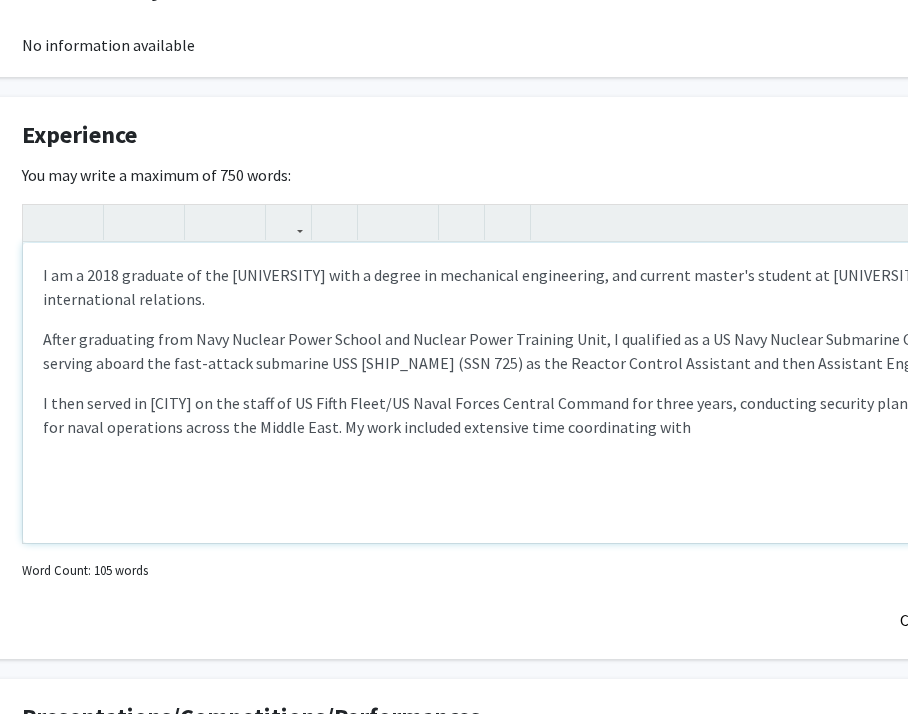 scroll, scrollTop: 1092, scrollLeft: 64, axis: both 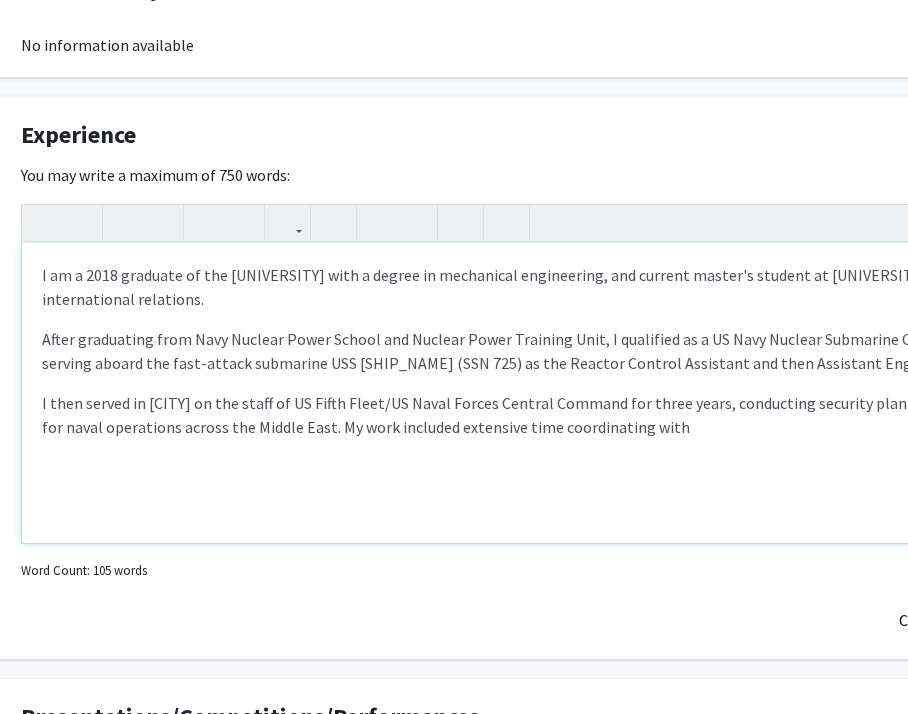 click on "I then served in [CITY] on the staff of US Fifth Fleet/US Naval Forces Central Command for three years, conducting security planning and analysis for naval operations across the Middle East. My work included extensive time coordinating with" at bounding box center [536, 415] 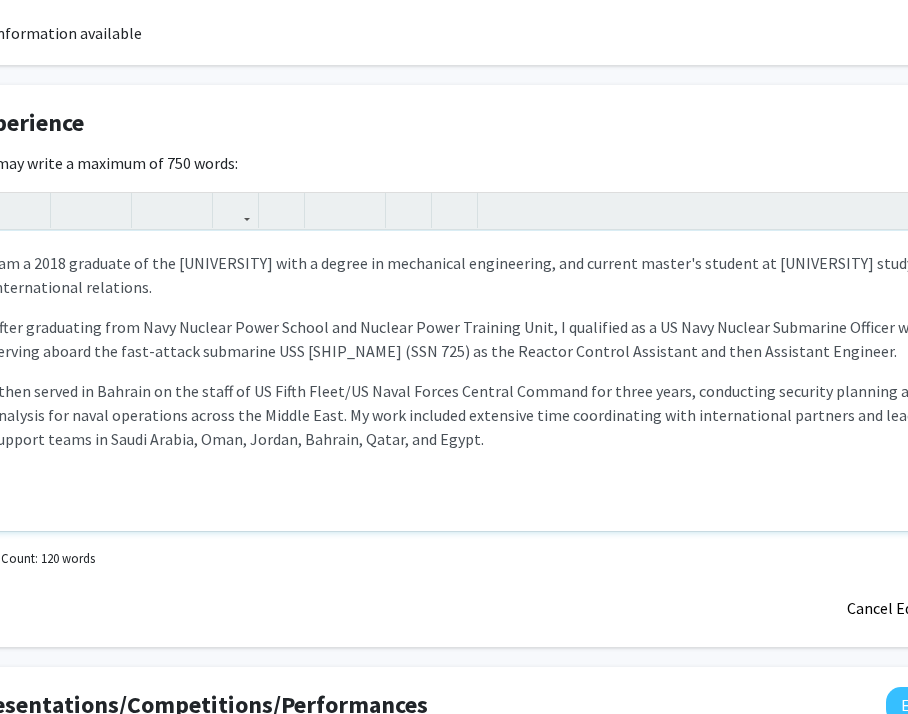 scroll, scrollTop: 1104, scrollLeft: 95, axis: both 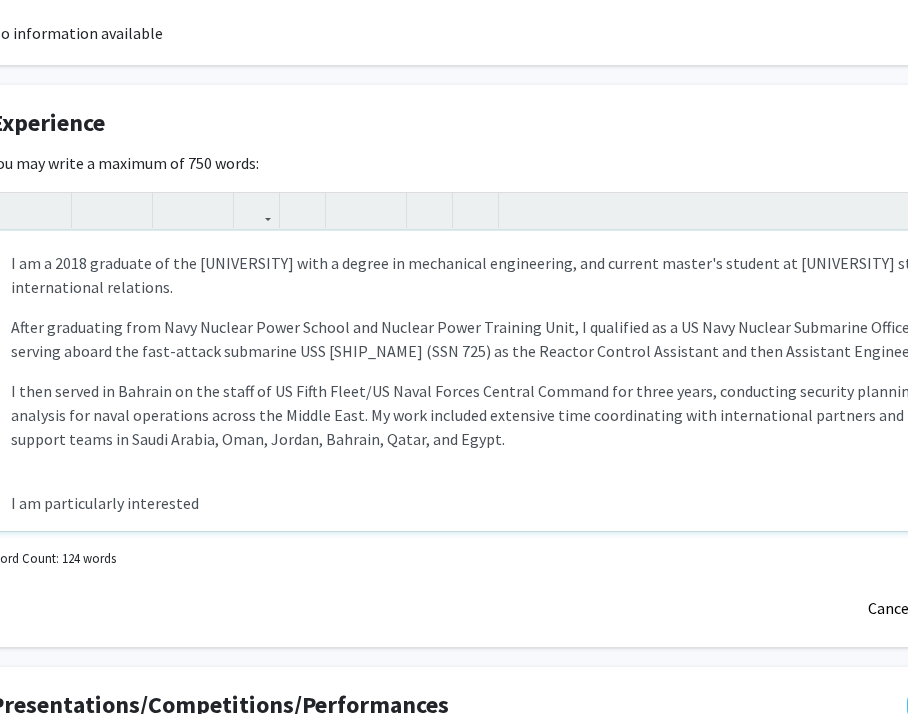 click on "I am a [YEAR] graduate of the [UNIVERSITY] with a degree in mechanical engineering, and current master's student at [UNIVERSITY] SAIS studying international relations. After graduating from Navy Nuclear Power School and Nuclear Power Training Unit, I qualified as a US Navy Nuclear Submarine Officer while serving aboard the fast-attack submarine [SUBMARINE_NAME] ([SUB_ID]) as the Reactor Control Assistant and then Assistant Engineer. I then served in [COUNTRY] on the staff of US Fifth Fleet/US Naval Forces Central Command for three years, conducting security planning and analysis for naval operations across the Middle East. My work included extensive time coordinating with international partners and leading support teams in [COUNTRY], [COUNTRY], [COUNTRY], [COUNTRY], [COUNTRY], and [COUNTRY]. I am particularly interested" at bounding box center (505, 381) 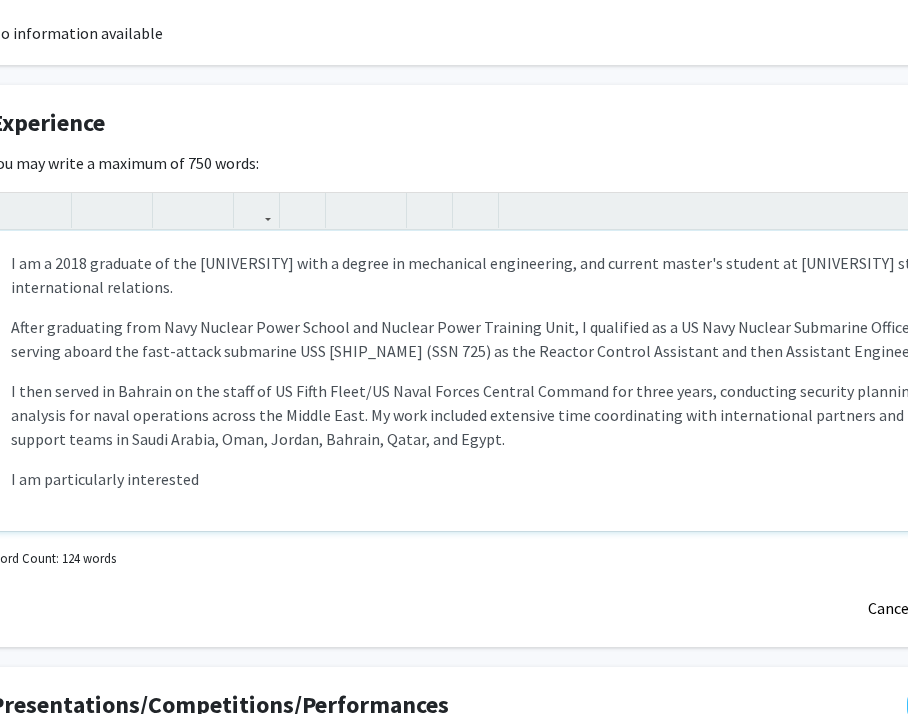 click on "I am particularly interested" at bounding box center (505, 479) 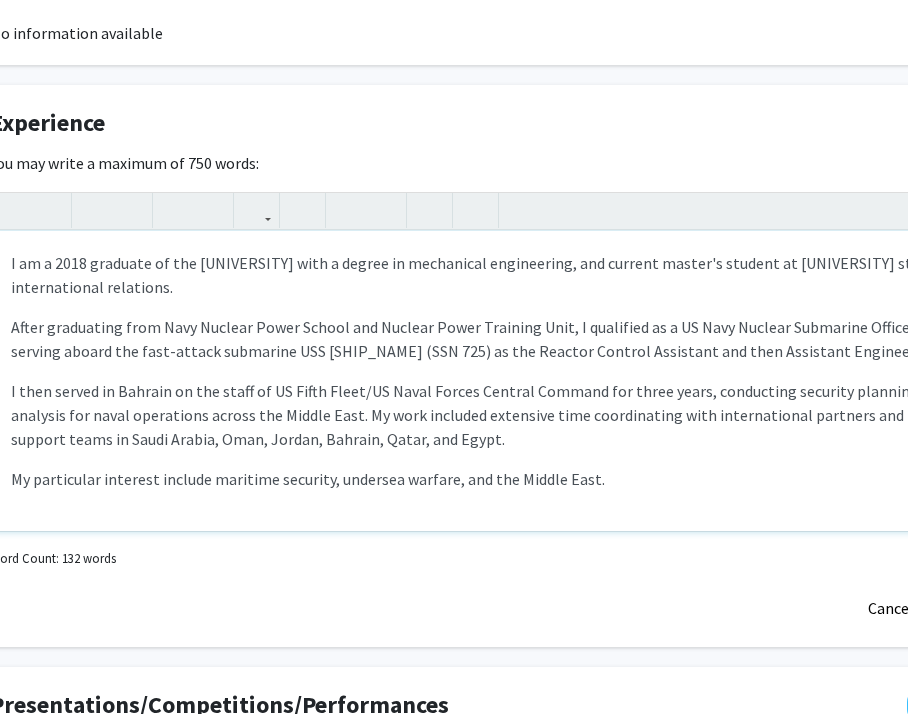 click on "My particular interest include maritime security, undersea warfare, and the Middle East." at bounding box center (505, 479) 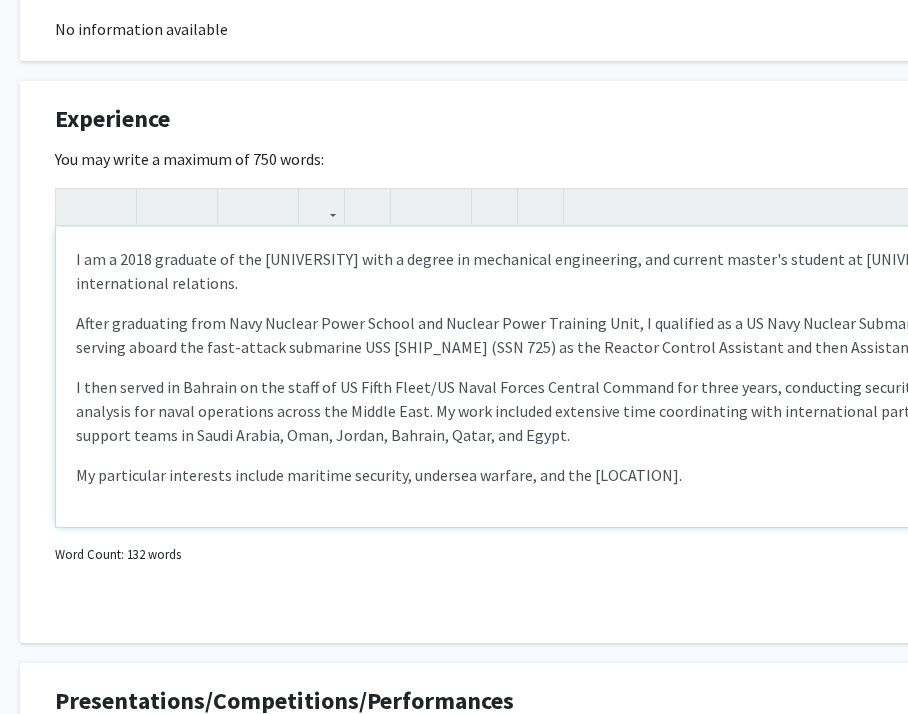 scroll, scrollTop: 1108, scrollLeft: 28, axis: both 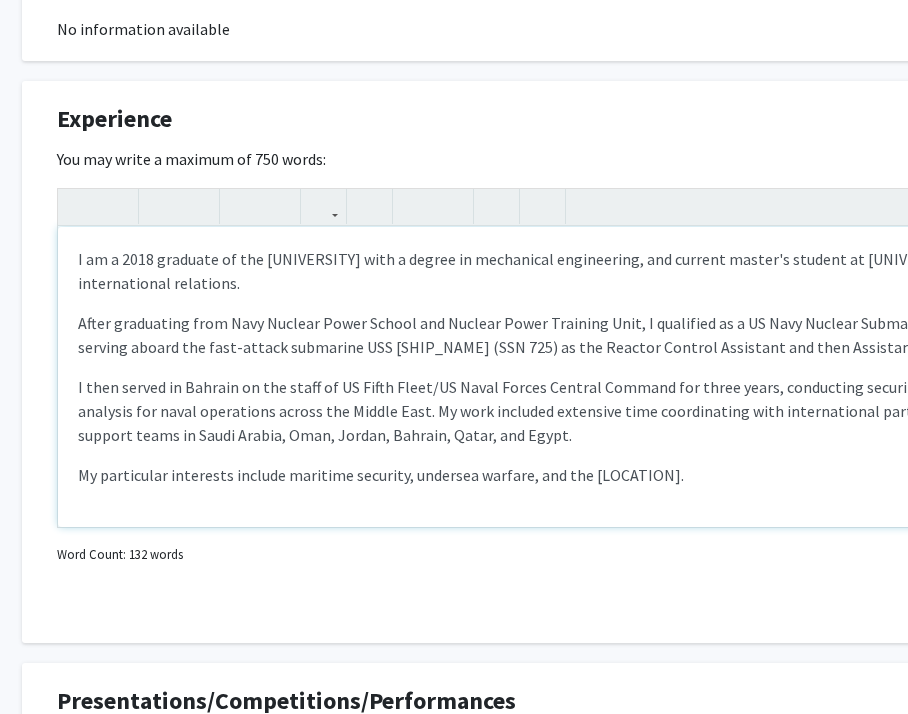 click on "After graduating from Navy Nuclear Power School and Nuclear Power Training Unit, I qualified as a US Navy Nuclear Submarine Officer while serving aboard the fast-attack submarine USS [SHIP_NAME] (SSN 725) as the Reactor Control Assistant and then Assistant Engineer." at bounding box center (572, 335) 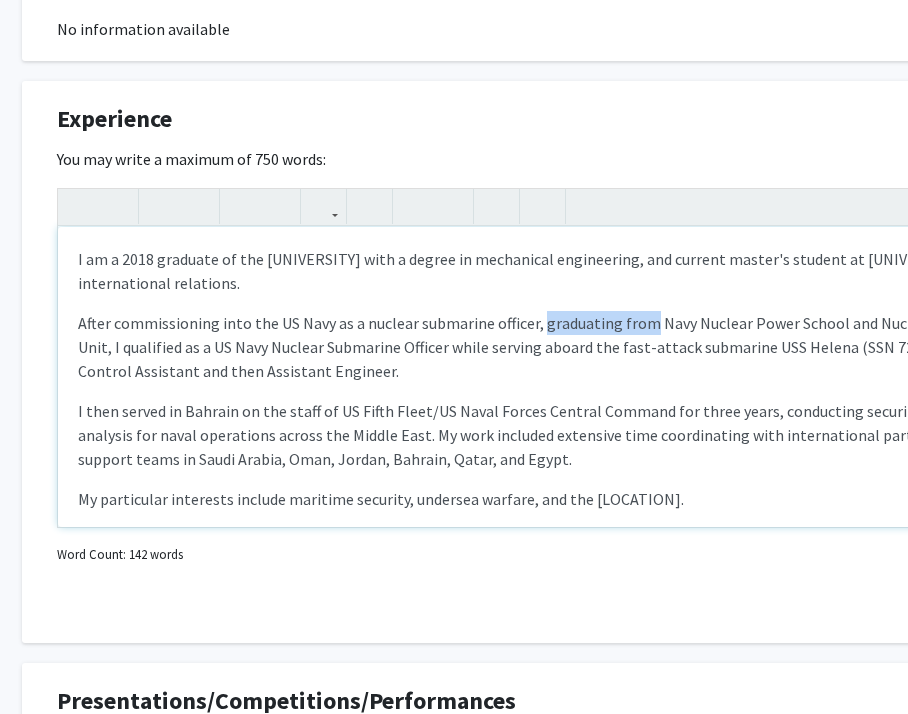 drag, startPoint x: 640, startPoint y: 319, endPoint x: 535, endPoint y: 323, distance: 105.076164 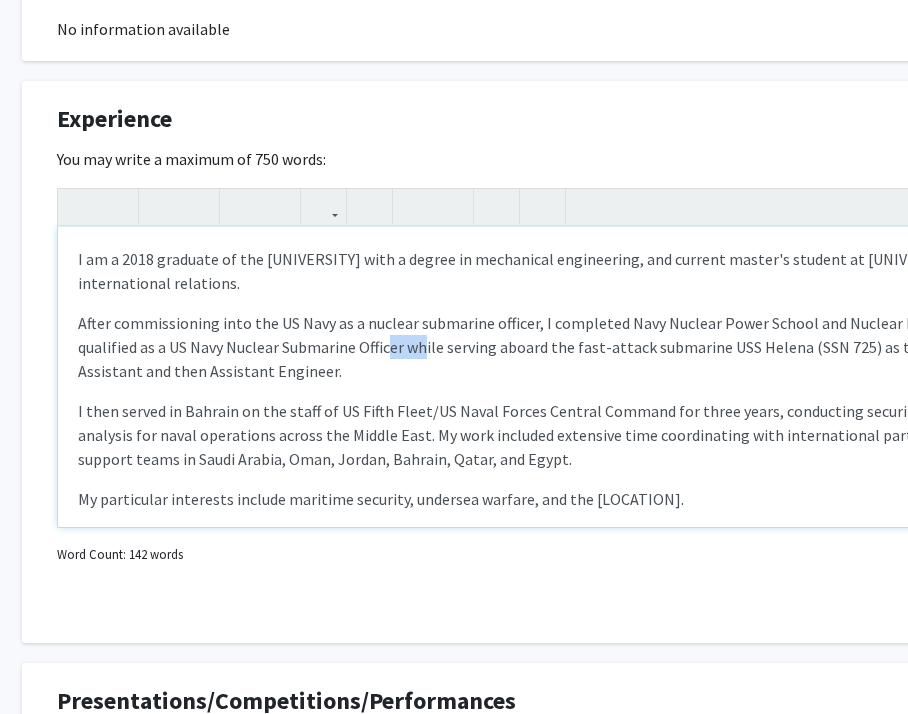 drag, startPoint x: 427, startPoint y: 345, endPoint x: 392, endPoint y: 352, distance: 35.69314 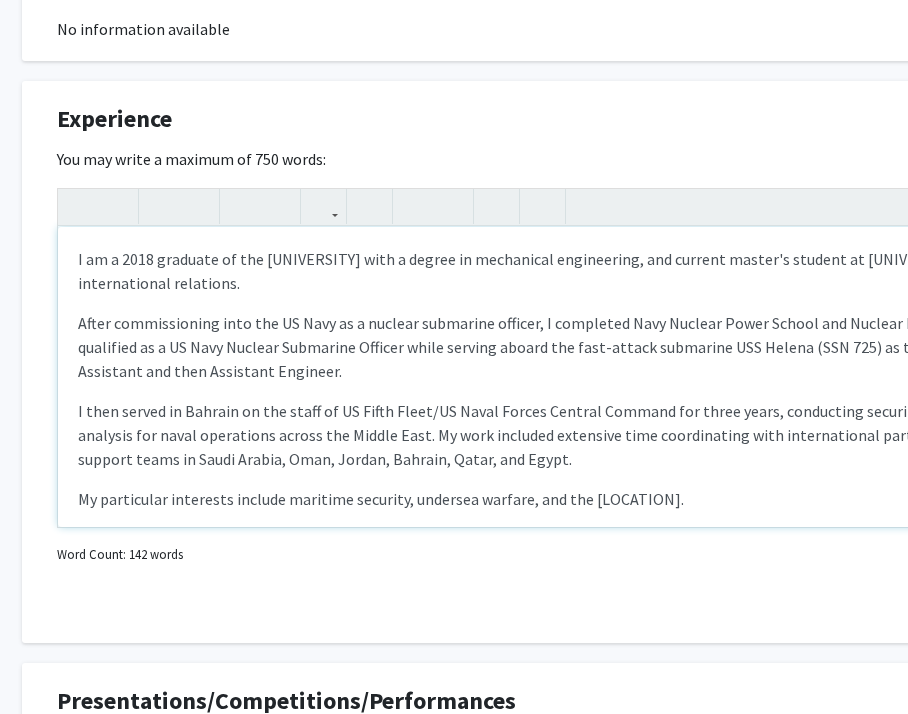 click on "After commissioning into the US Navy as a nuclear submarine officer, I completed Navy Nuclear Power School and Nuclear Power Training Unit, I qualified as a US Navy Nuclear Submarine Officer while serving aboard the fast-attack submarine USS Helena (SSN 725) as the Reactor Control Assistant and then Assistant Engineer." at bounding box center (572, 347) 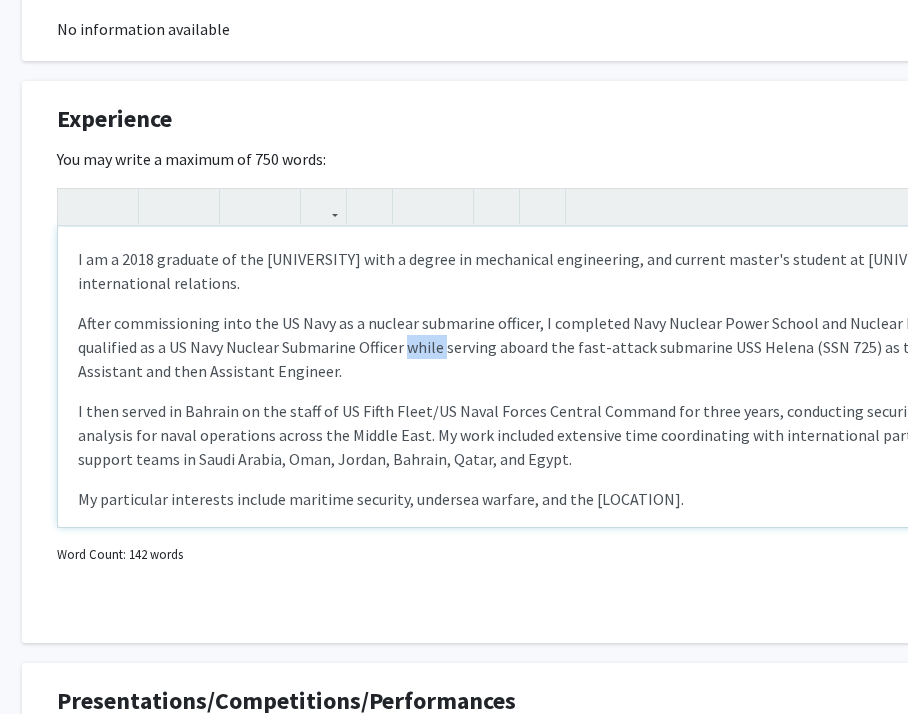 click on "After commissioning into the US Navy as a nuclear submarine officer, I completed Navy Nuclear Power School and Nuclear Power Training Unit, I qualified as a US Navy Nuclear Submarine Officer while serving aboard the fast-attack submarine USS Helena (SSN 725) as the Reactor Control Assistant and then Assistant Engineer." at bounding box center [572, 347] 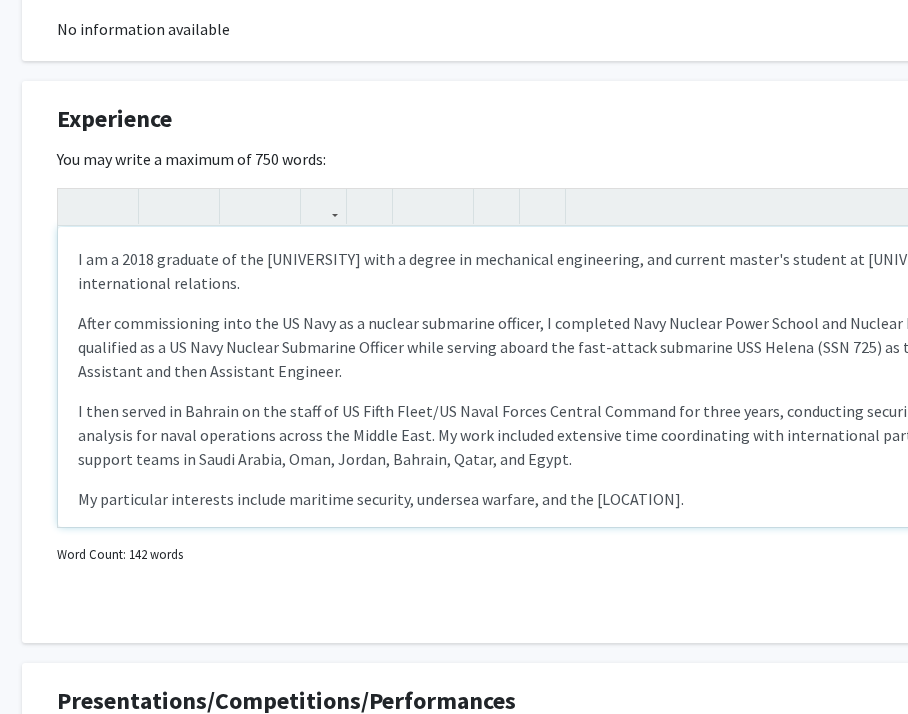 click on "After commissioning into the US Navy as a nuclear submarine officer, I completed Navy Nuclear Power School and Nuclear Power Training Unit, I qualified as a US Navy Nuclear Submarine Officer while serving aboard the fast-attack submarine USS Helena (SSN 725) as the Reactor Control Assistant and then Assistant Engineer." at bounding box center [572, 347] 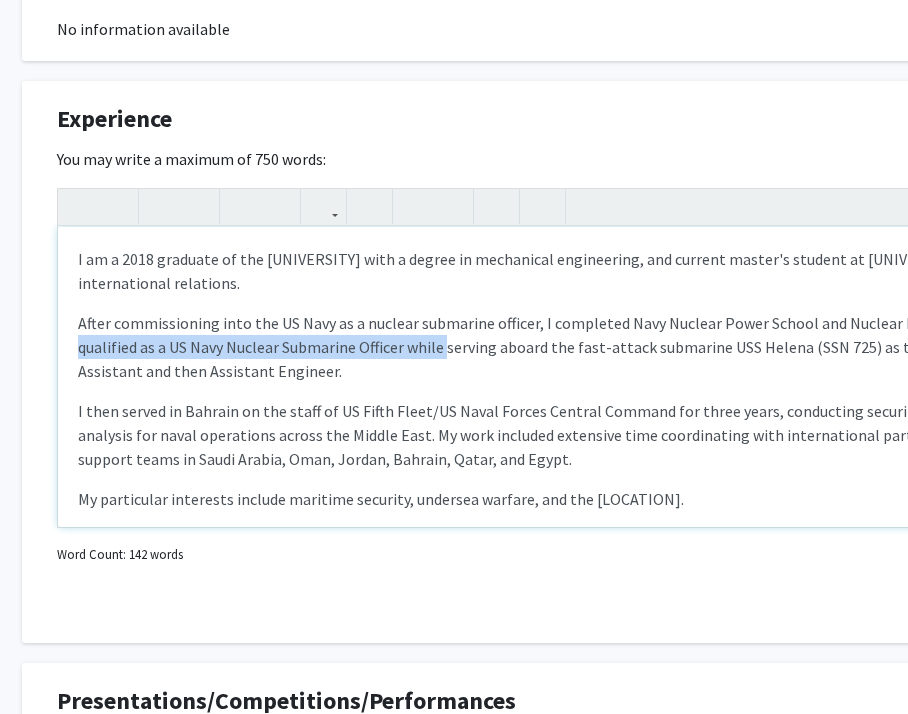 drag, startPoint x: 444, startPoint y: 345, endPoint x: 72, endPoint y: 353, distance: 372.086 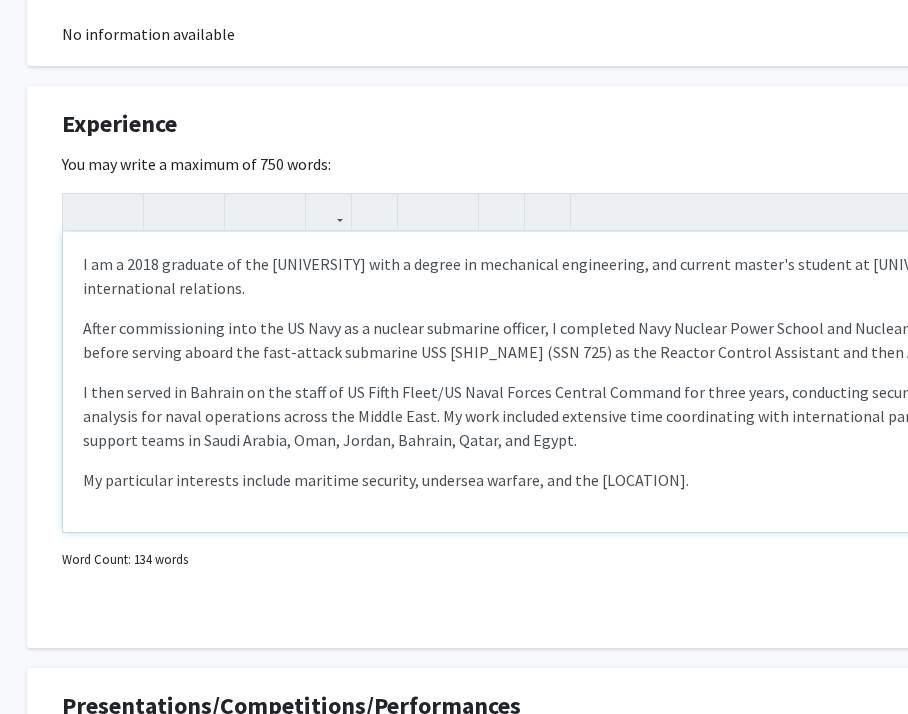 scroll, scrollTop: 1103, scrollLeft: 0, axis: vertical 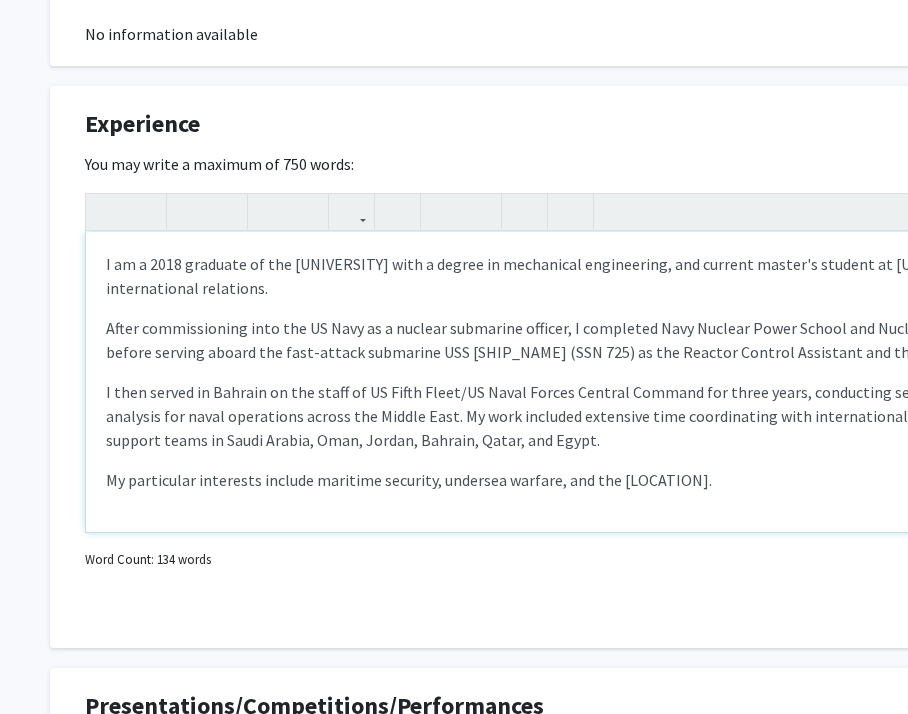 click on "After commissioning into the US Navy as a nuclear submarine officer, I completed Navy Nuclear Power School and Nuclear Power Training Unit, I before serving aboard the fast-attack submarine USS [SHIP_NAME] (SSN 725) as the Reactor Control Assistant and then Assistant Engineer." at bounding box center [600, 340] 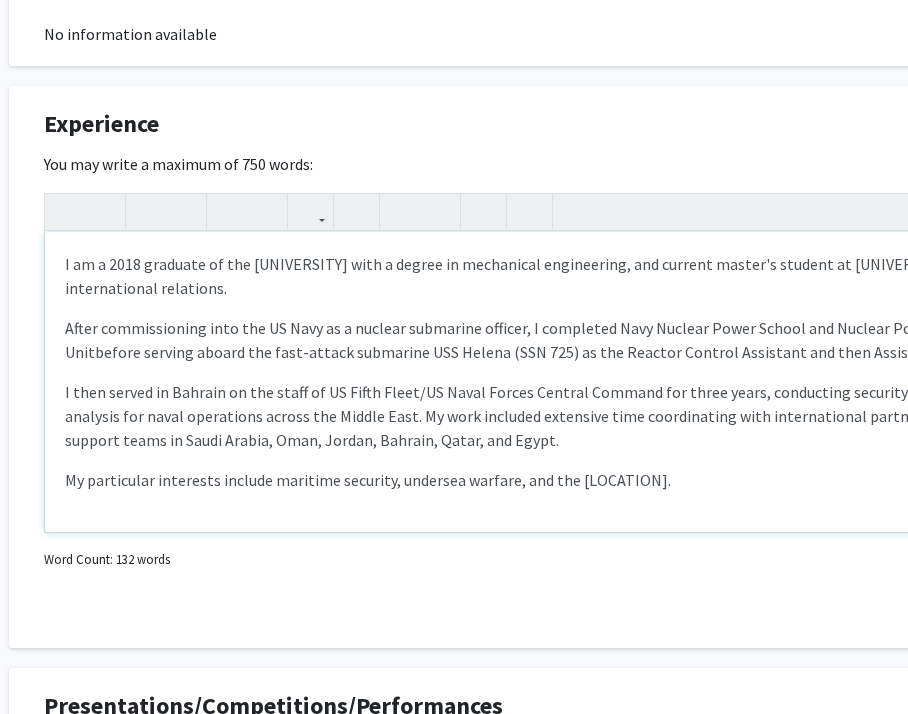 scroll, scrollTop: 1103, scrollLeft: 40, axis: both 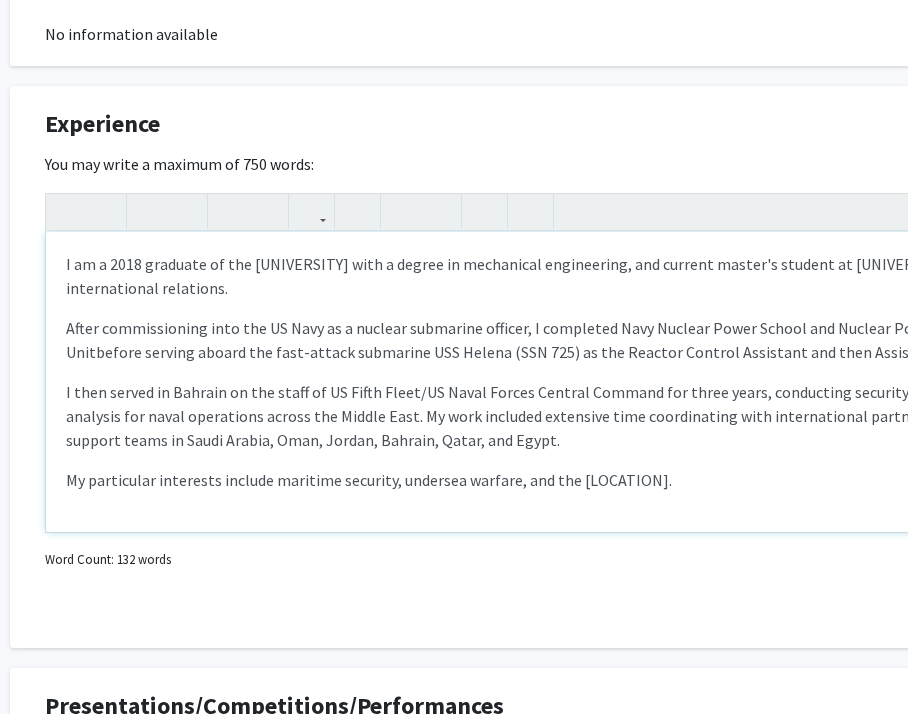 click on "My particular interests include maritime security, undersea warfare, and the [LOCATION]." at bounding box center (560, 480) 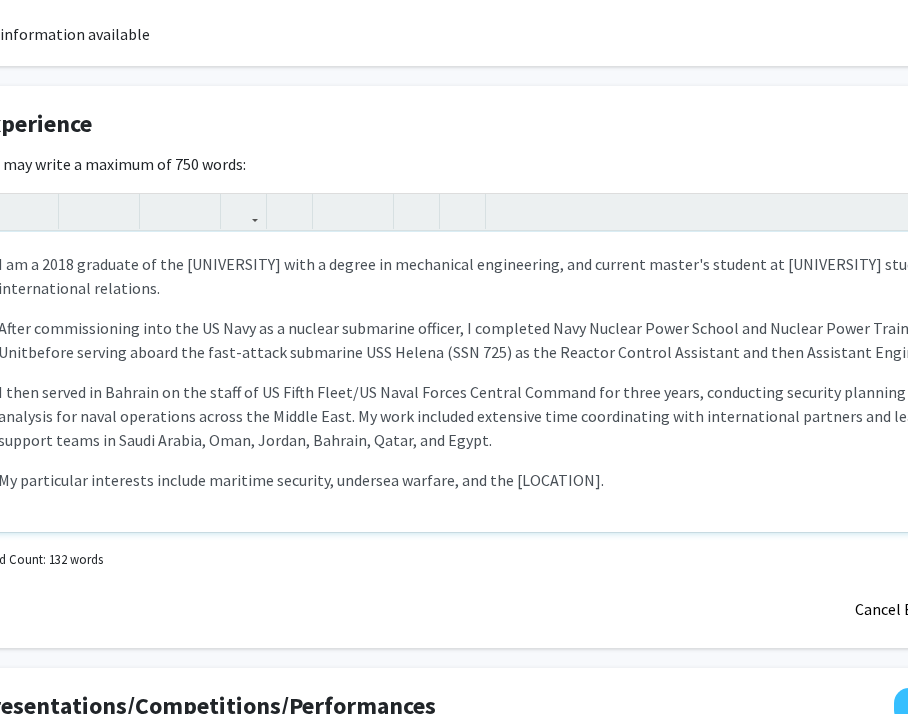 scroll, scrollTop: 1103, scrollLeft: 80, axis: both 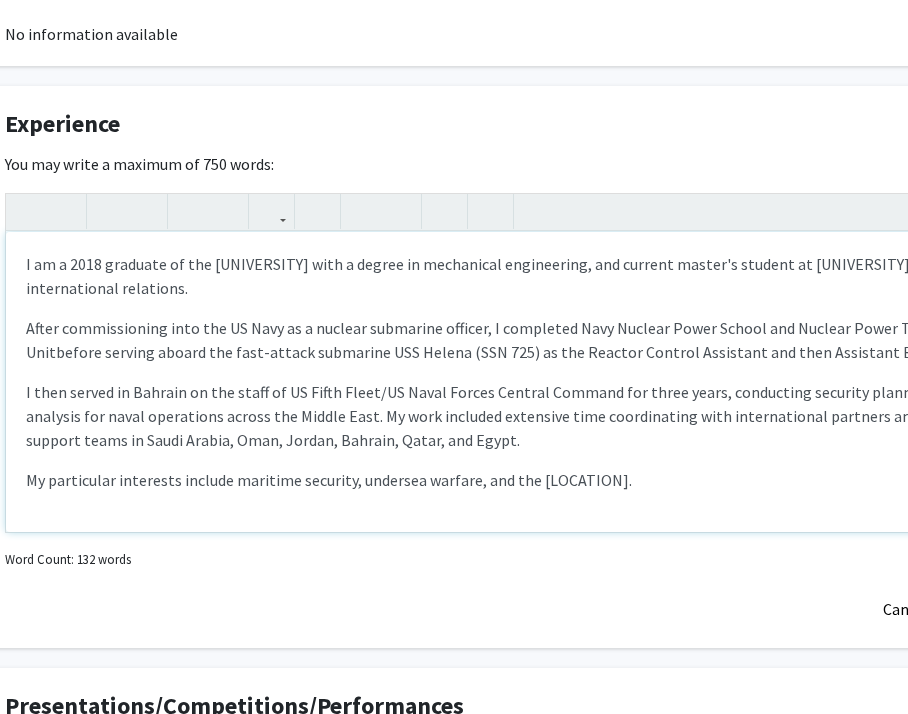 click on "I then served in Bahrain on the staff of US Fifth Fleet/US Naval Forces Central Command for three years, conducting security planning and analysis for naval operations across the Middle East. My work included extensive time coordinating with international partners and leading support teams in Saudi Arabia, Oman, Jordan, Bahrain, Qatar, and Egypt." at bounding box center [520, 416] 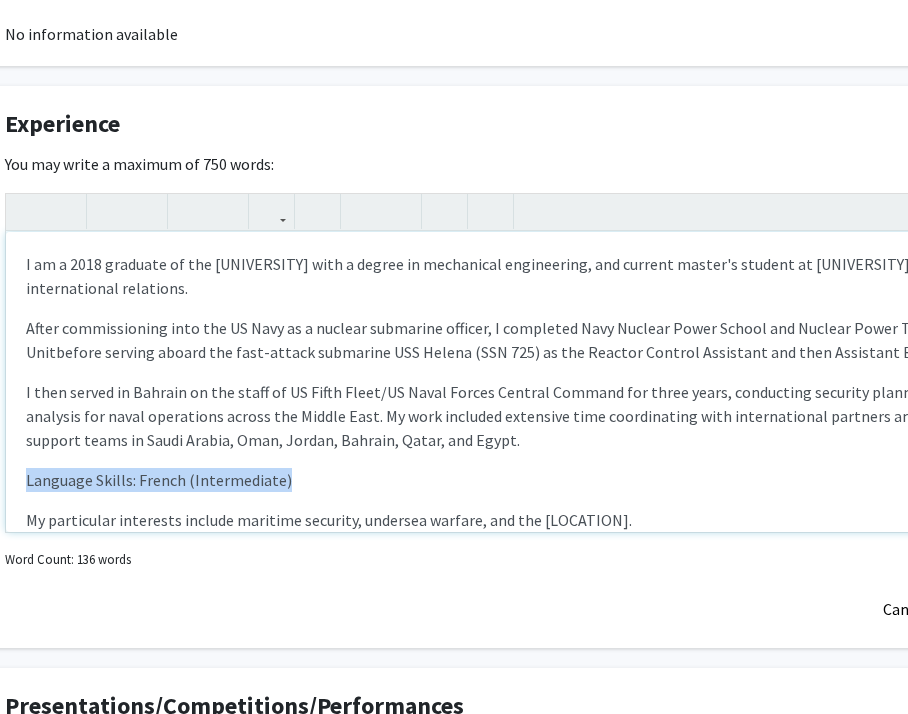 drag, startPoint x: 288, startPoint y: 477, endPoint x: 20, endPoint y: 483, distance: 268.06717 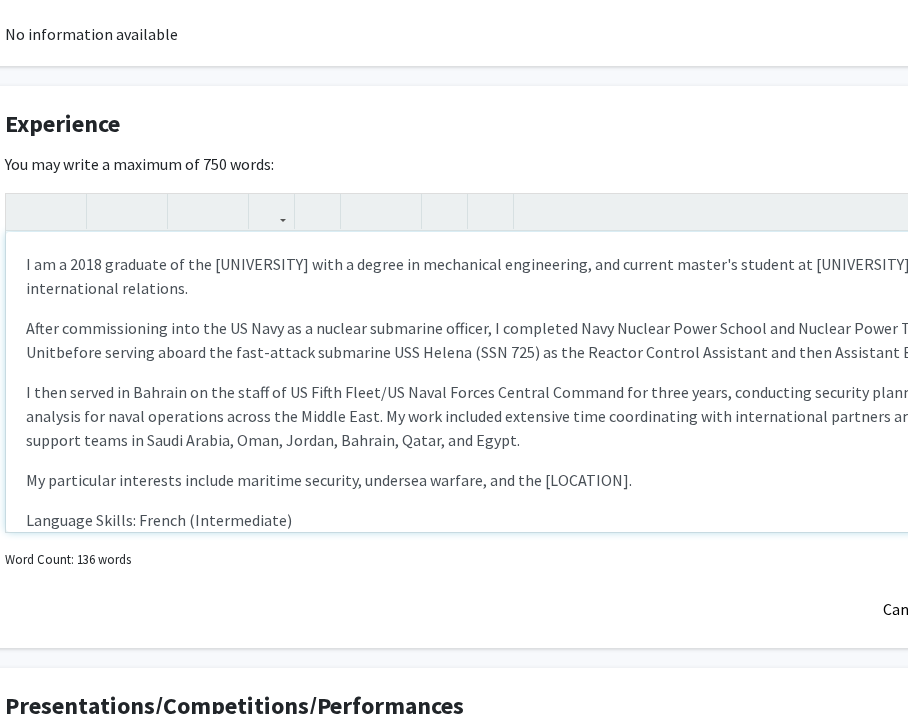 scroll, scrollTop: 0, scrollLeft: 0, axis: both 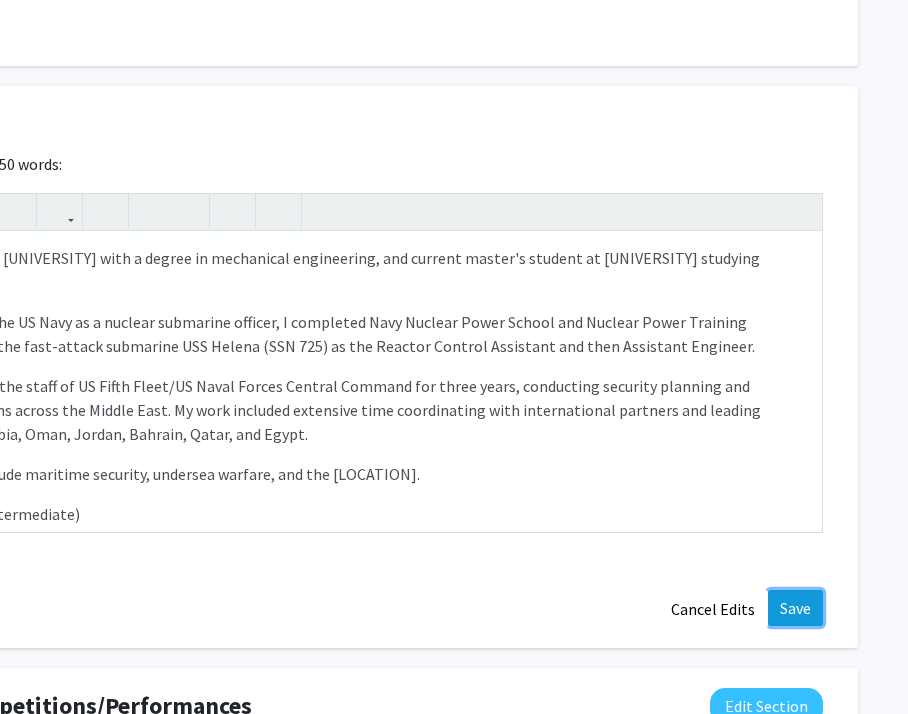 click on "Save" 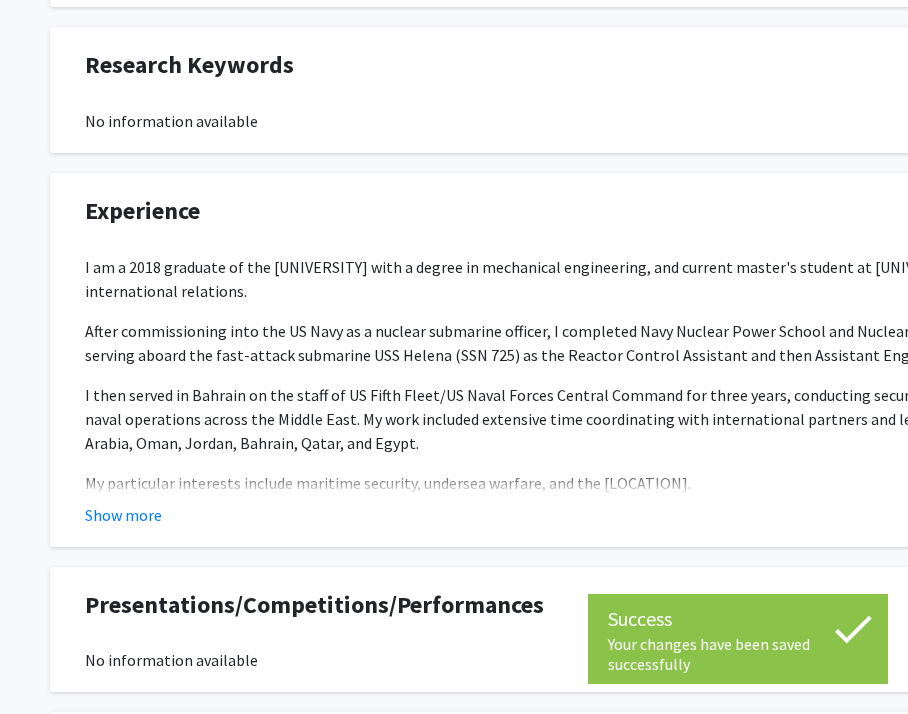 scroll, scrollTop: 1017, scrollLeft: 0, axis: vertical 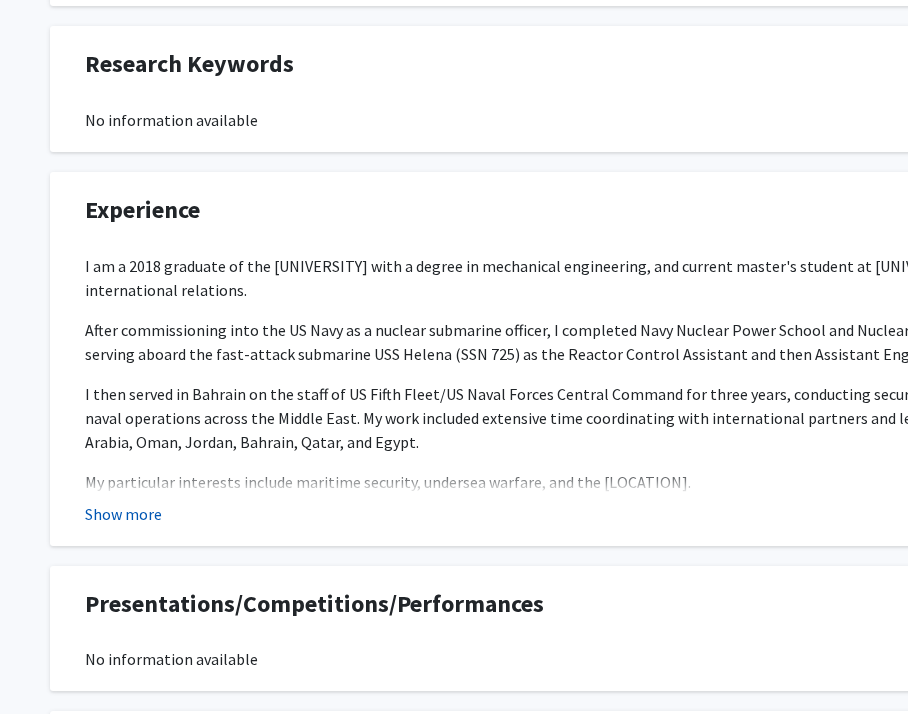 click on "Show more" 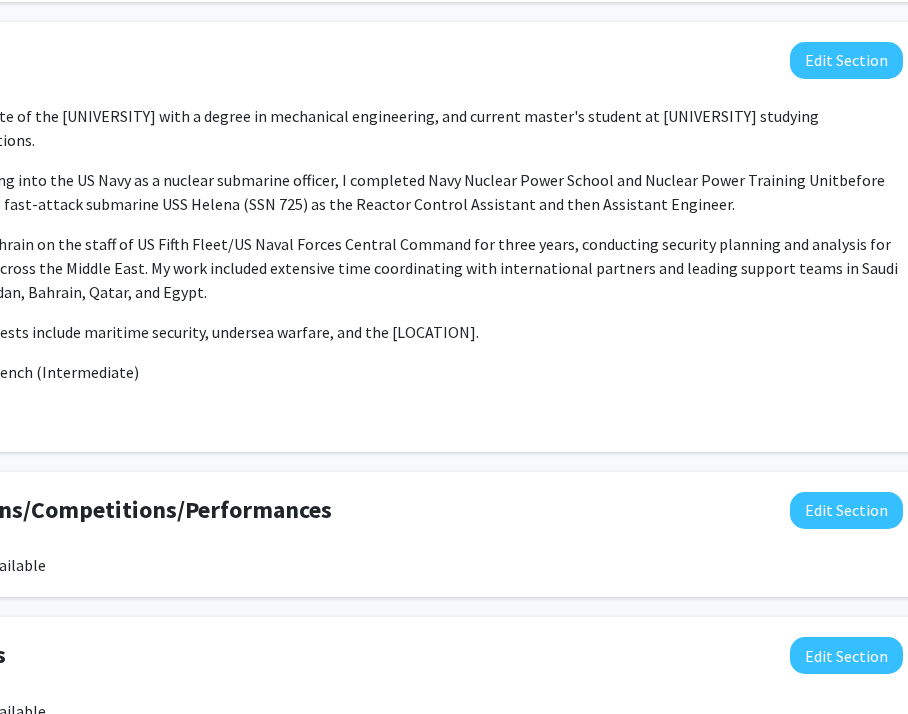 scroll, scrollTop: 884, scrollLeft: 258, axis: both 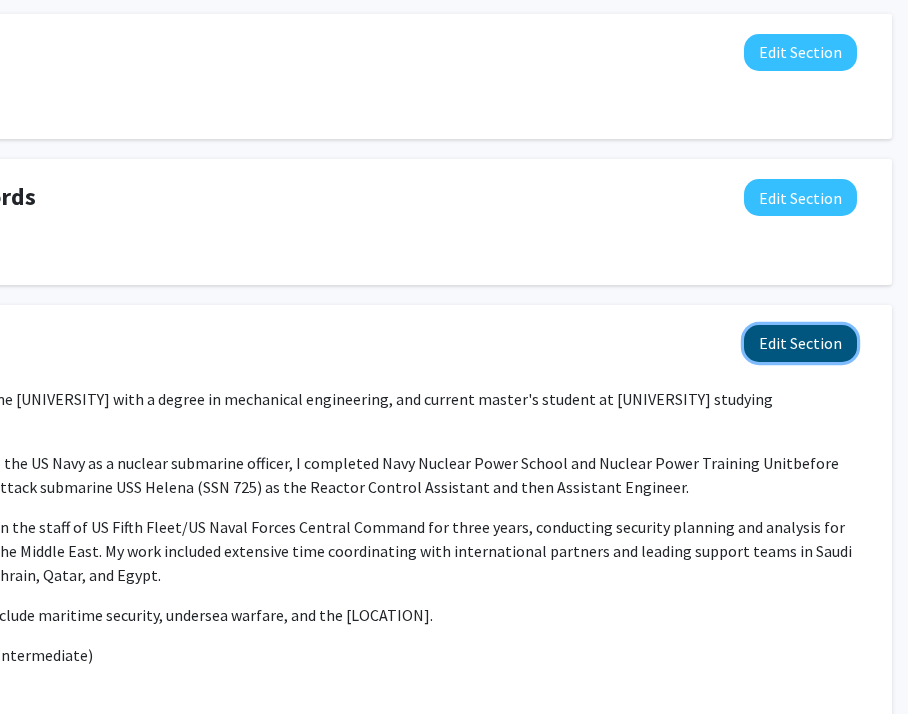 click on "Edit Section" 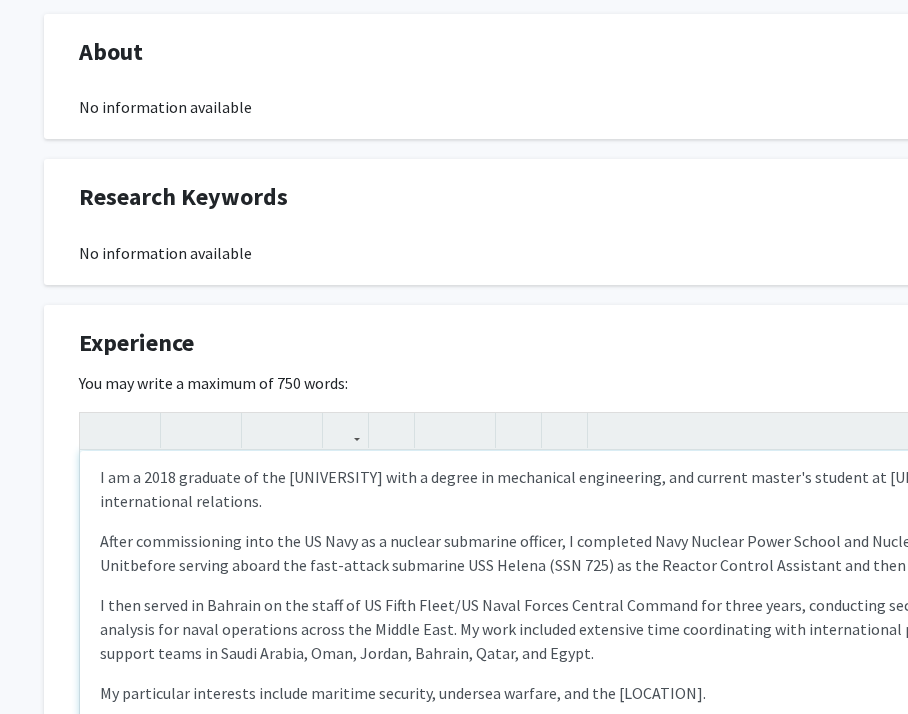 scroll, scrollTop: 884, scrollLeft: 0, axis: vertical 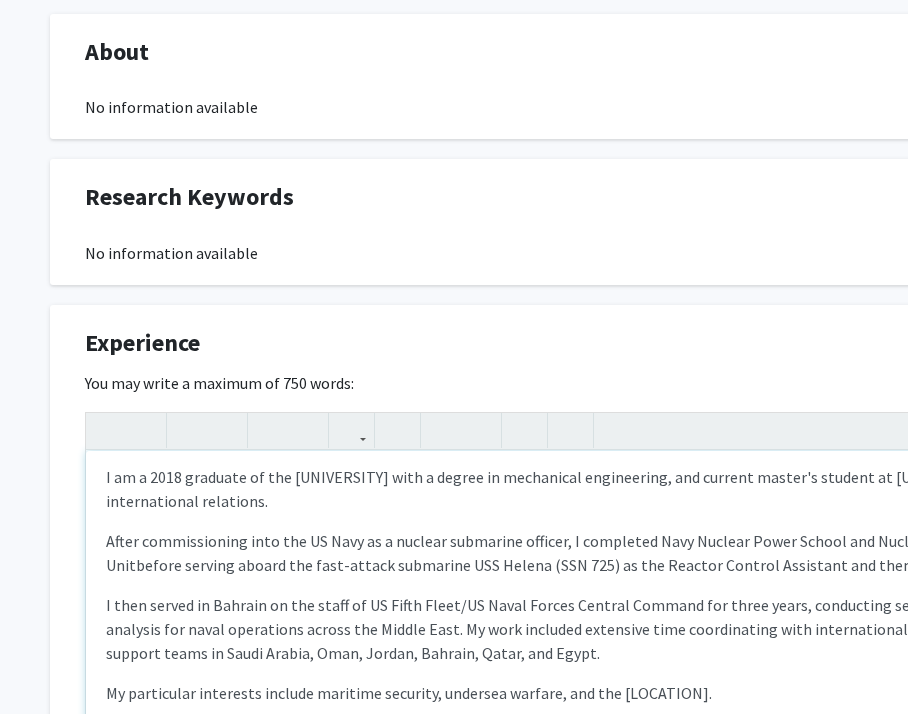click on "After commissioning into the US Navy as a nuclear submarine officer, I completed Navy Nuclear Power School and Nuclear Power Training Unitbefore serving aboard the fast-attack submarine USS Helena (SSN 725) as the Reactor Control Assistant and then Assistant Engineer." at bounding box center [600, 553] 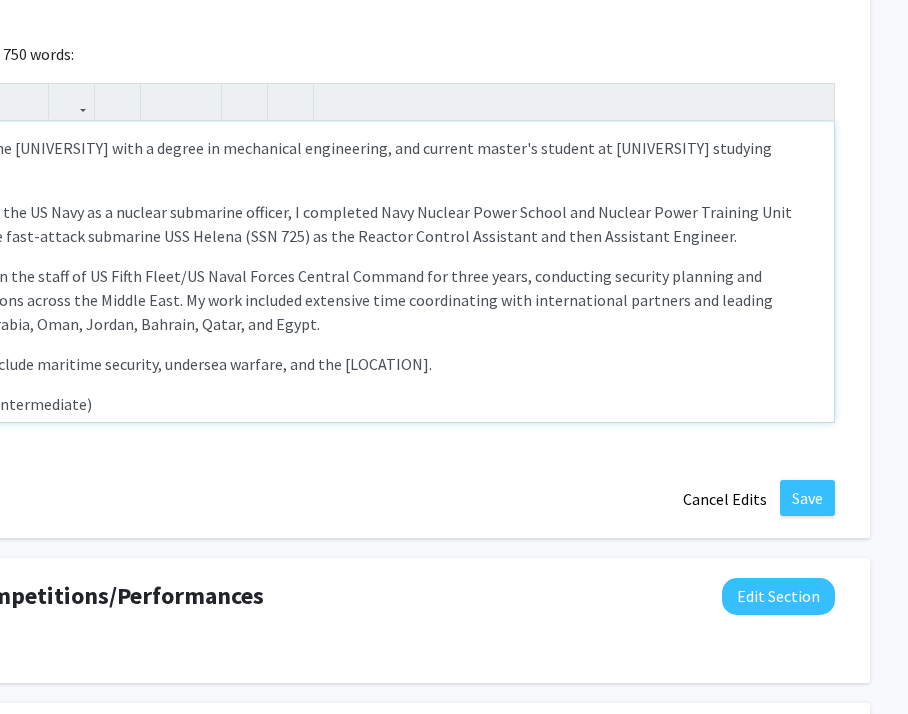 scroll, scrollTop: 1213, scrollLeft: 292, axis: both 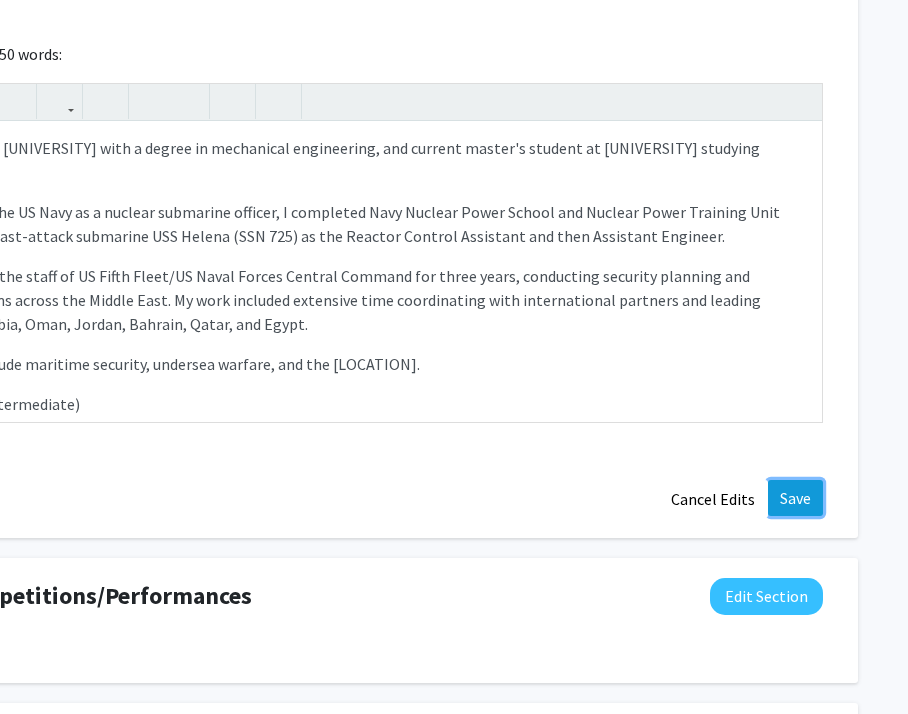 click on "Save" 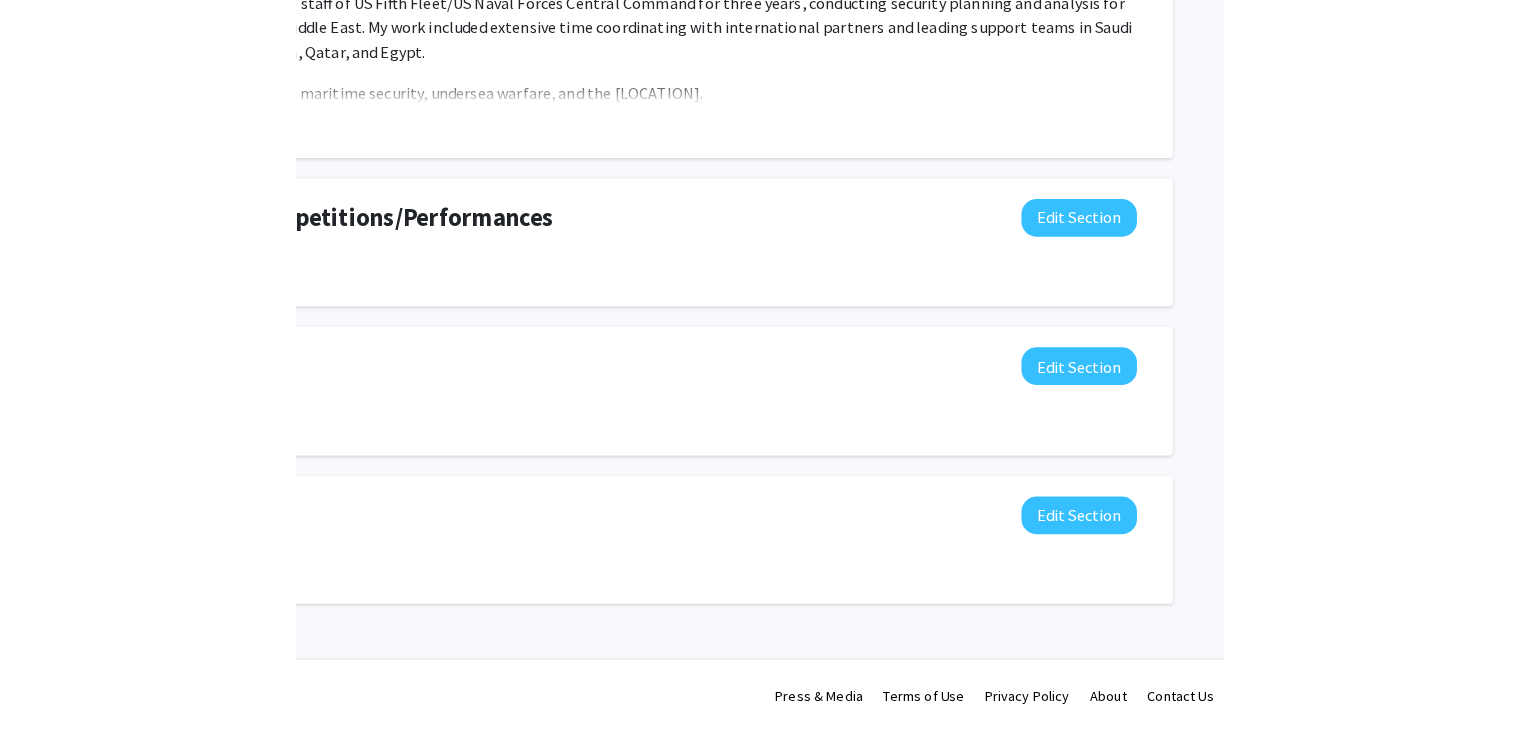 scroll, scrollTop: 1393, scrollLeft: 0, axis: vertical 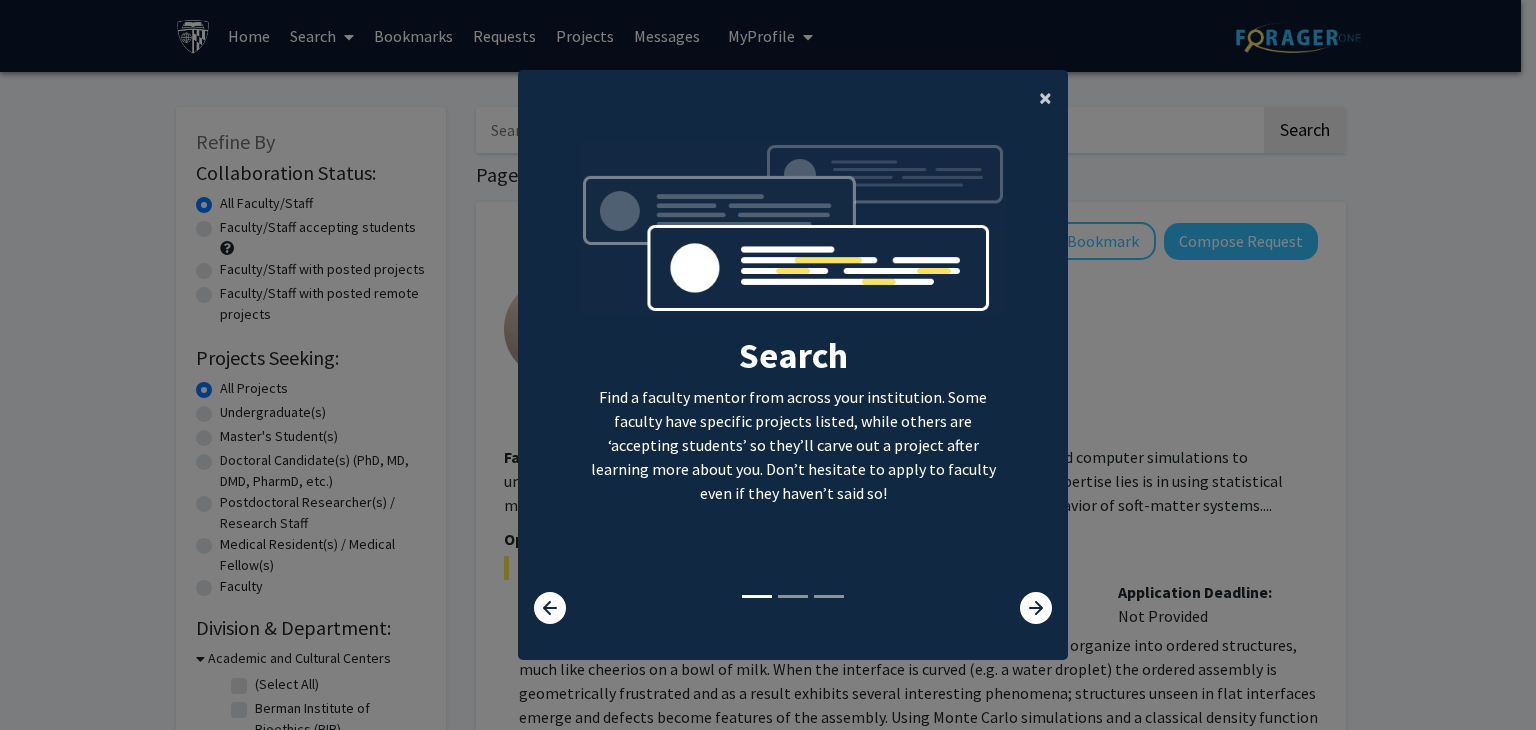 click on "×" 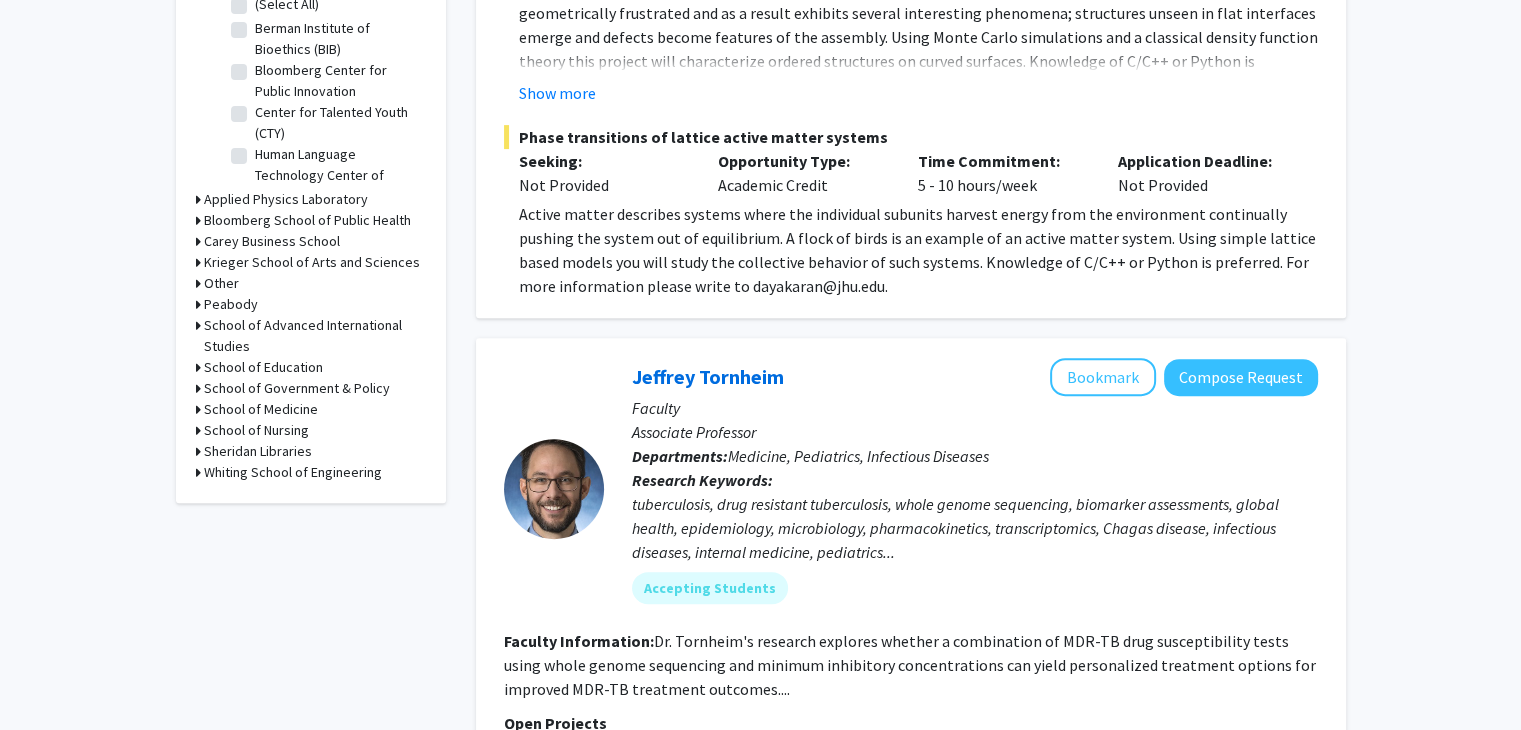 scroll, scrollTop: 680, scrollLeft: 0, axis: vertical 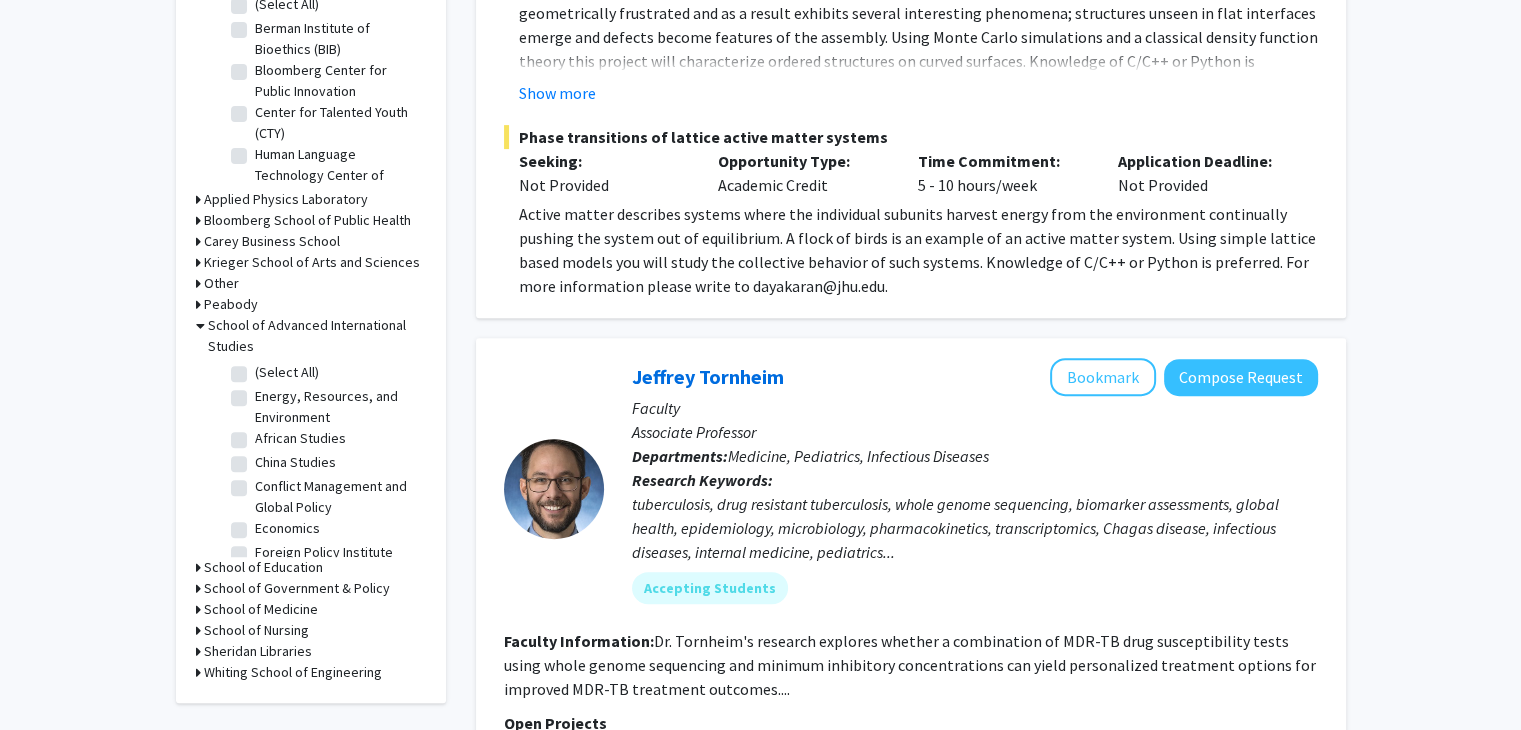 click on "(Select All)" 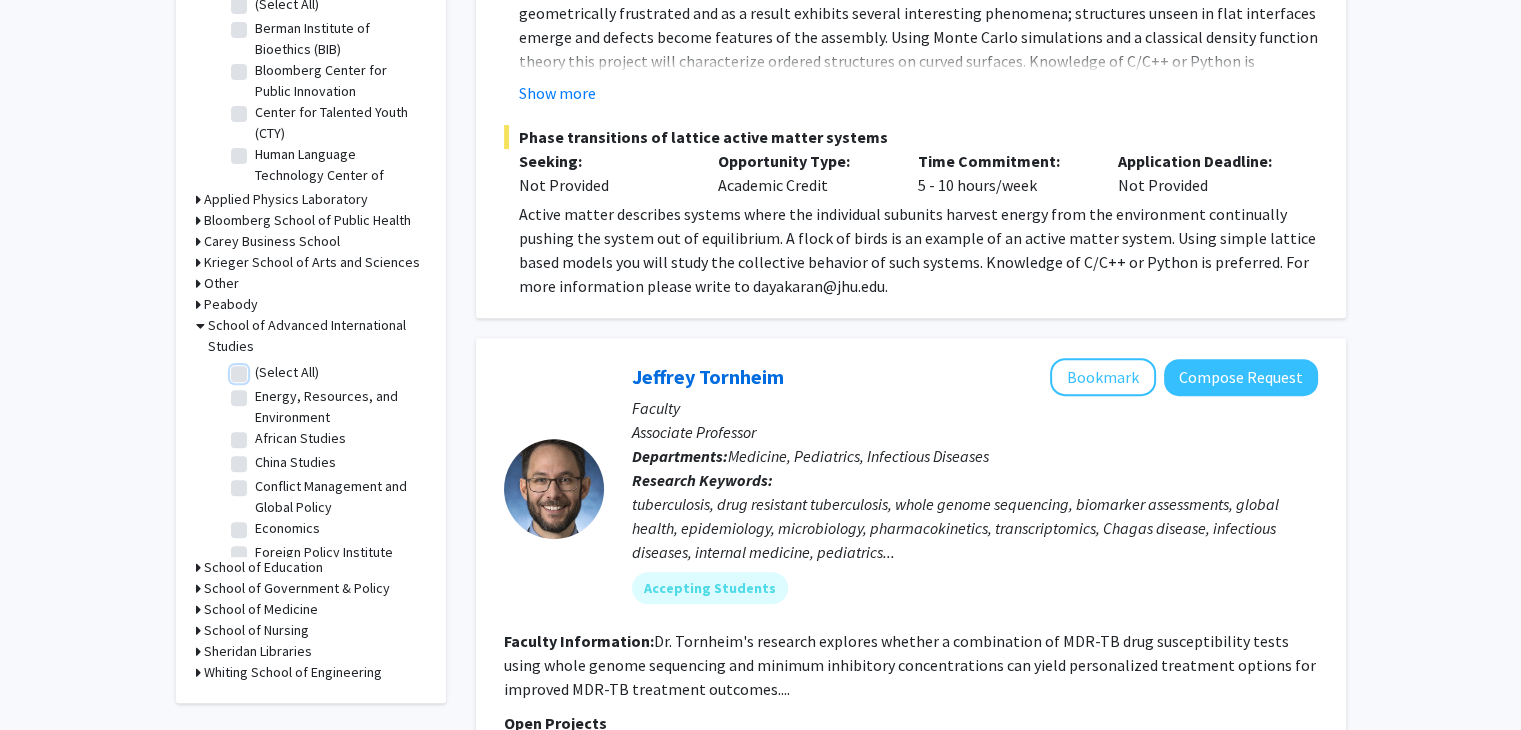 click on "(Select All)" at bounding box center (261, 368) 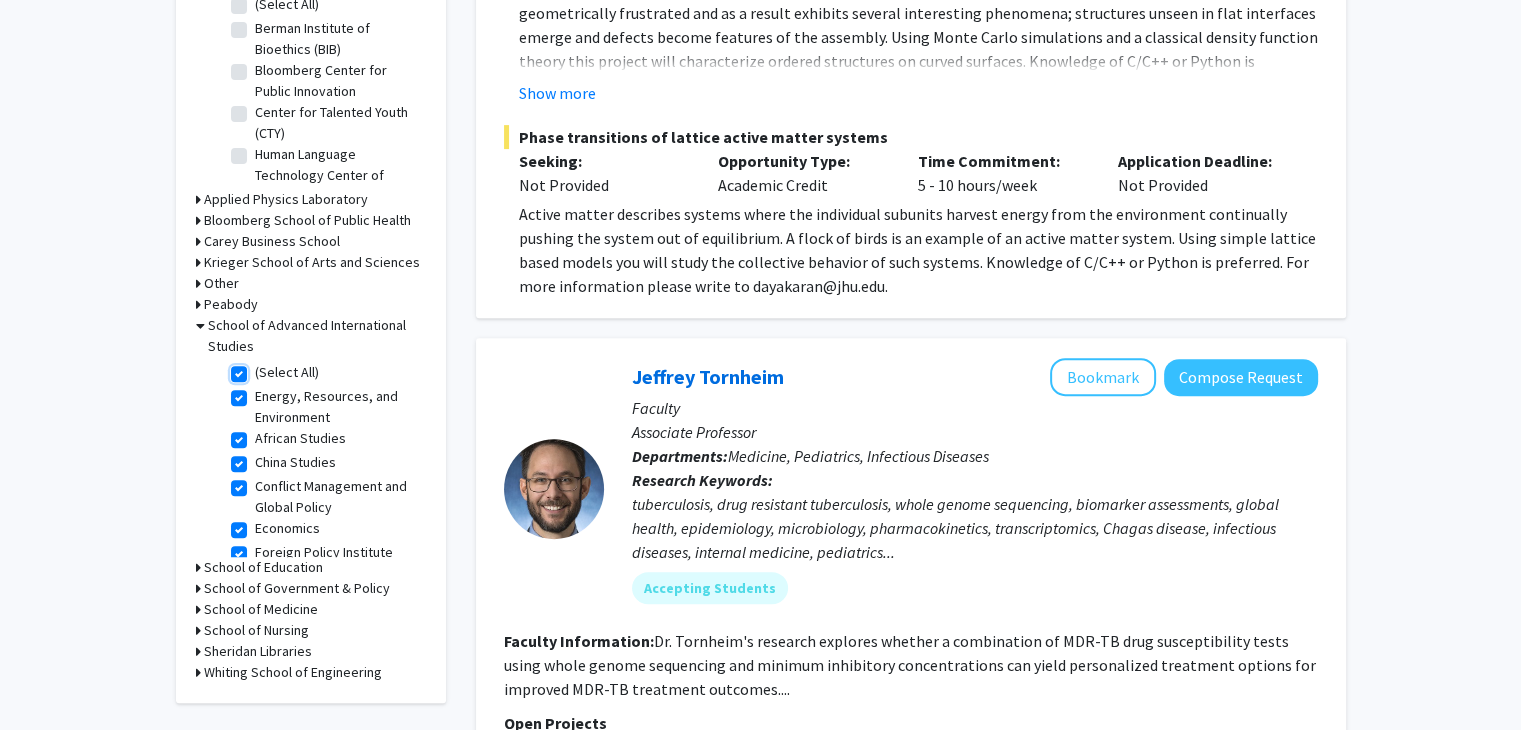 checkbox on "true" 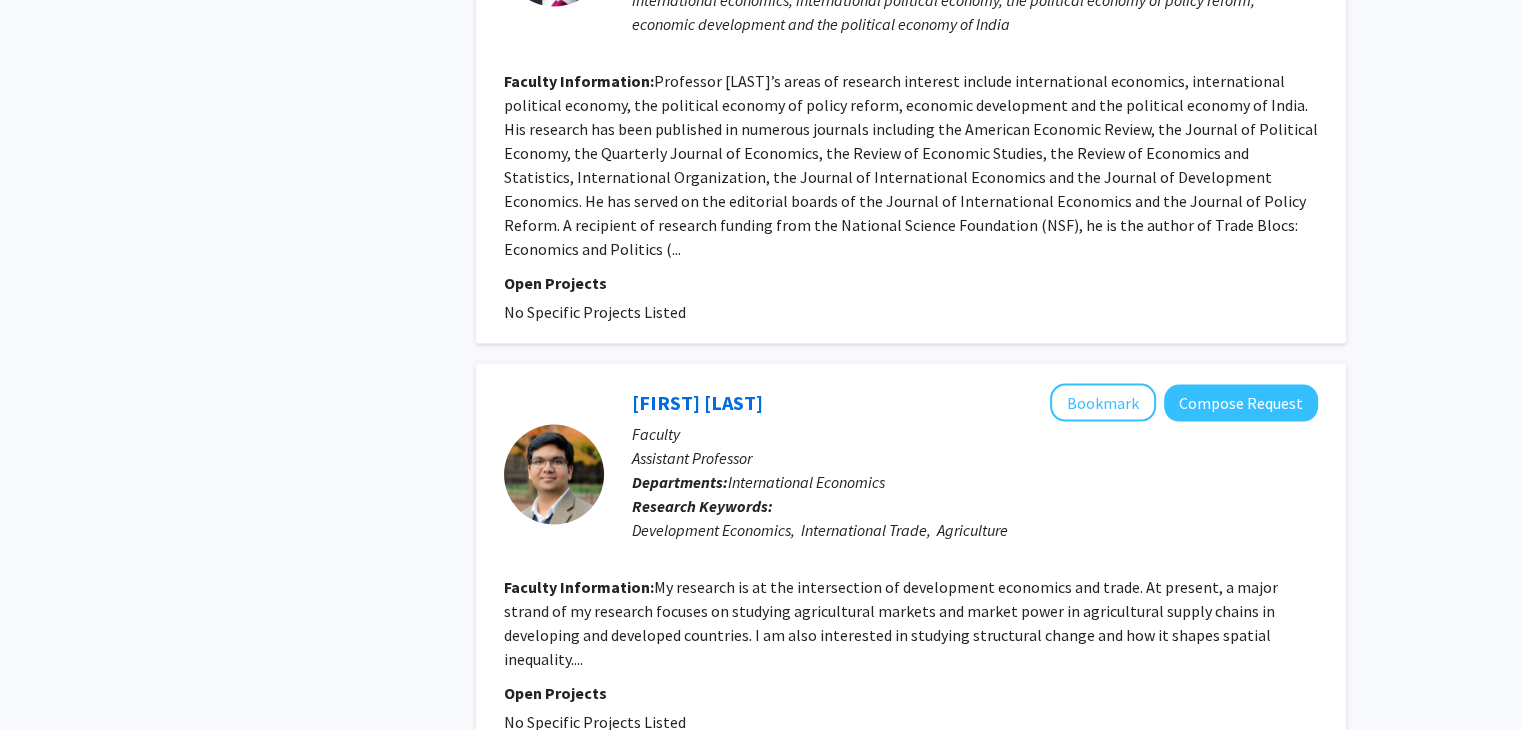 scroll, scrollTop: 4165, scrollLeft: 0, axis: vertical 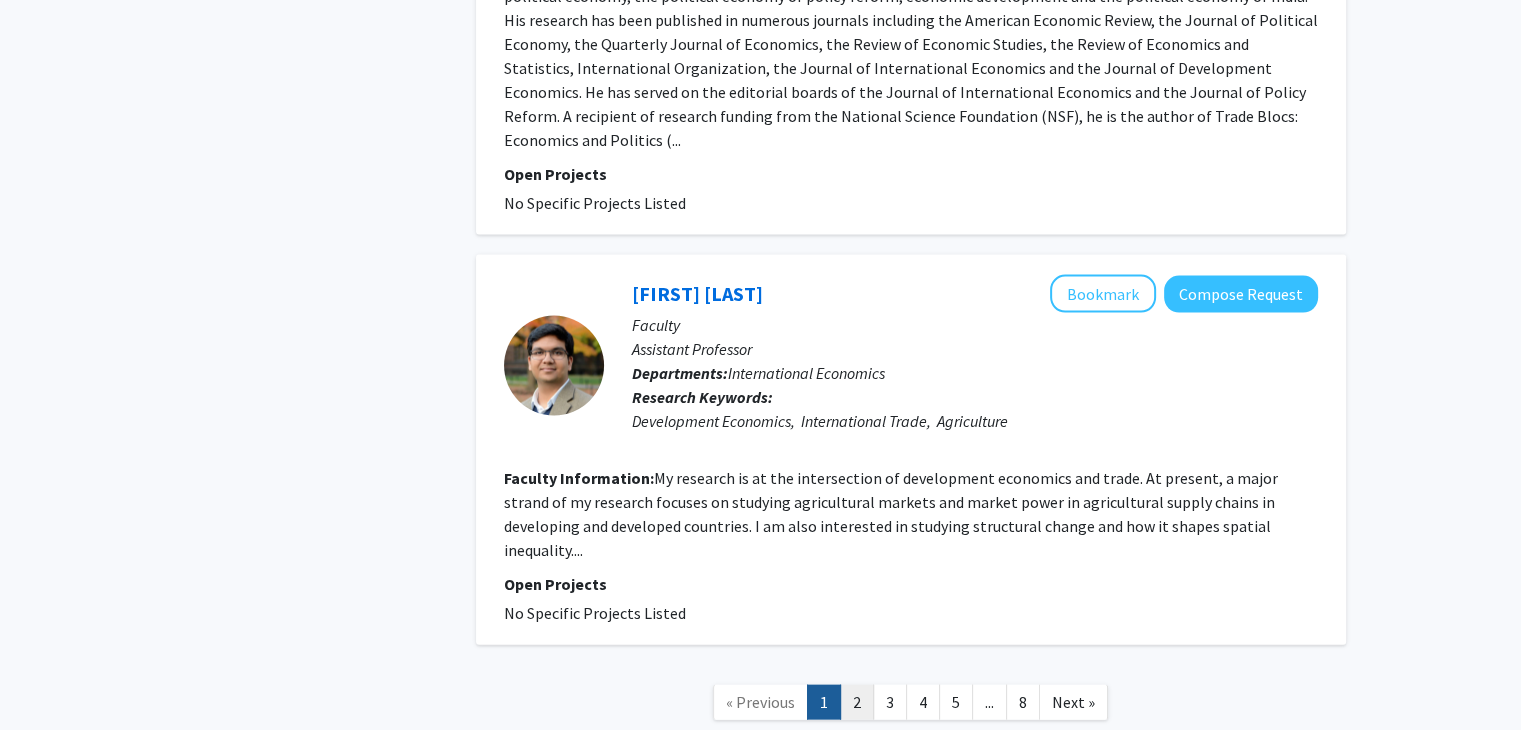click on "2" 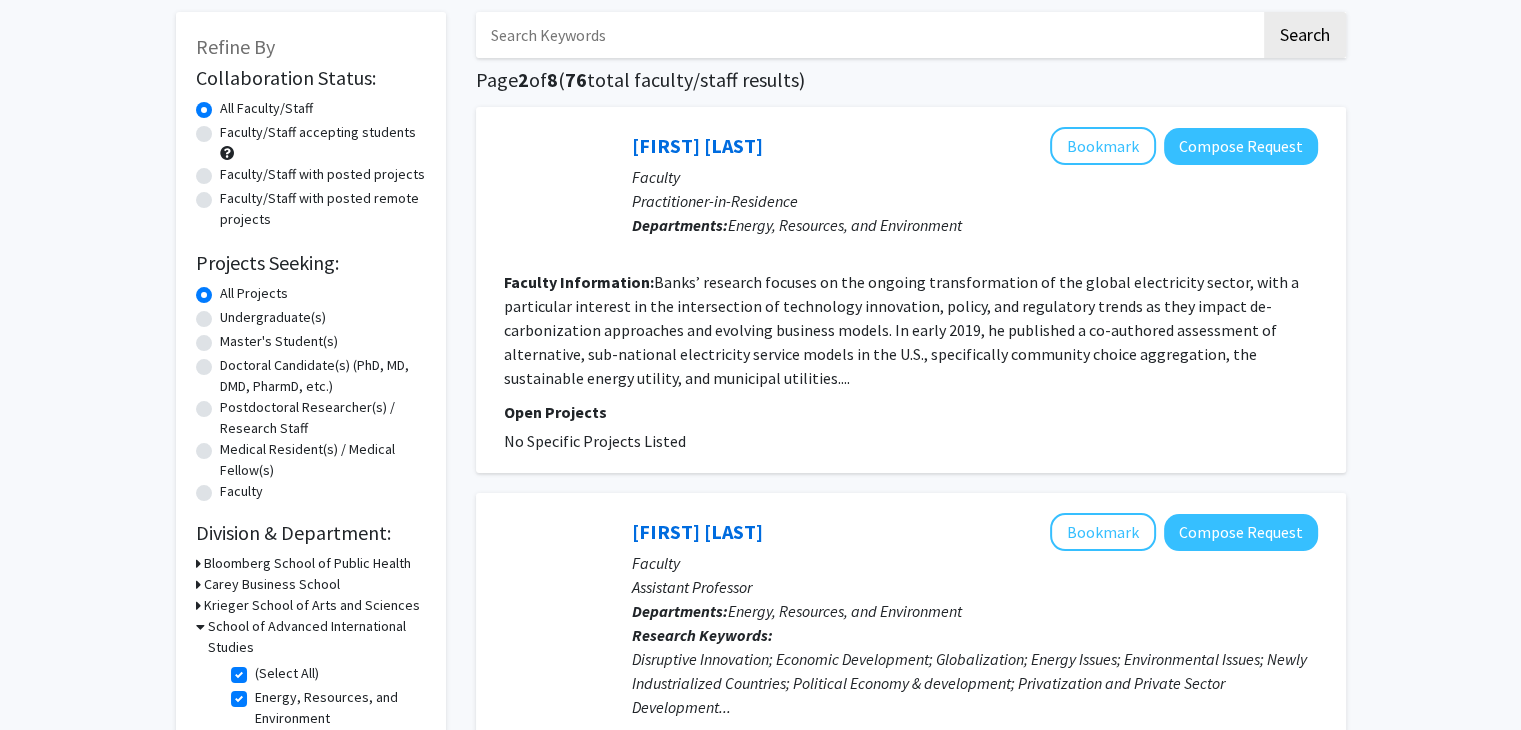 scroll, scrollTop: 407, scrollLeft: 0, axis: vertical 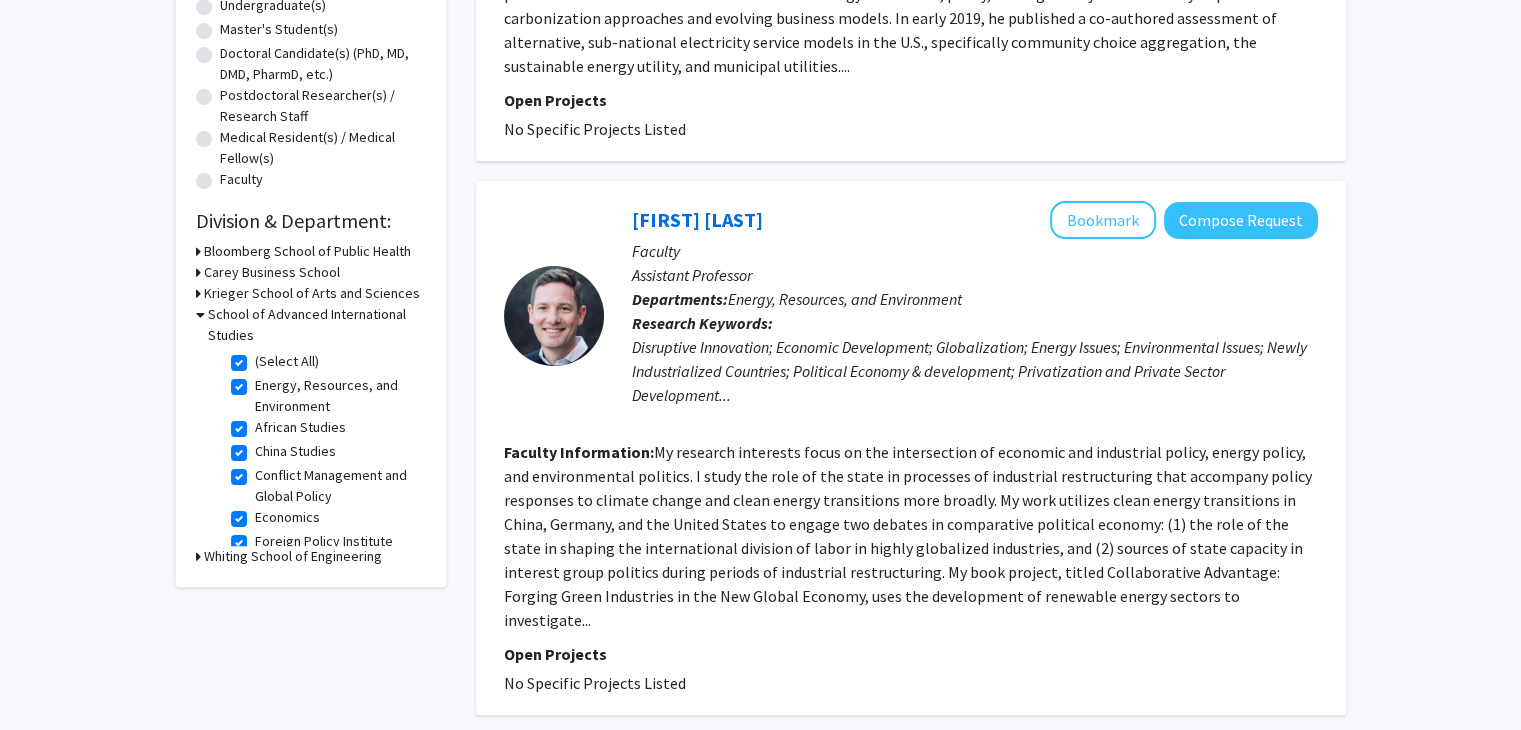 click on "China Studies" 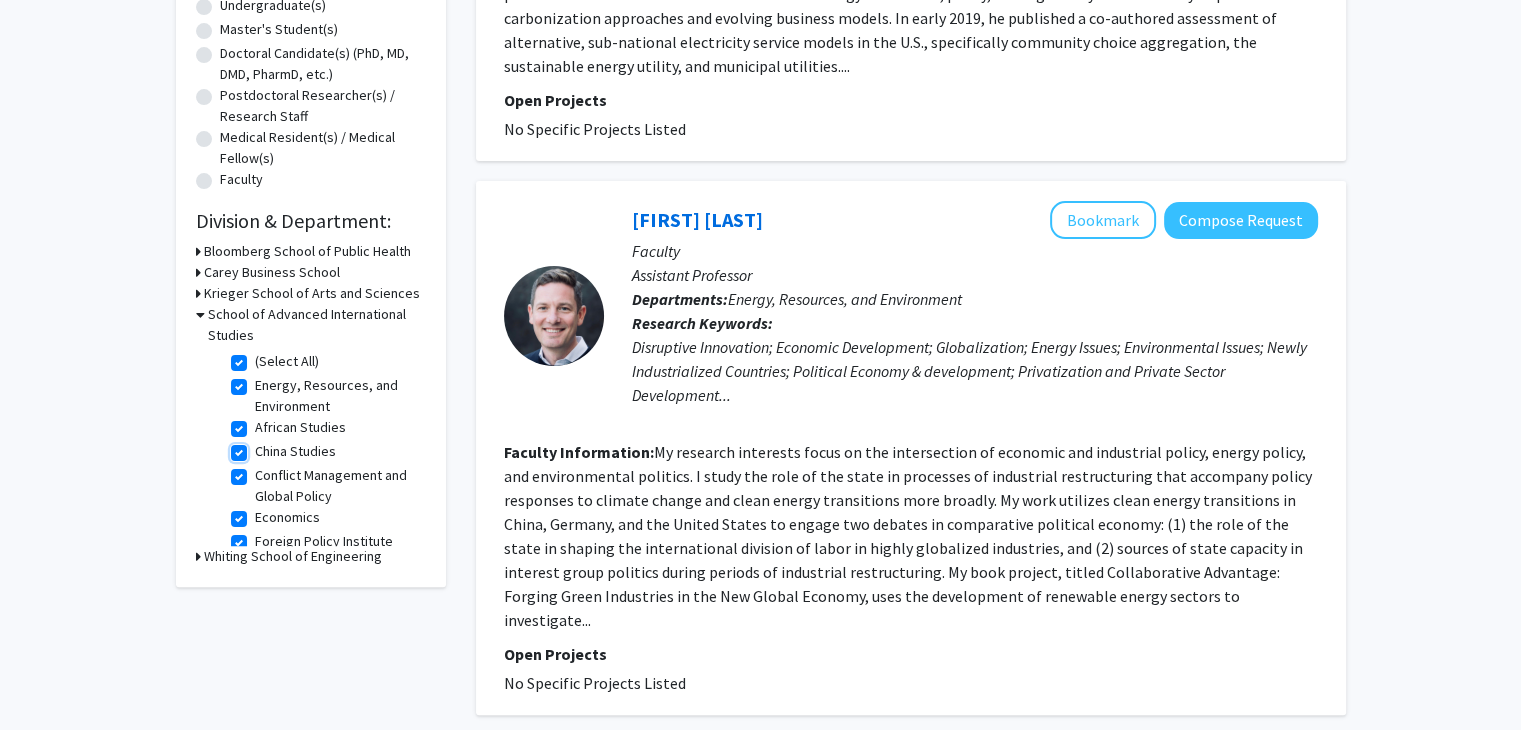 click on "China Studies" at bounding box center (261, 447) 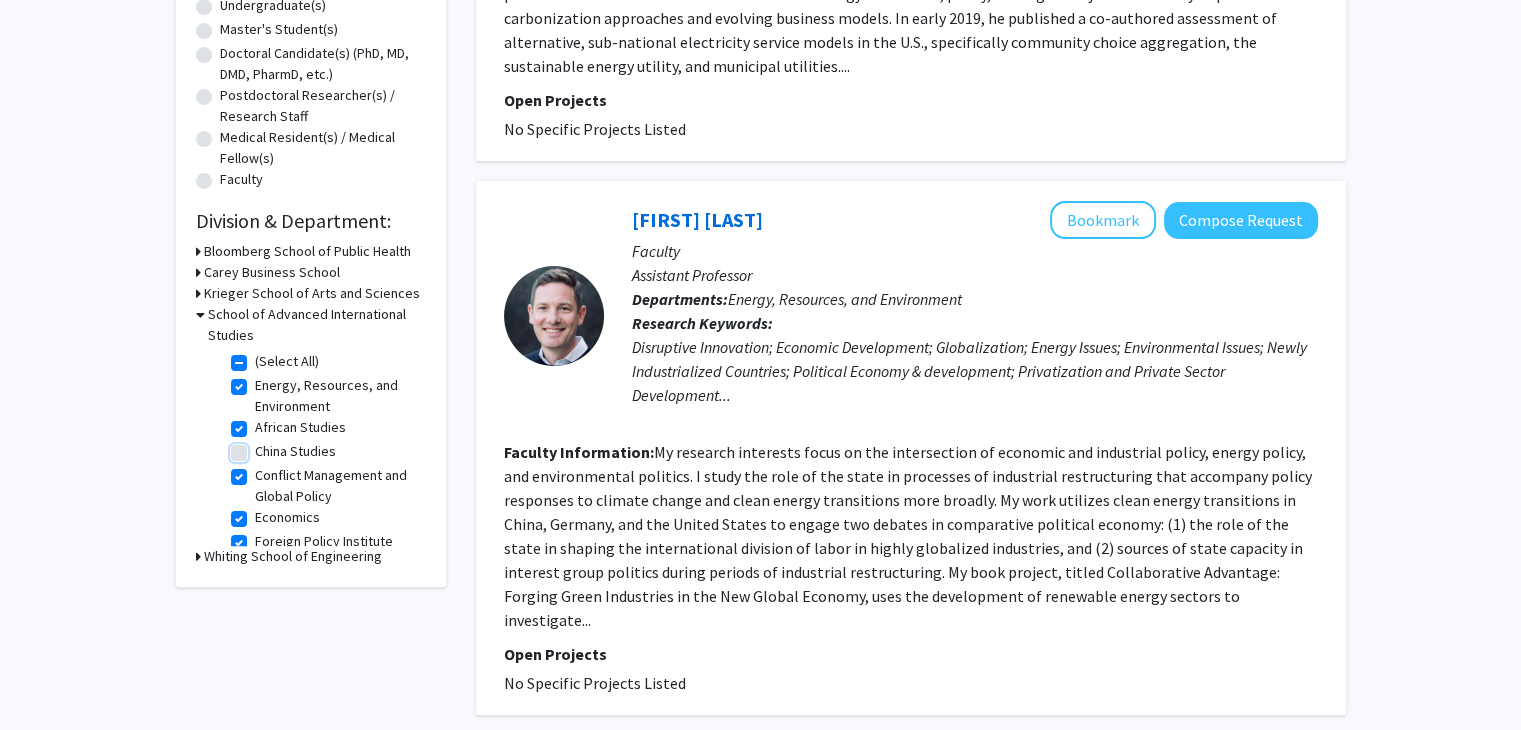 checkbox on "true" 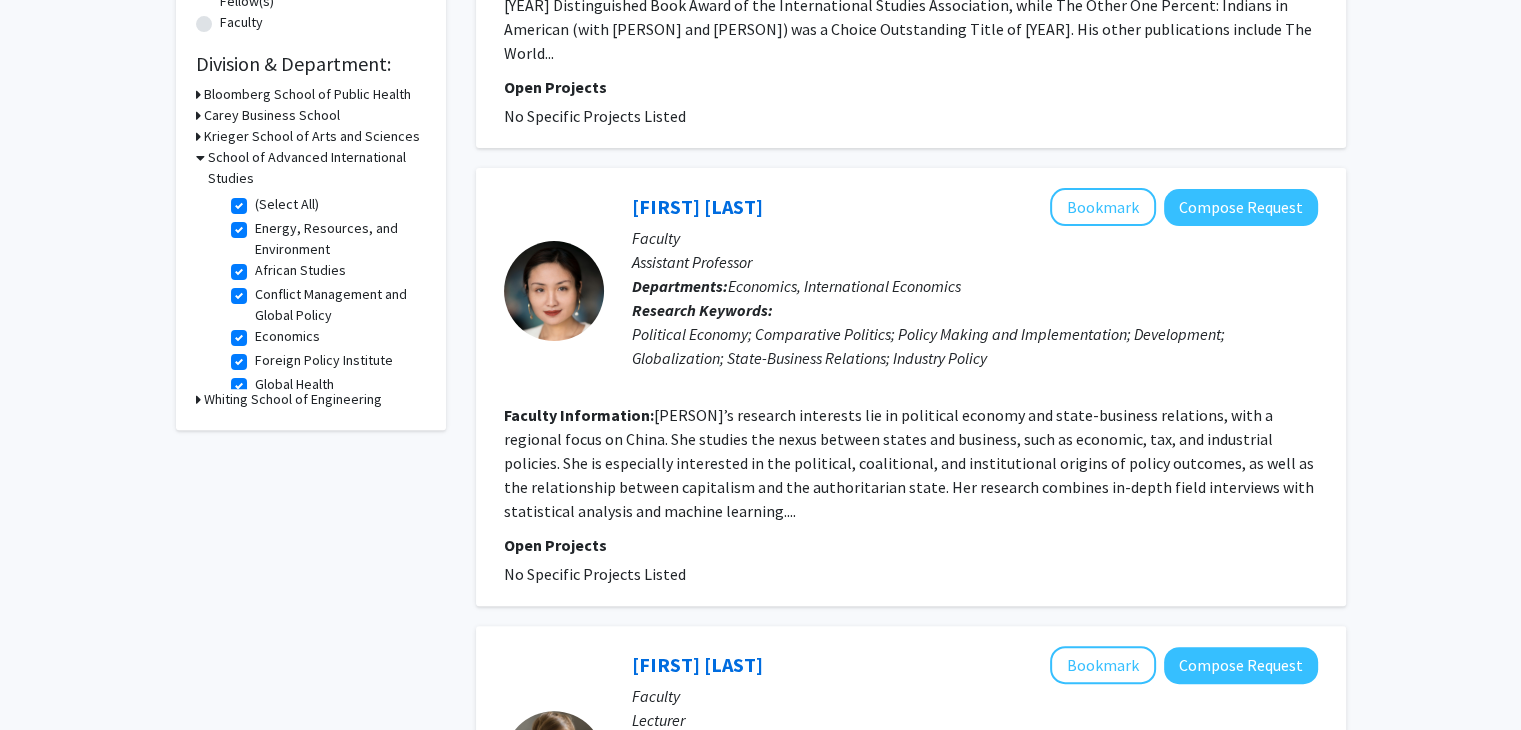 scroll, scrollTop: 566, scrollLeft: 0, axis: vertical 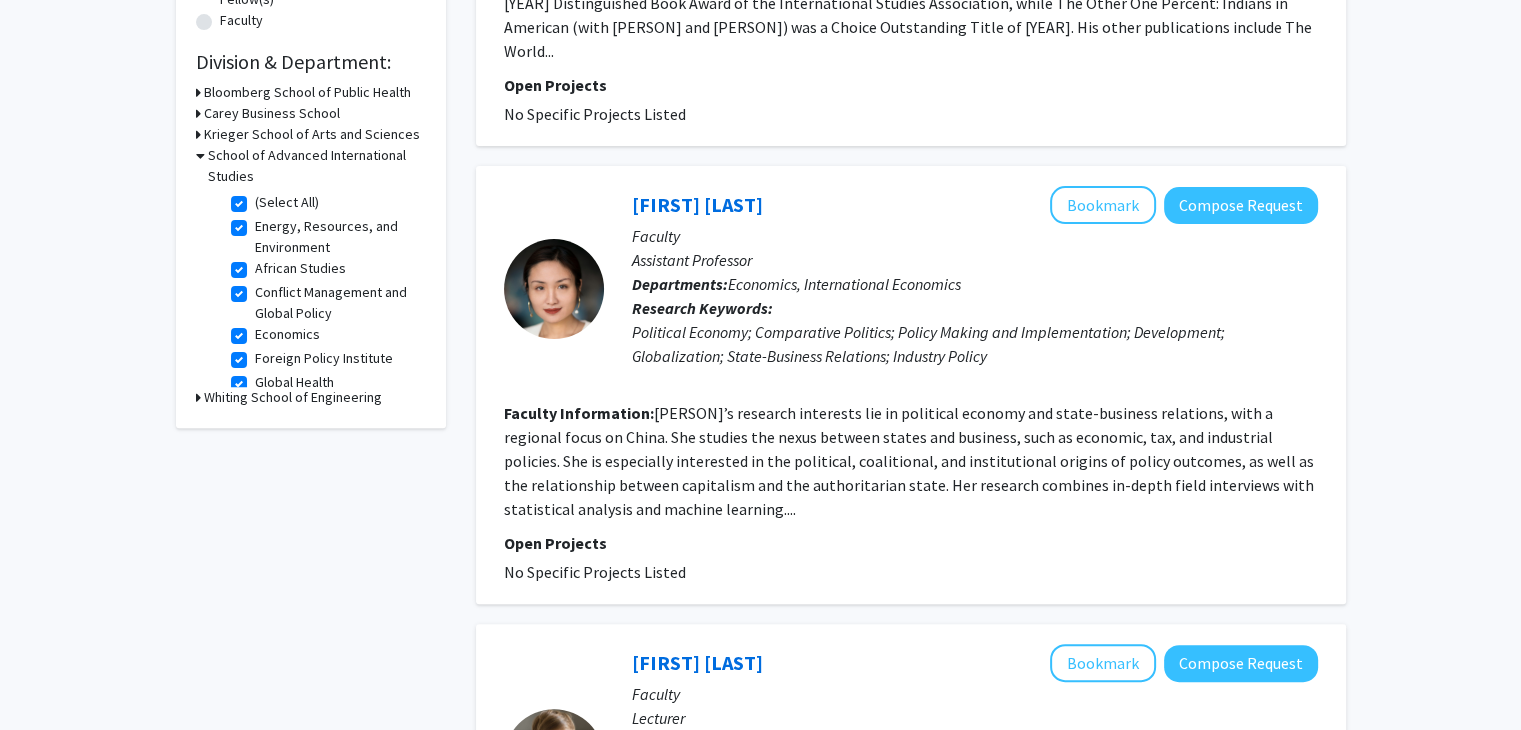 click on "Economics" 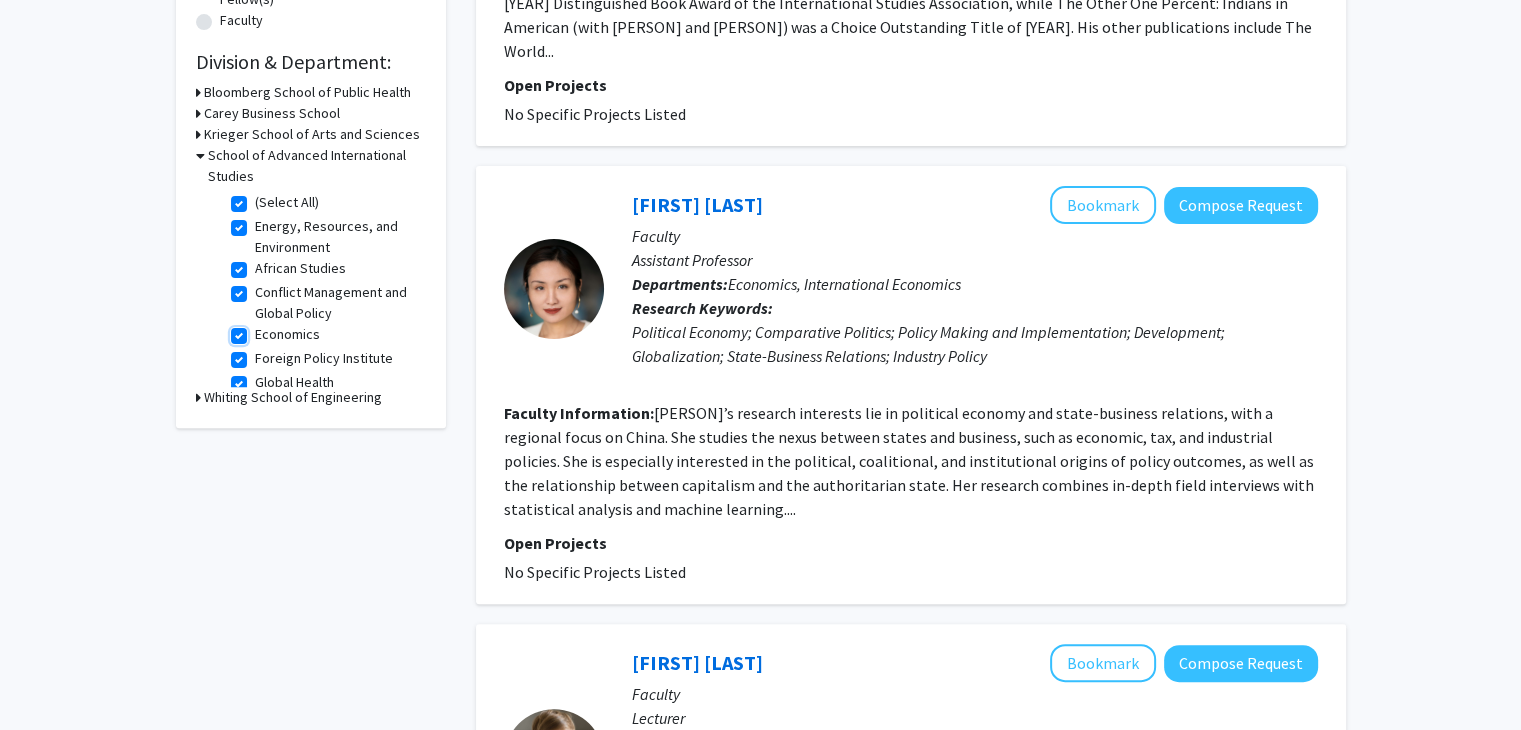 click on "Economics" at bounding box center (261, 330) 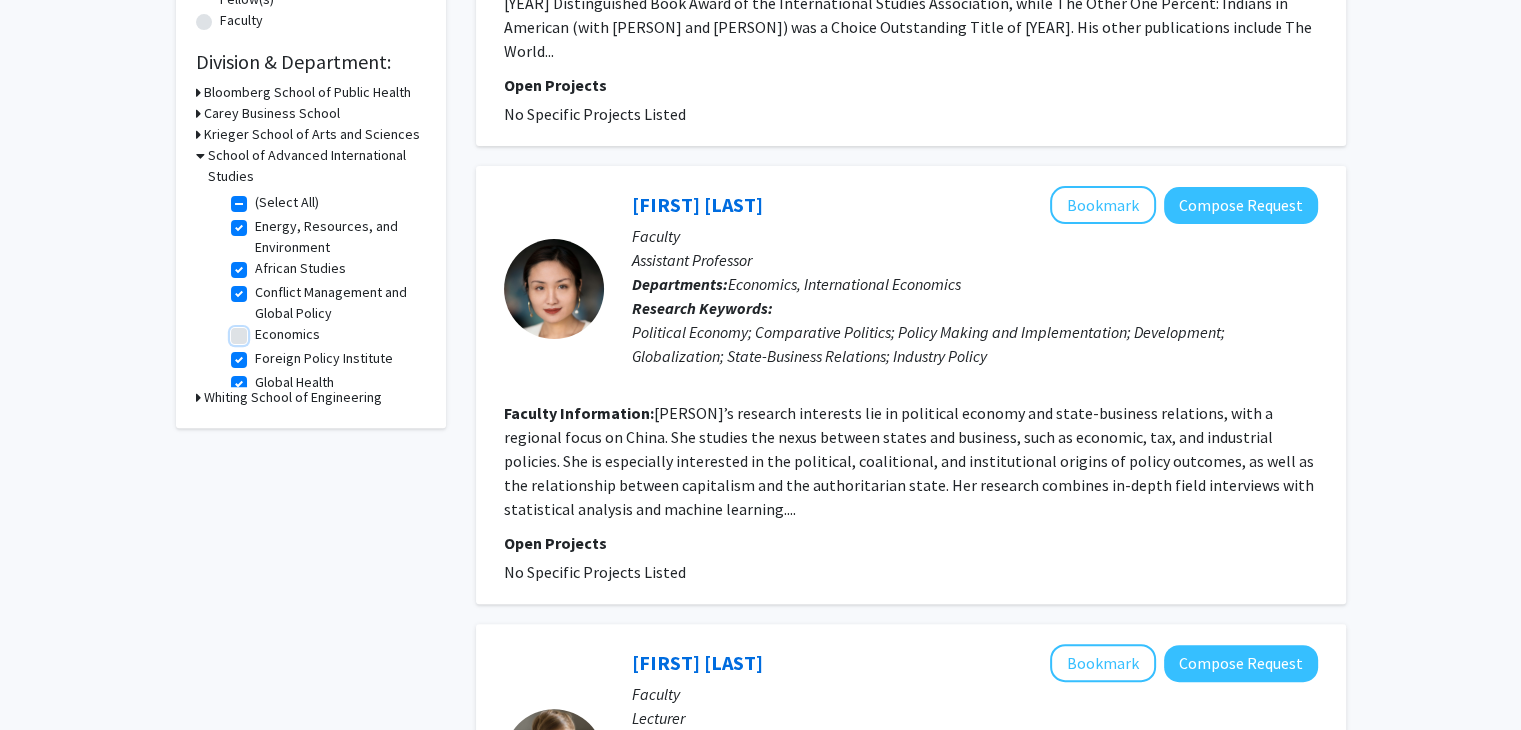 checkbox on "true" 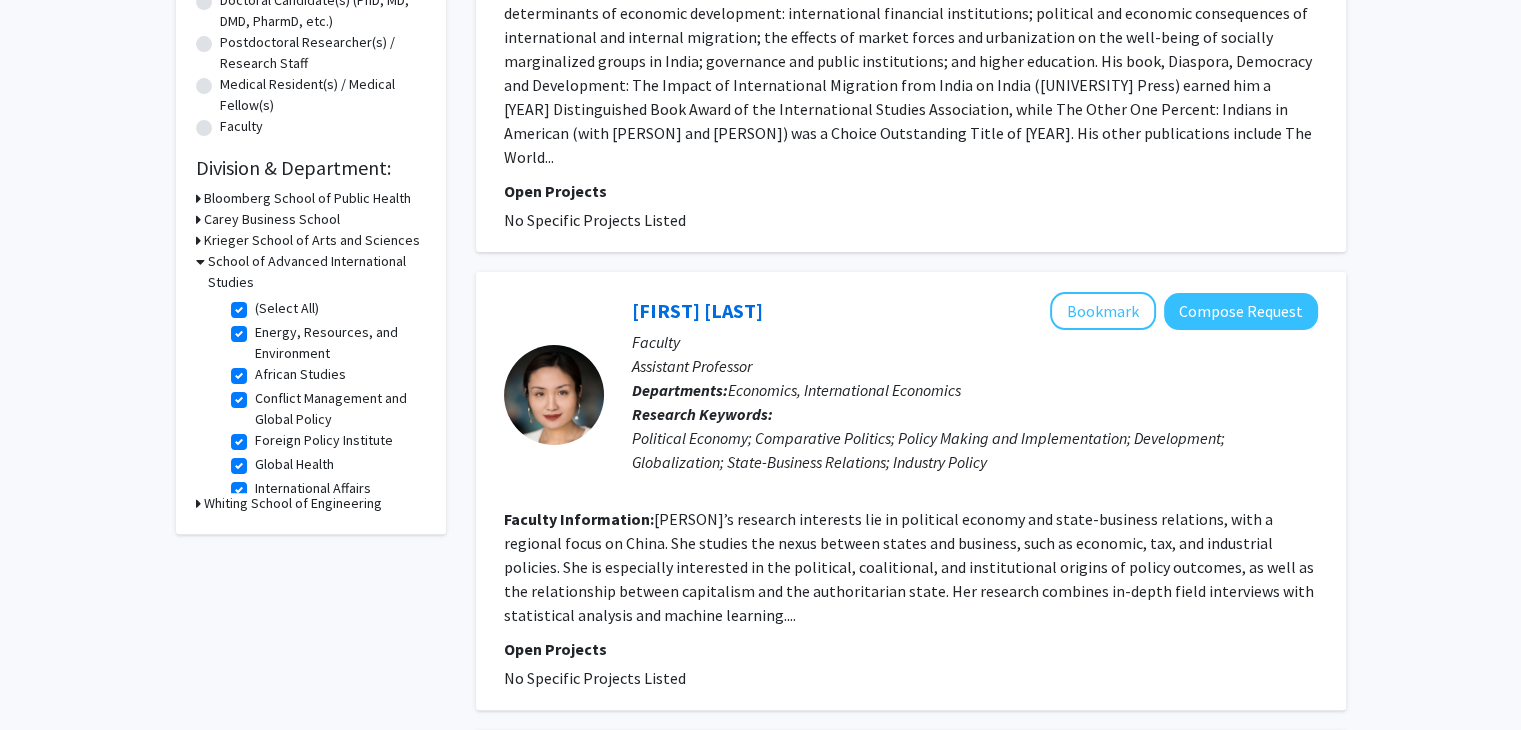 scroll, scrollTop: 462, scrollLeft: 0, axis: vertical 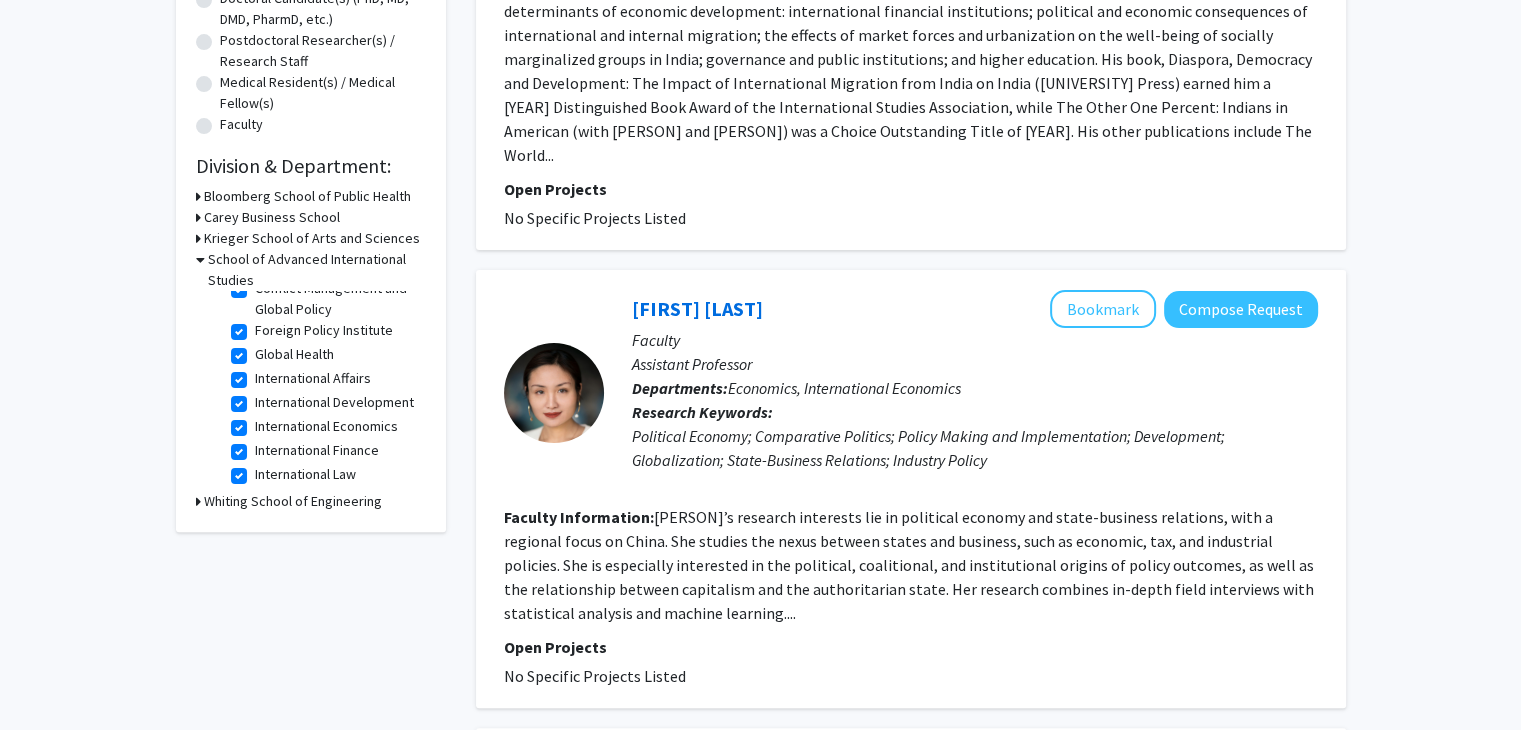 click on "International Development" 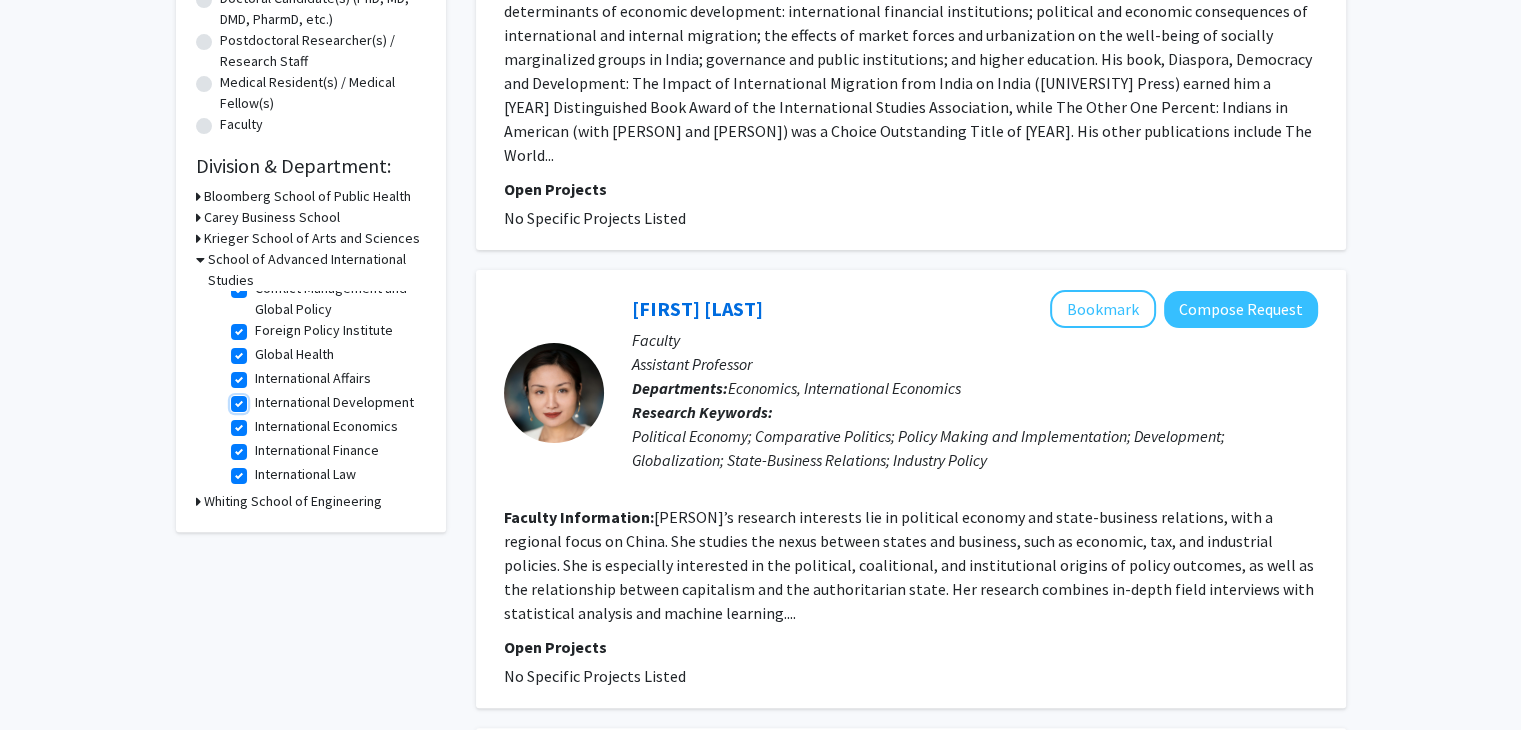 click on "International Development" at bounding box center [261, 398] 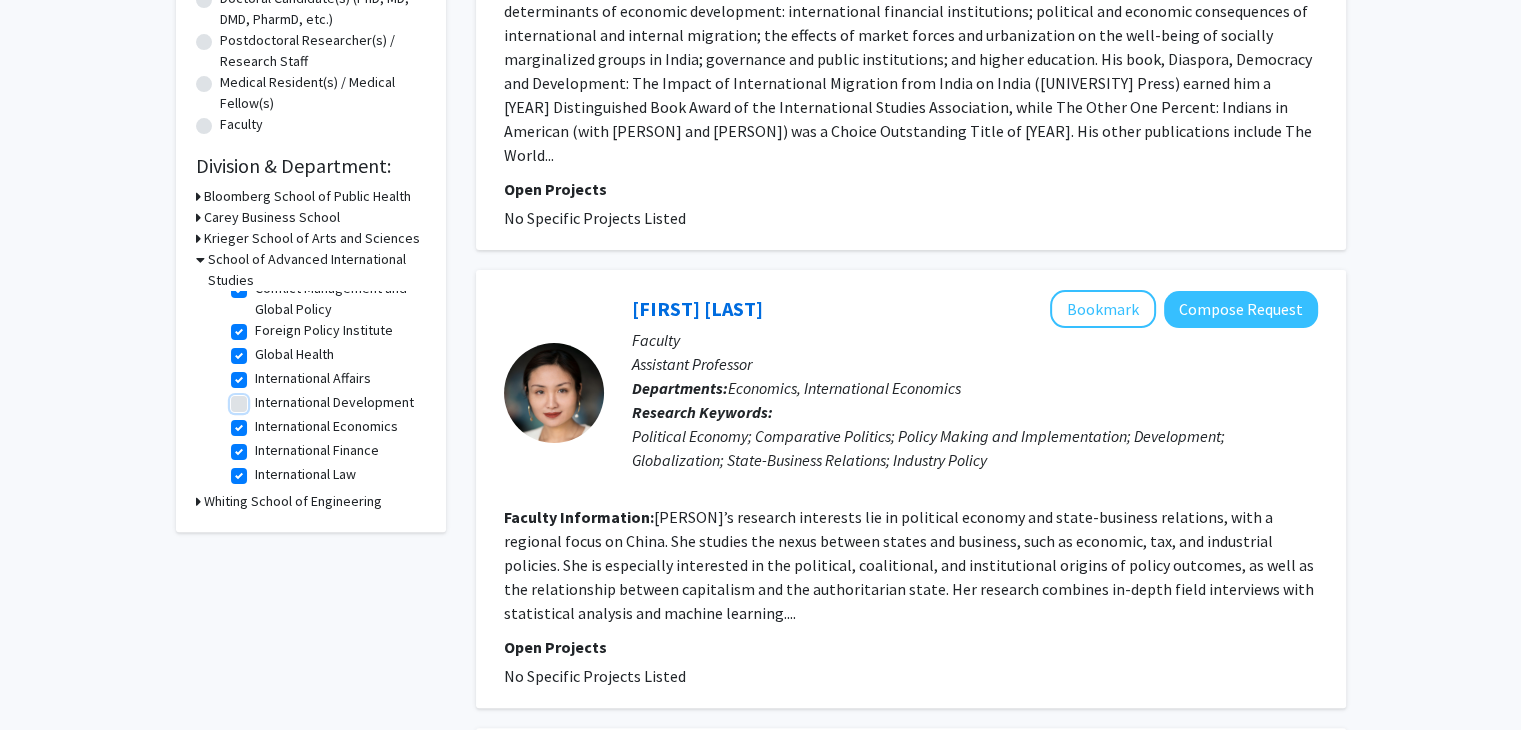 checkbox on "true" 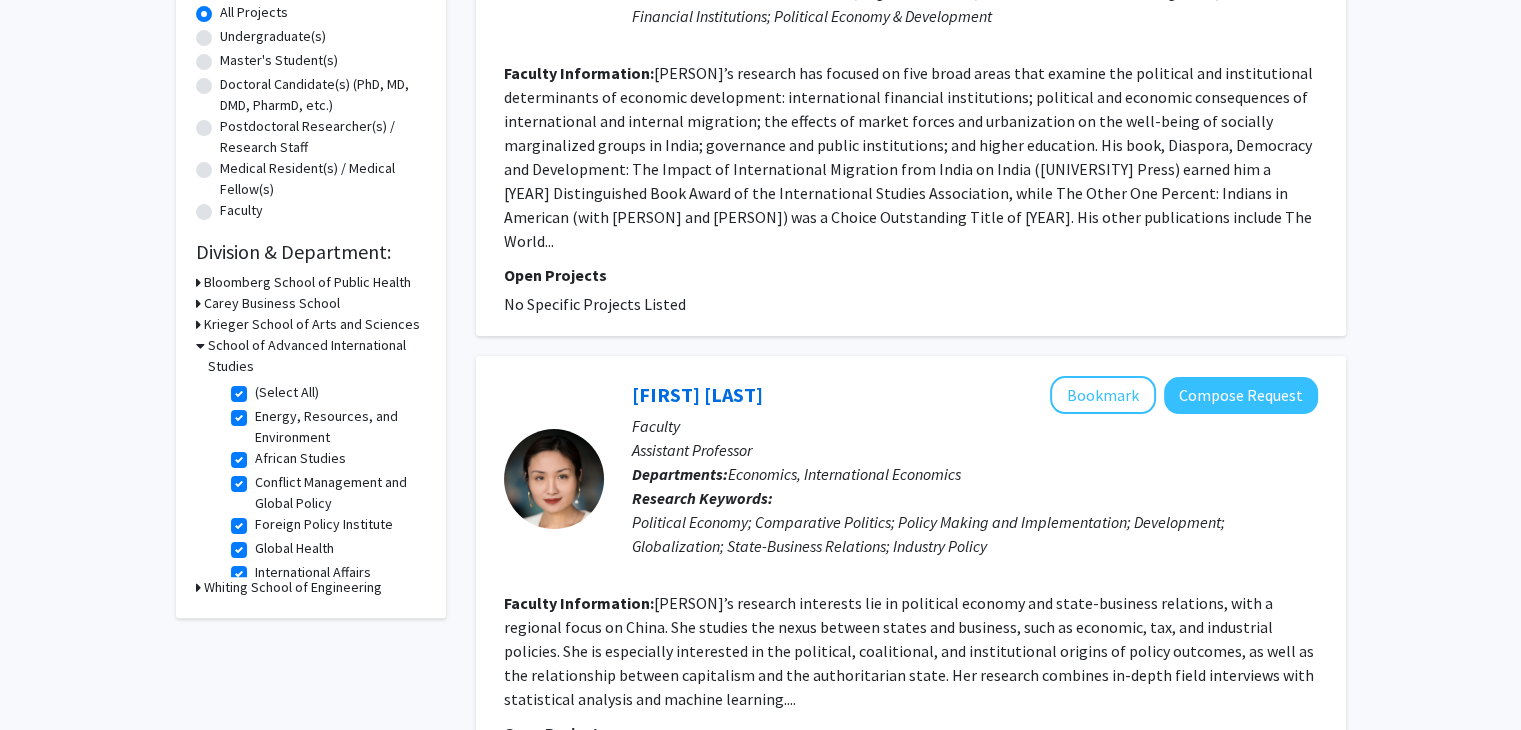 scroll, scrollTop: 375, scrollLeft: 0, axis: vertical 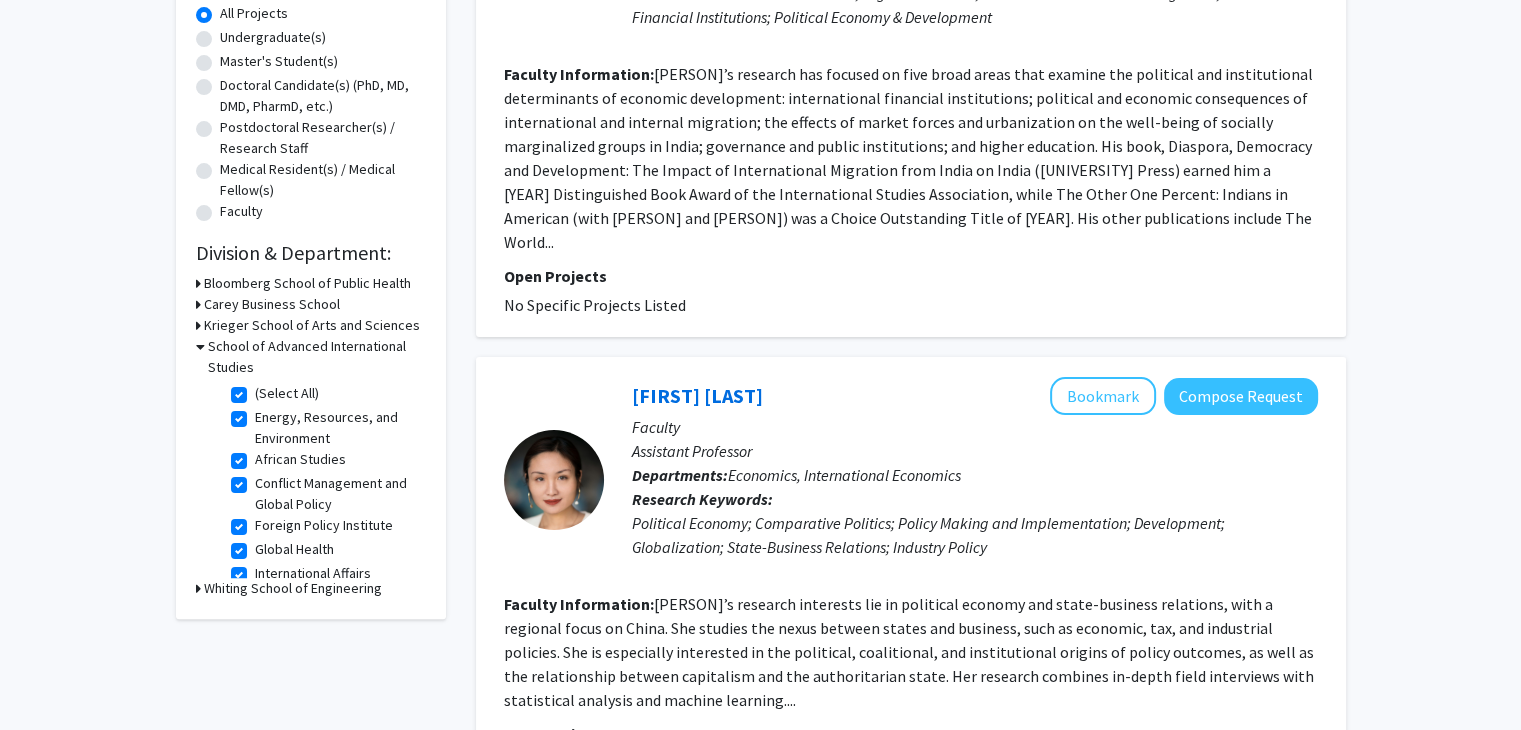 drag, startPoint x: 420, startPoint y: 413, endPoint x: 115, endPoint y: 600, distance: 357.76248 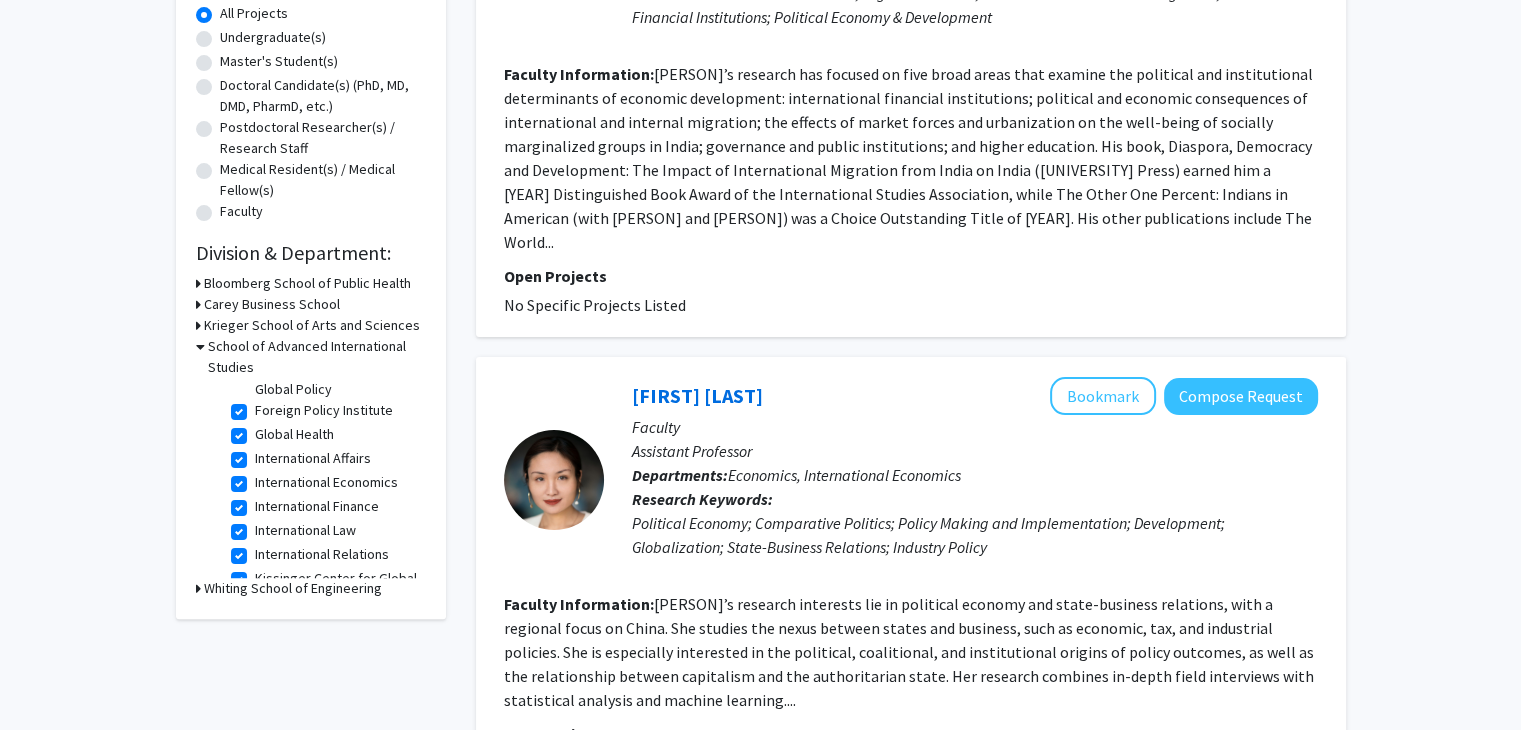scroll, scrollTop: 140, scrollLeft: 0, axis: vertical 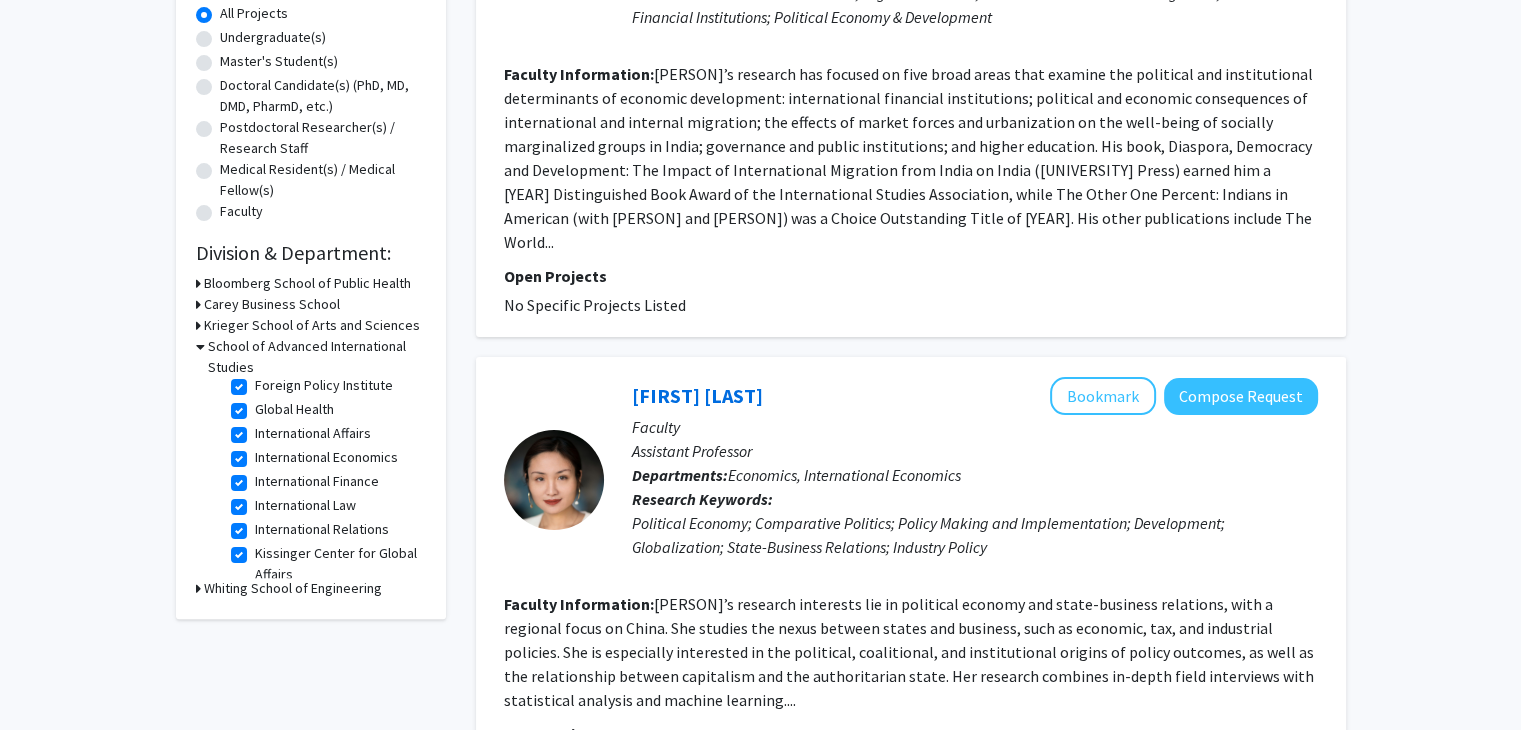 click on "International Economics" 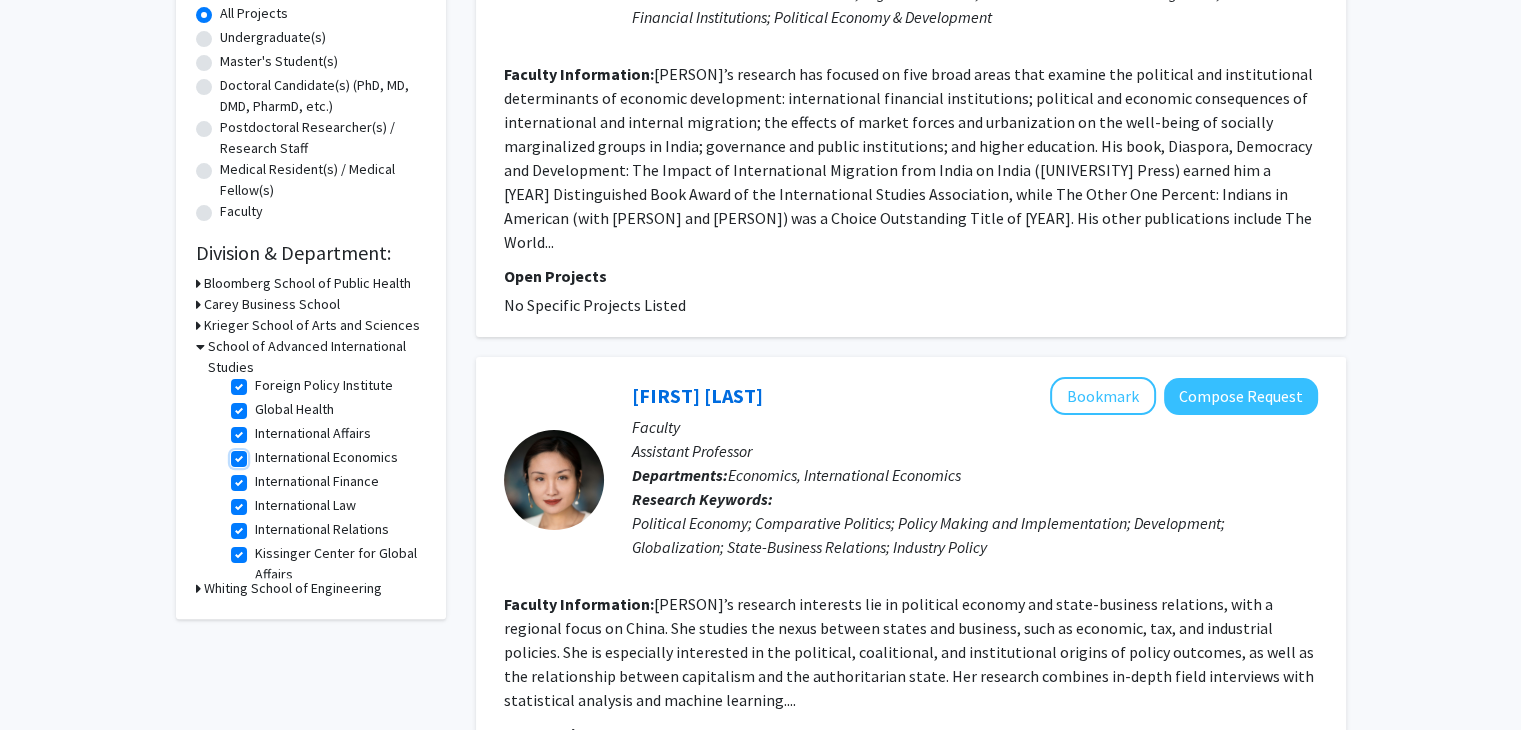 click on "International Economics" at bounding box center [261, 453] 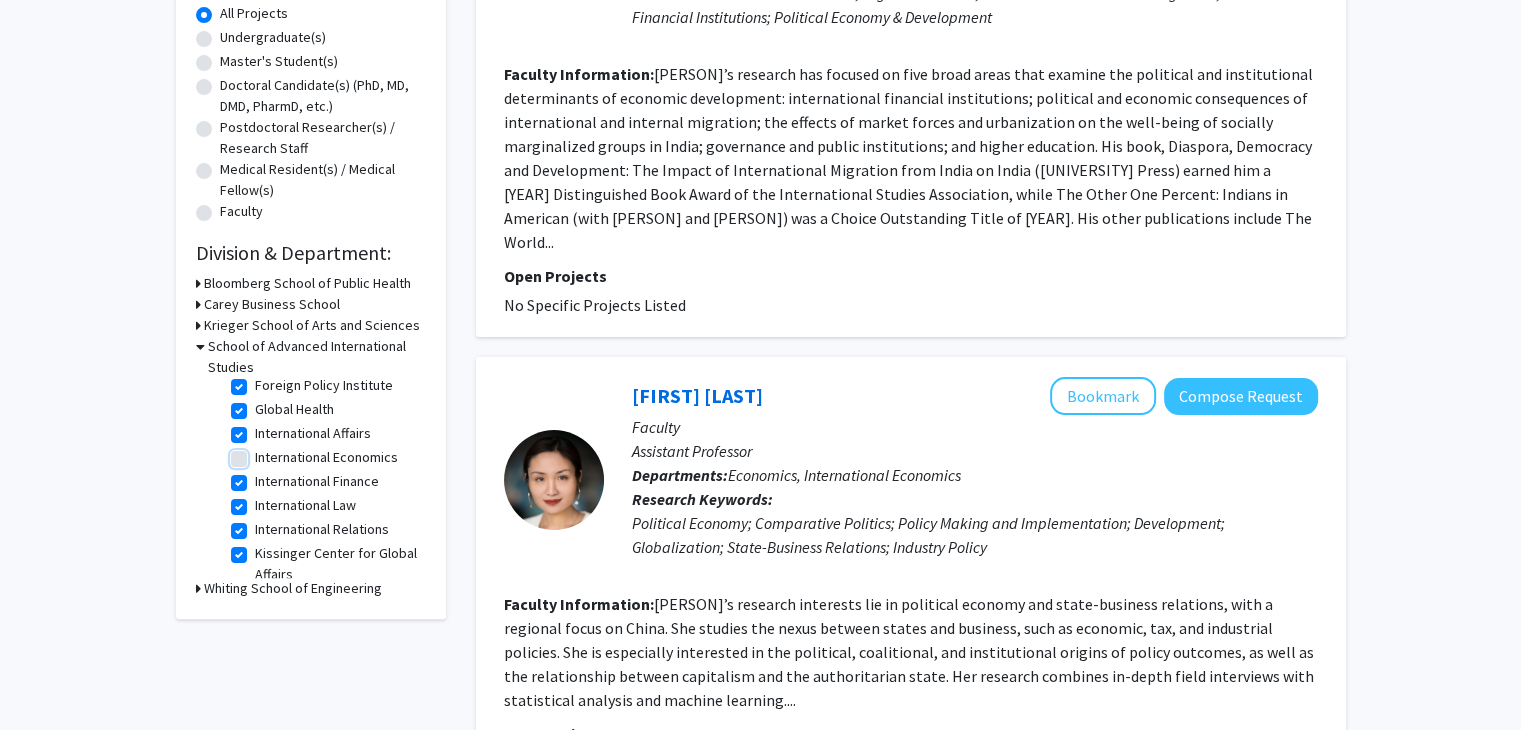 checkbox on "true" 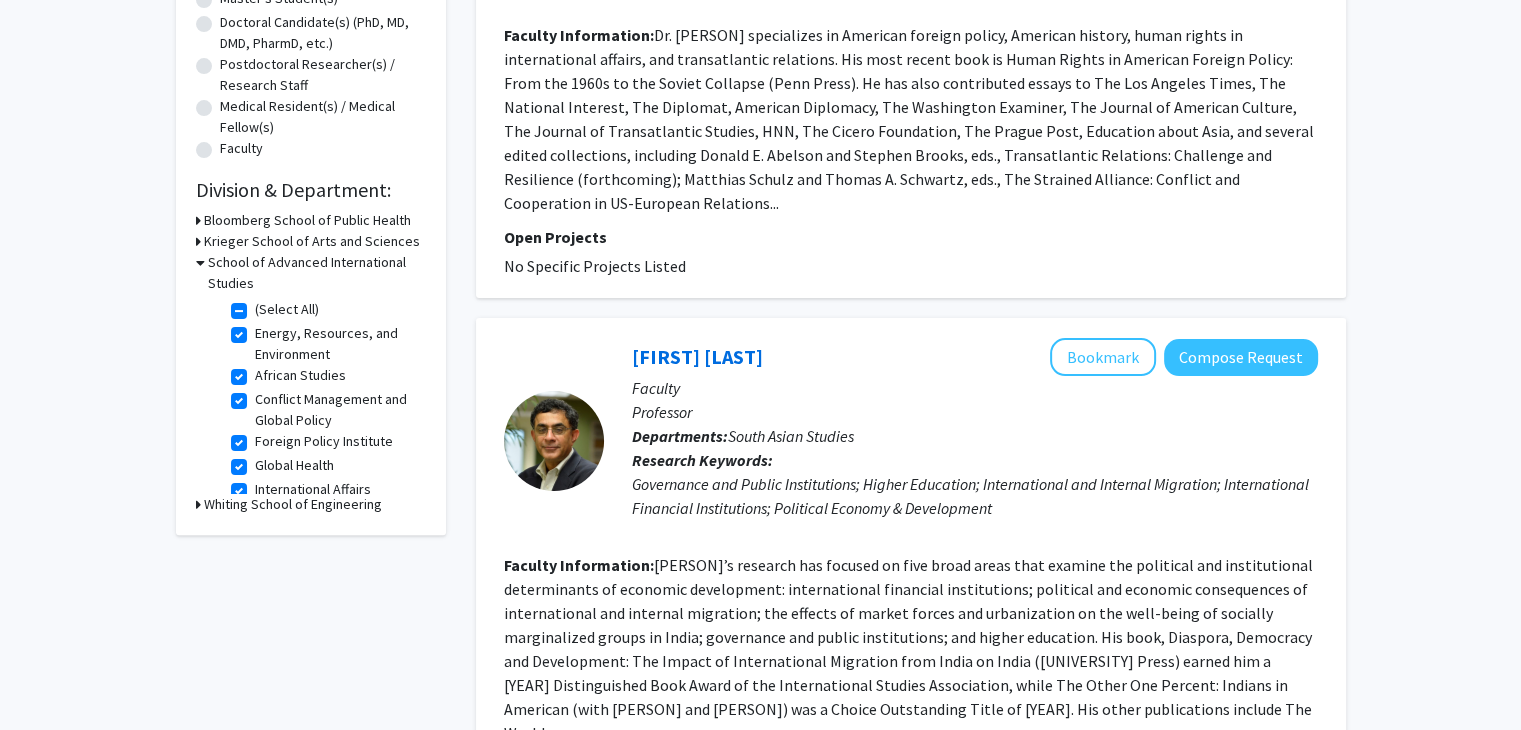 scroll, scrollTop: 439, scrollLeft: 0, axis: vertical 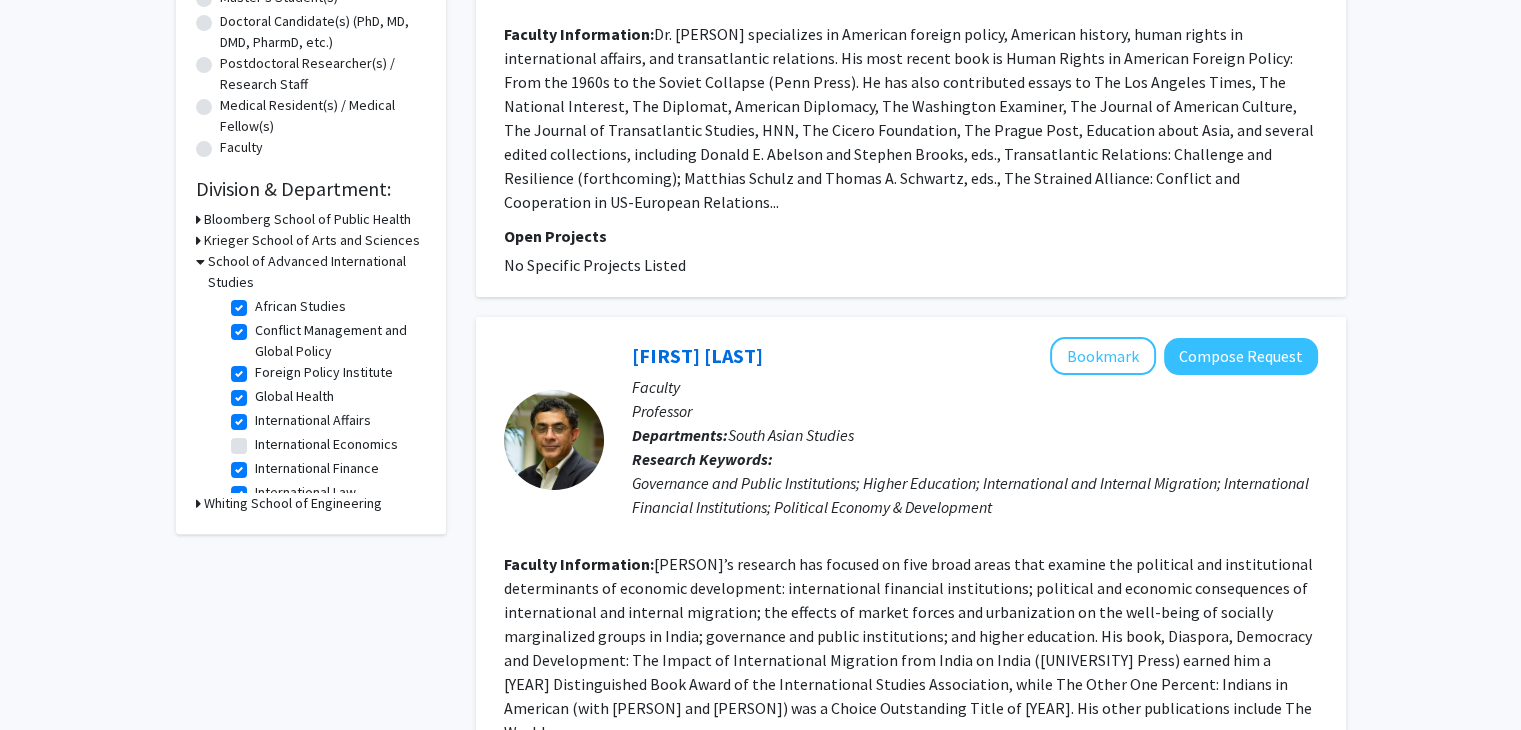 click on "Global Health" 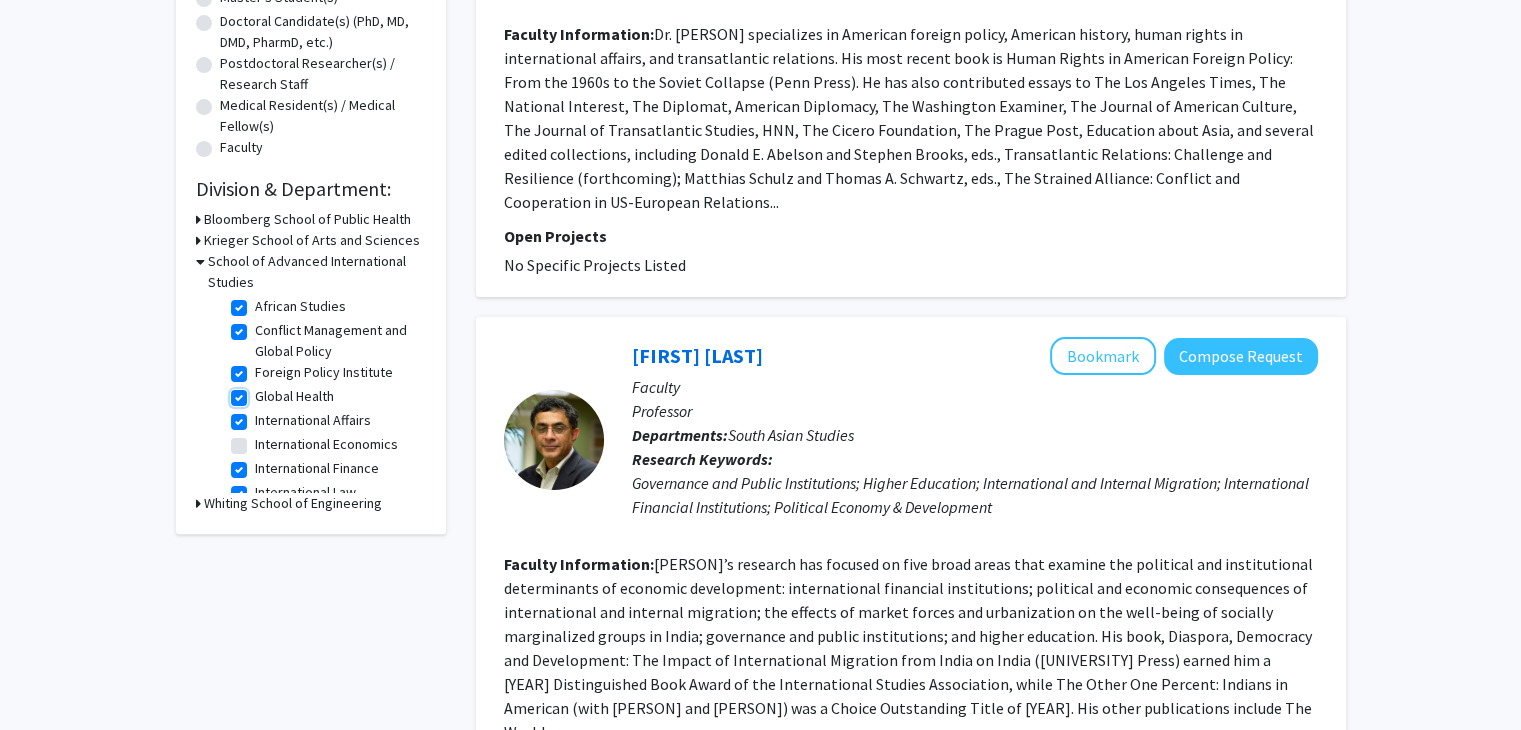 click on "Global Health" at bounding box center [261, 392] 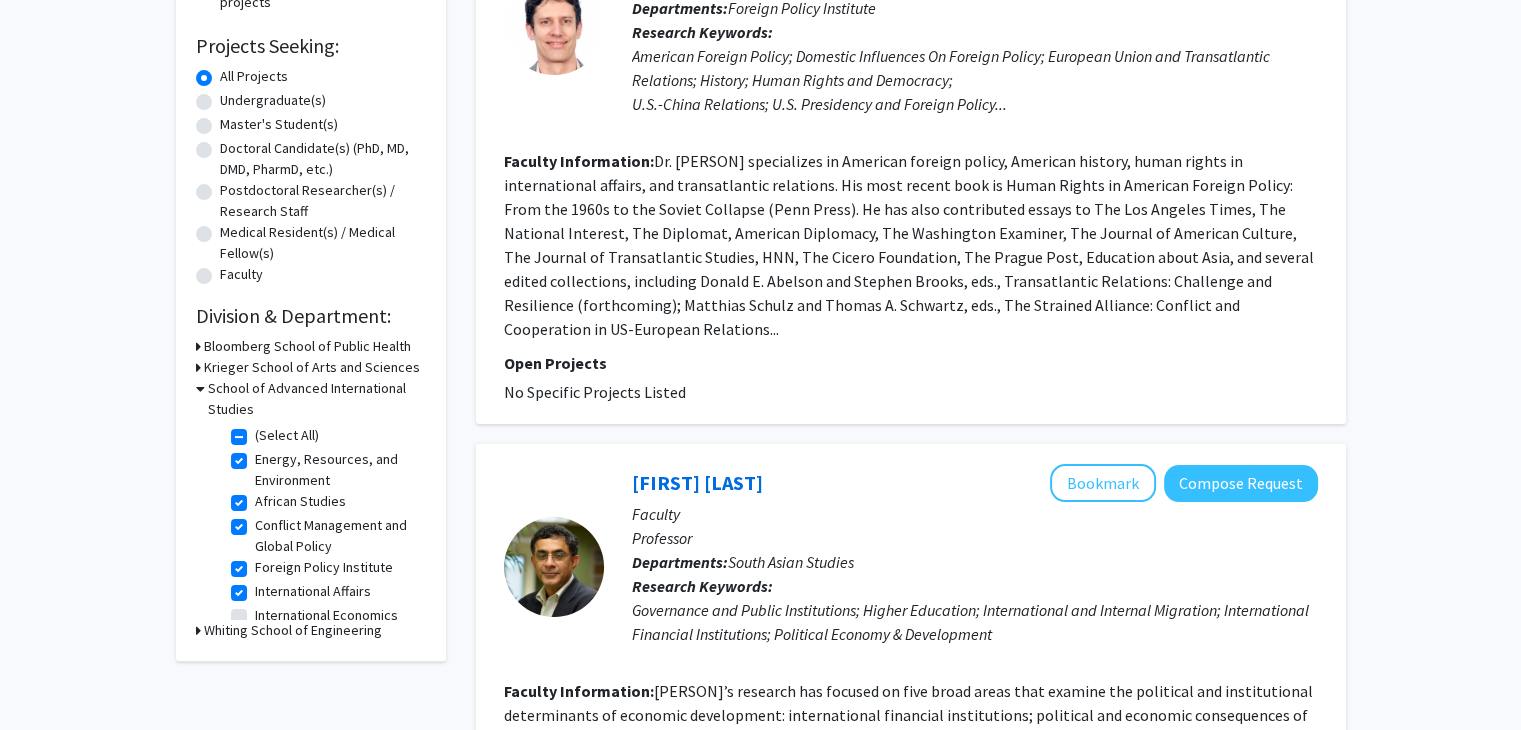 scroll, scrollTop: 316, scrollLeft: 0, axis: vertical 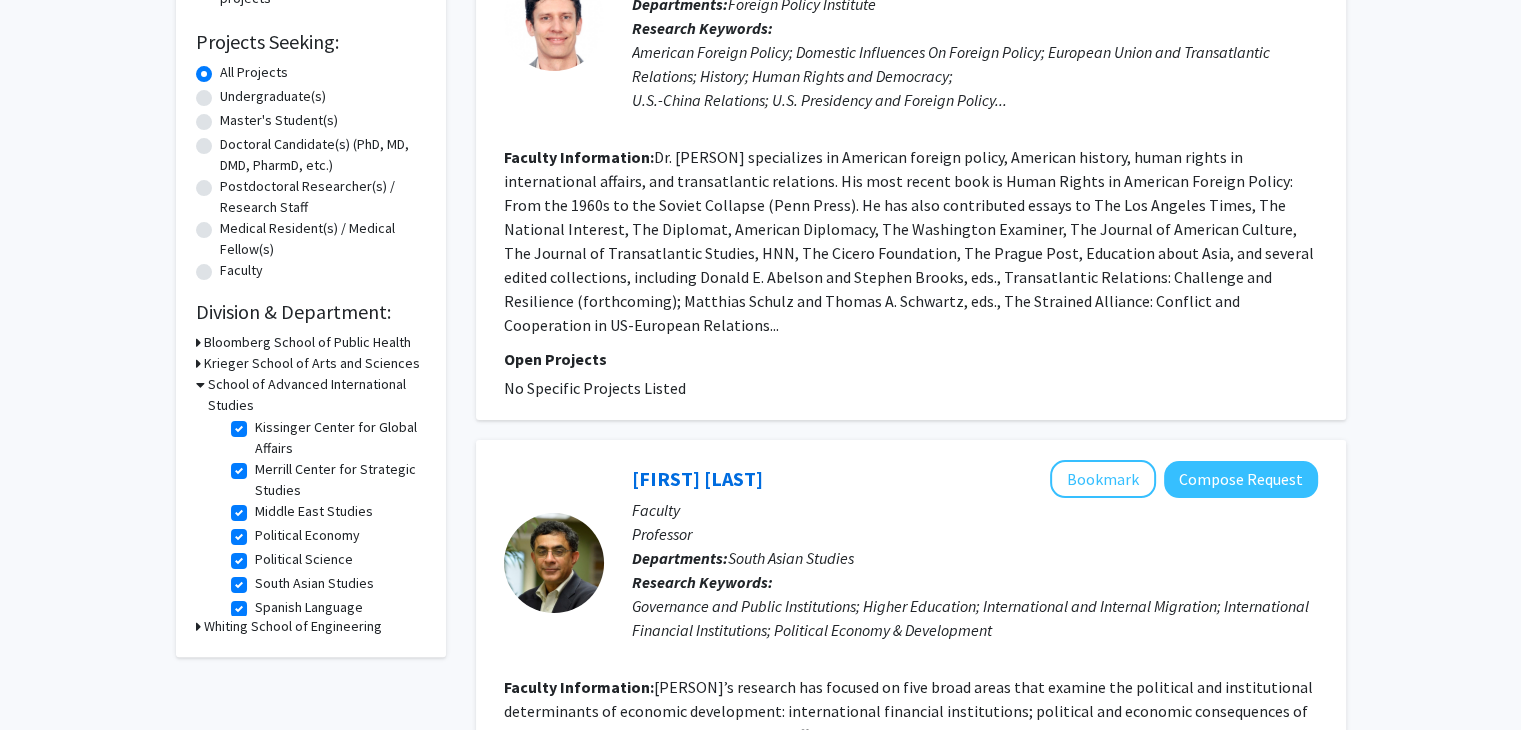click on "Political Economy" 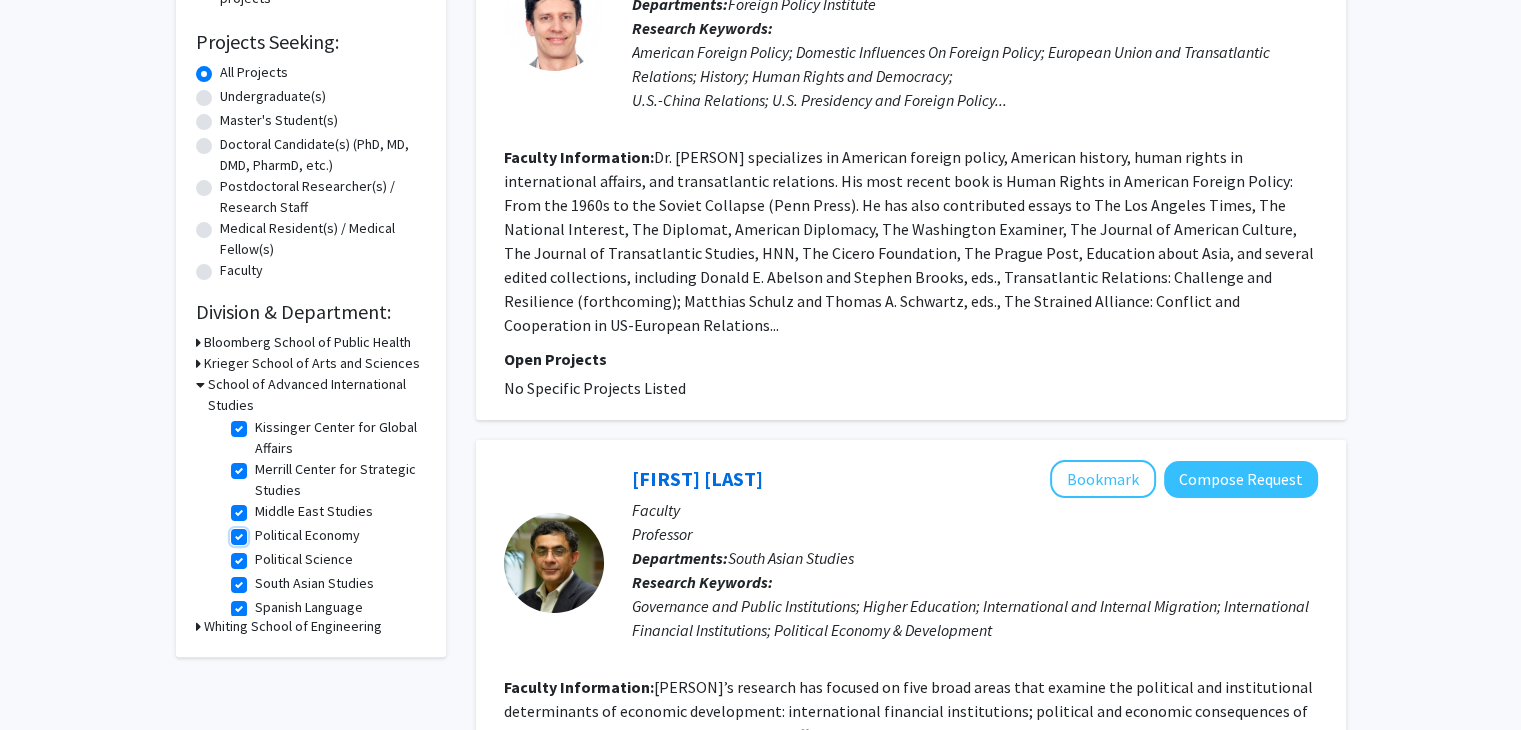 click on "Political Economy" at bounding box center [261, 531] 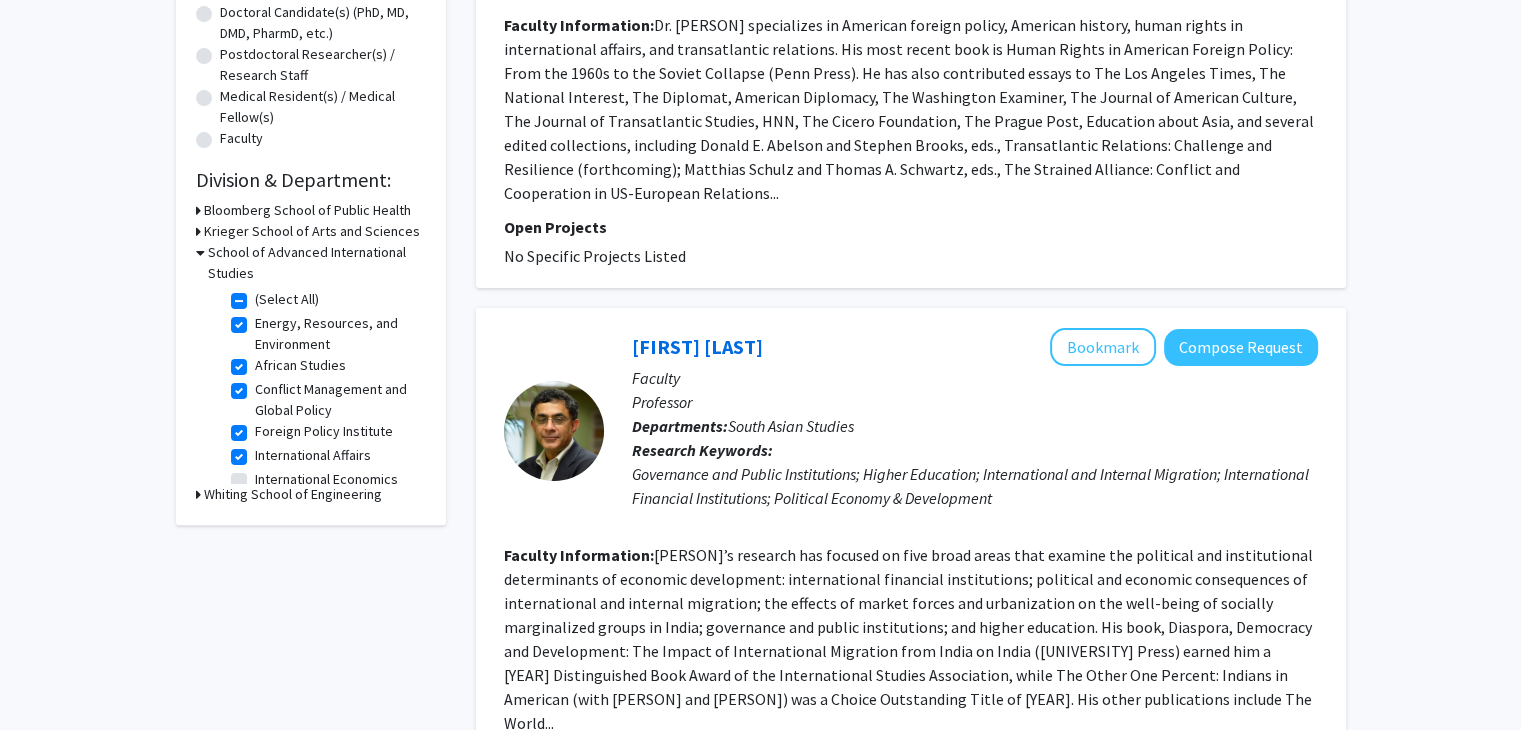 scroll, scrollTop: 453, scrollLeft: 0, axis: vertical 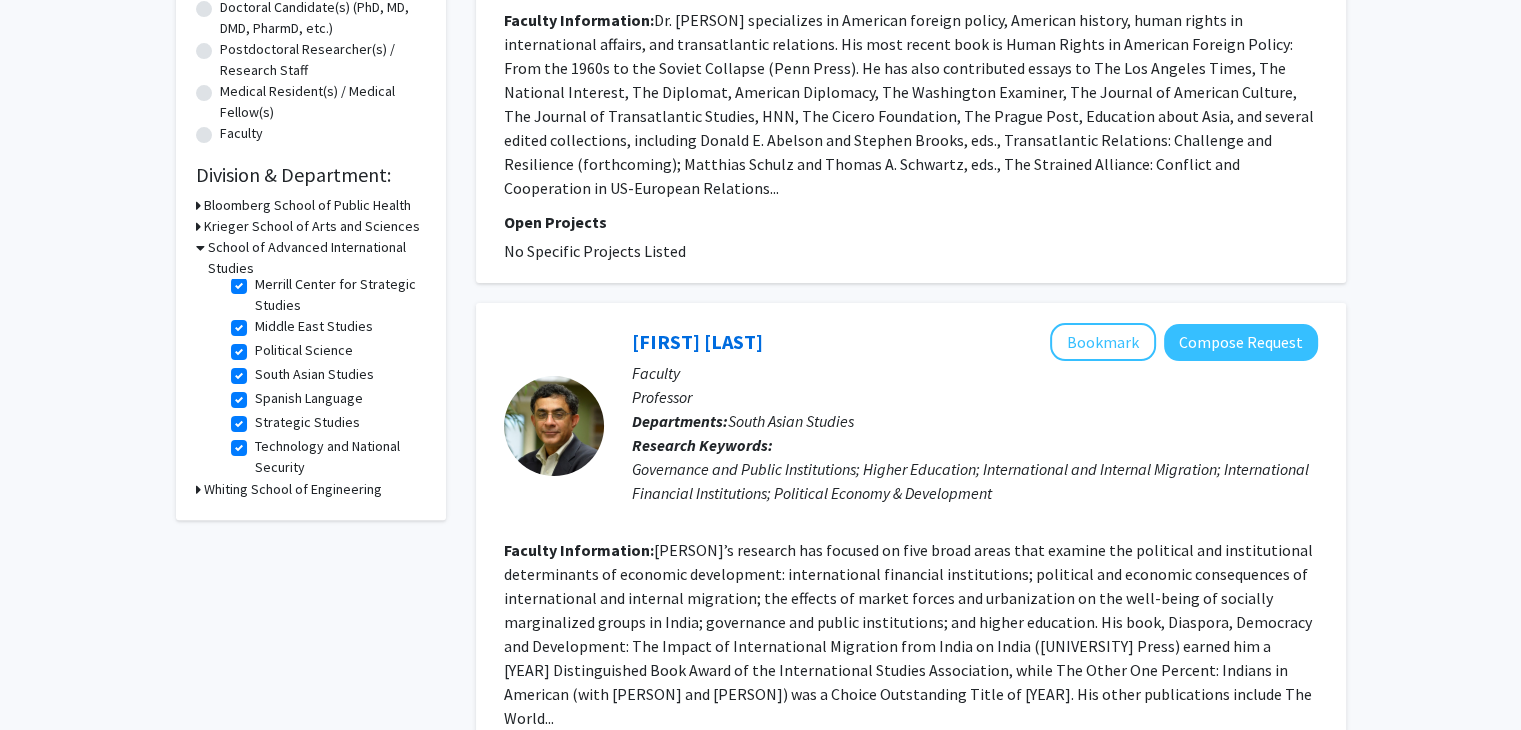 click on "Spanish Language" 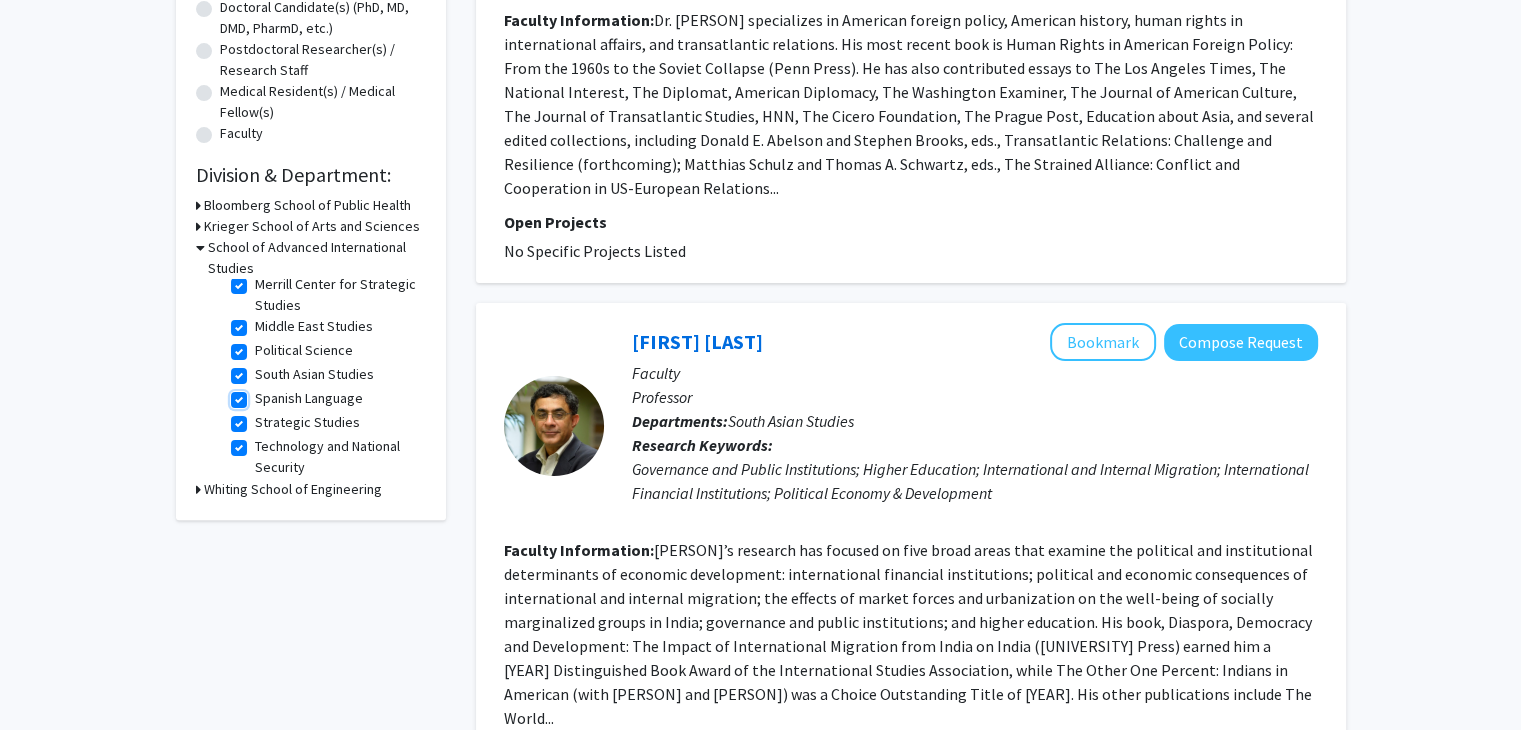 click on "Spanish Language" at bounding box center (261, 394) 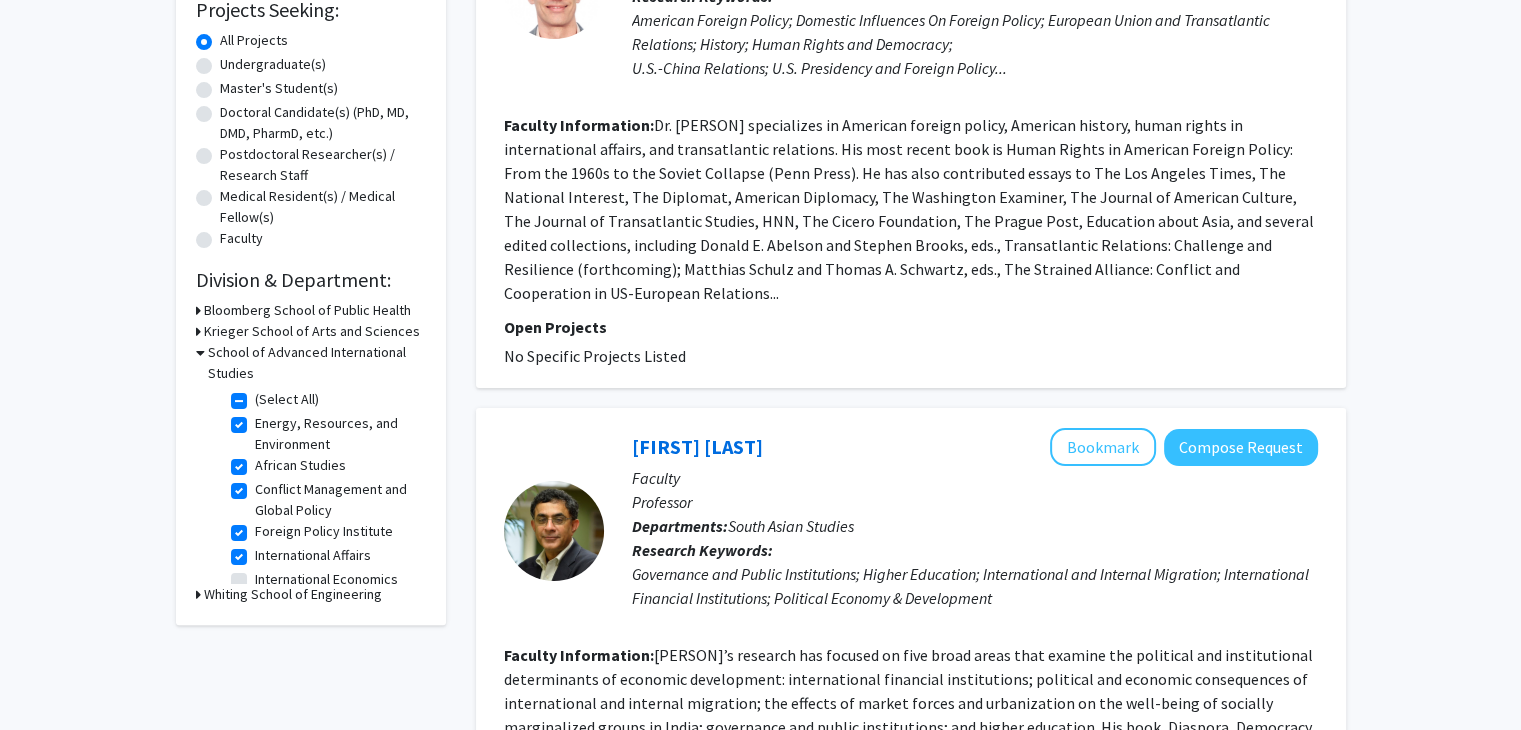scroll, scrollTop: 350, scrollLeft: 0, axis: vertical 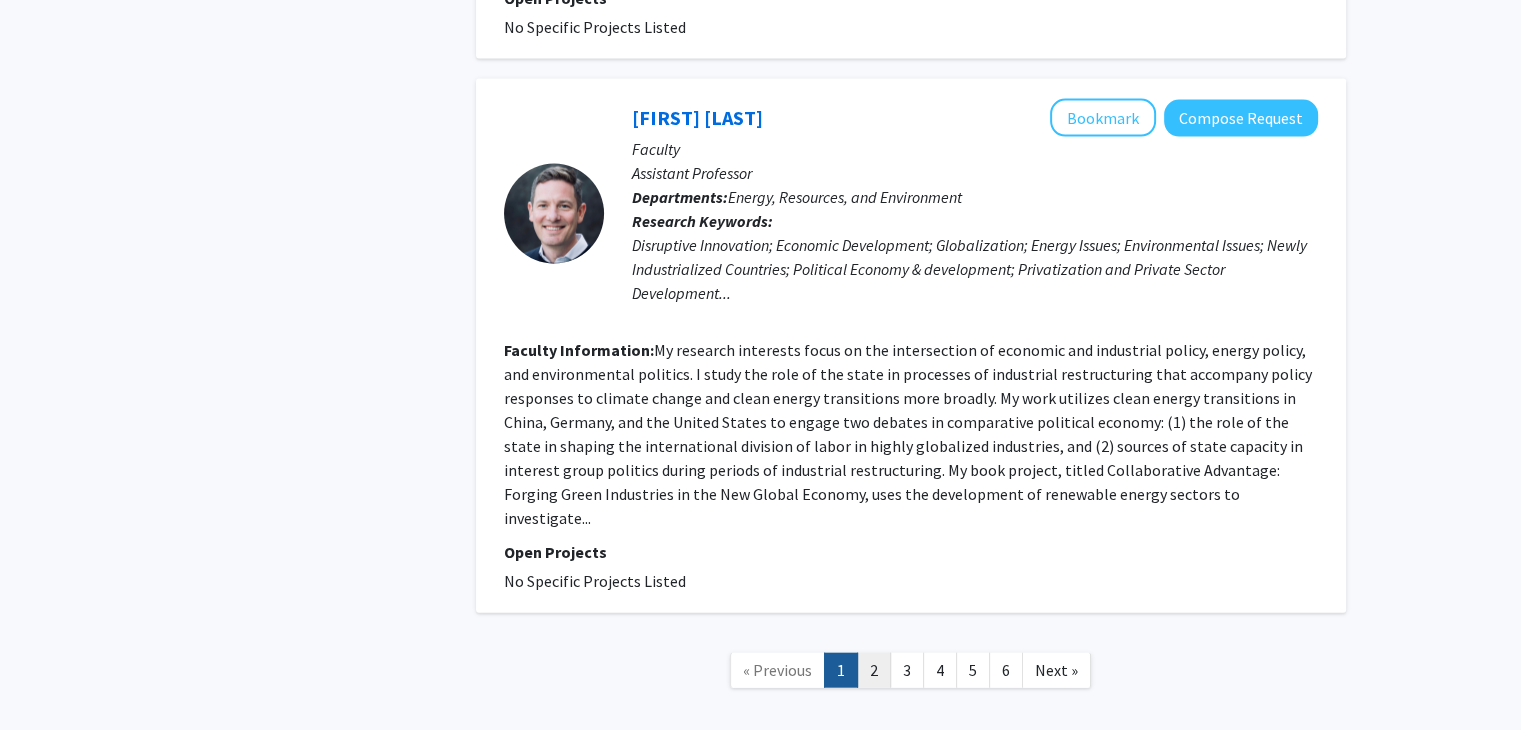click on "2" 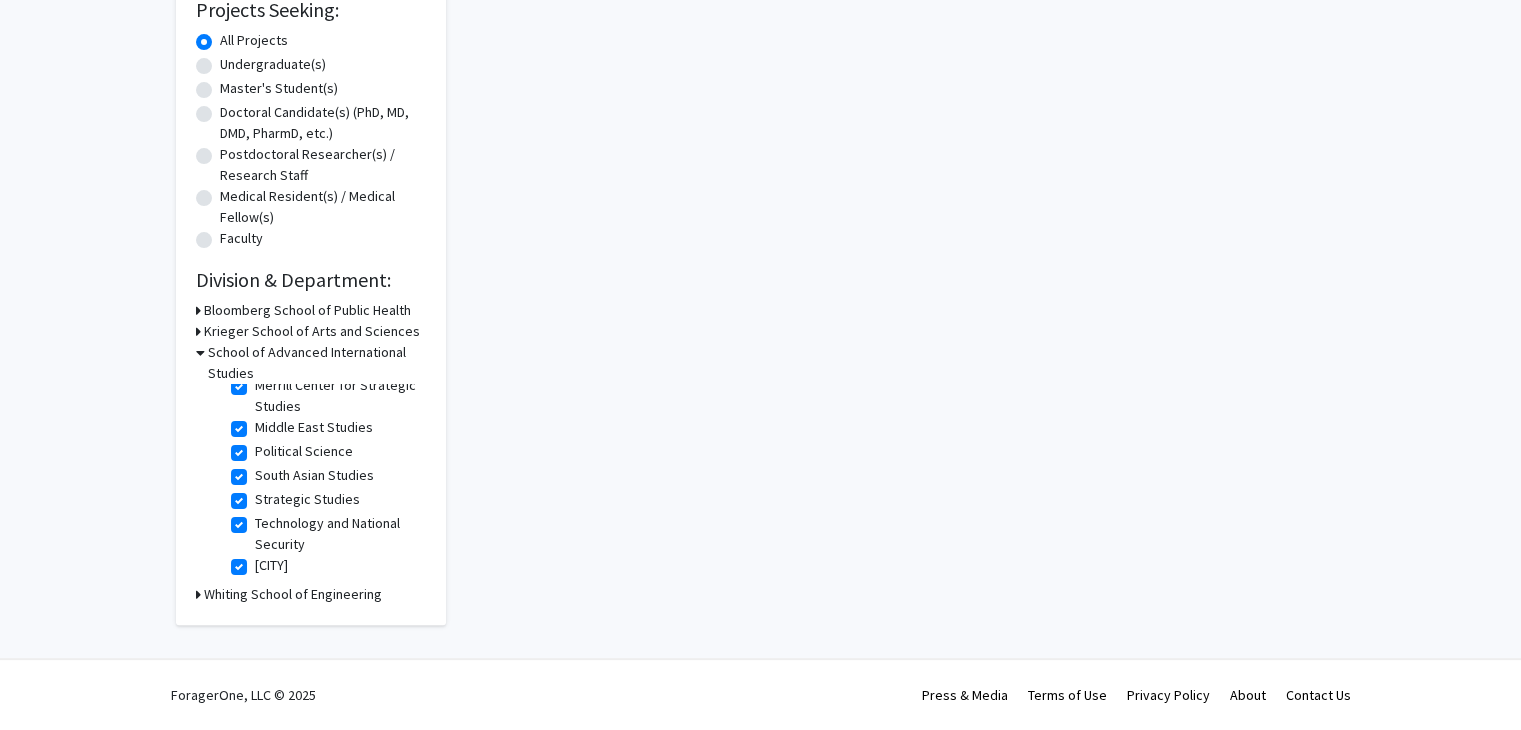 scroll, scrollTop: 0, scrollLeft: 0, axis: both 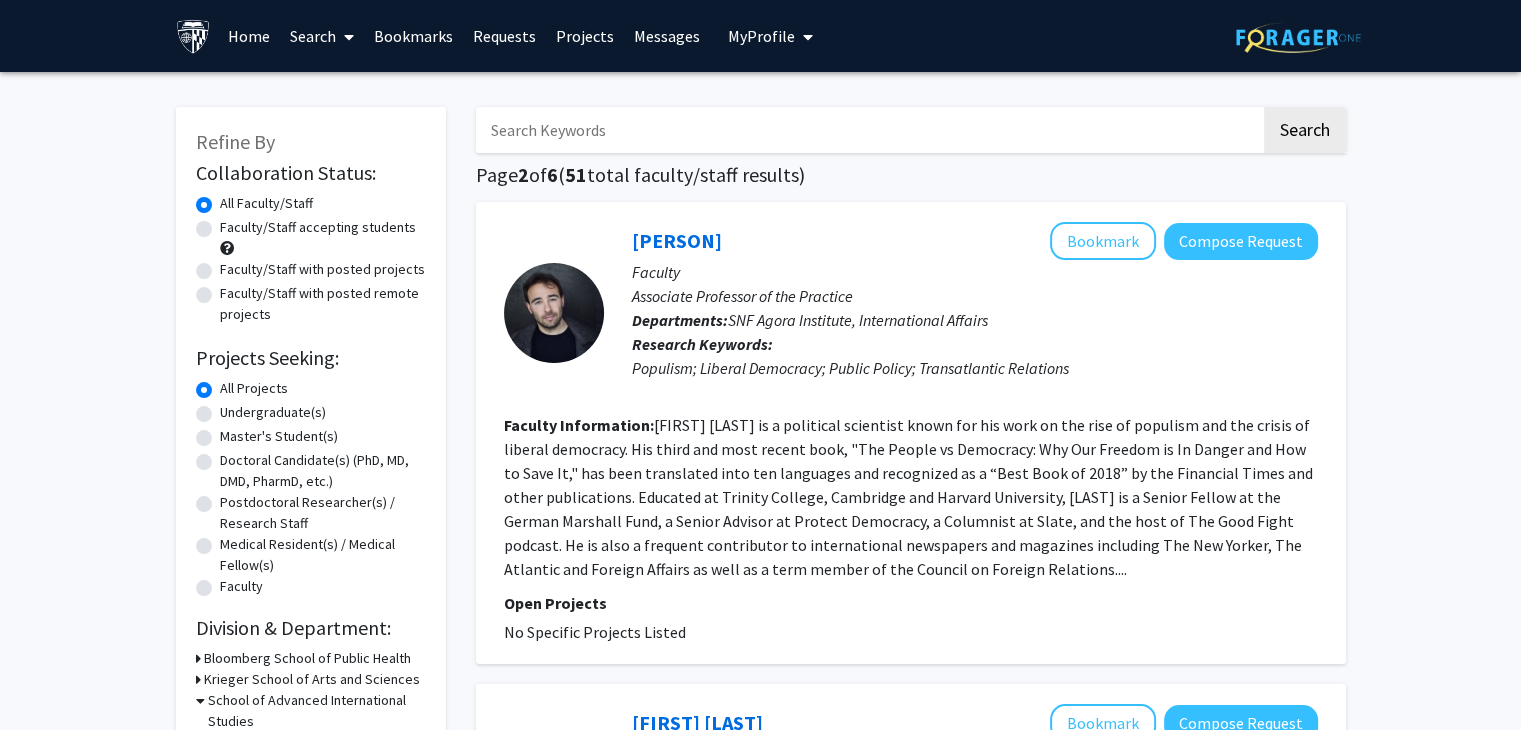 click on "Search" at bounding box center [322, 36] 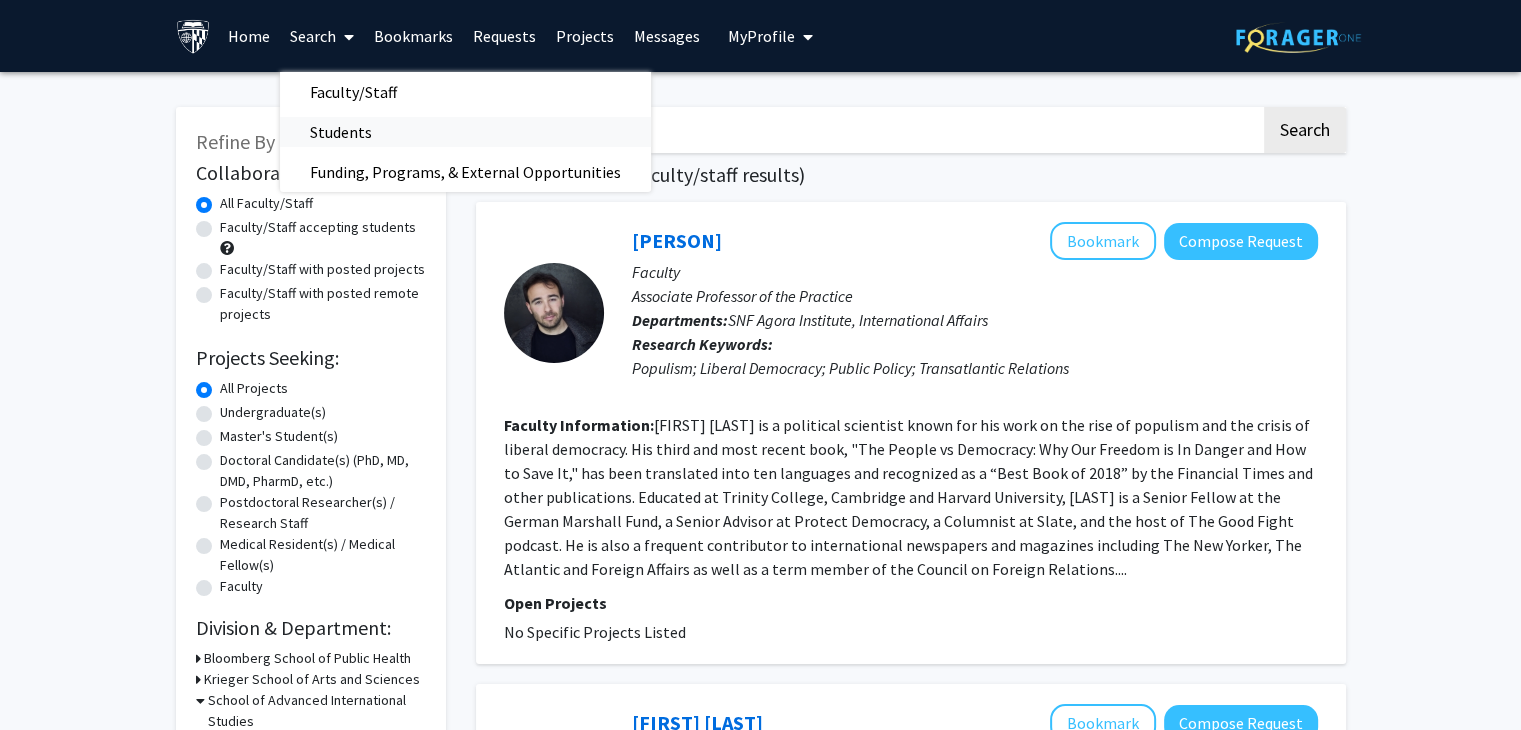 click on "Students" at bounding box center (341, 132) 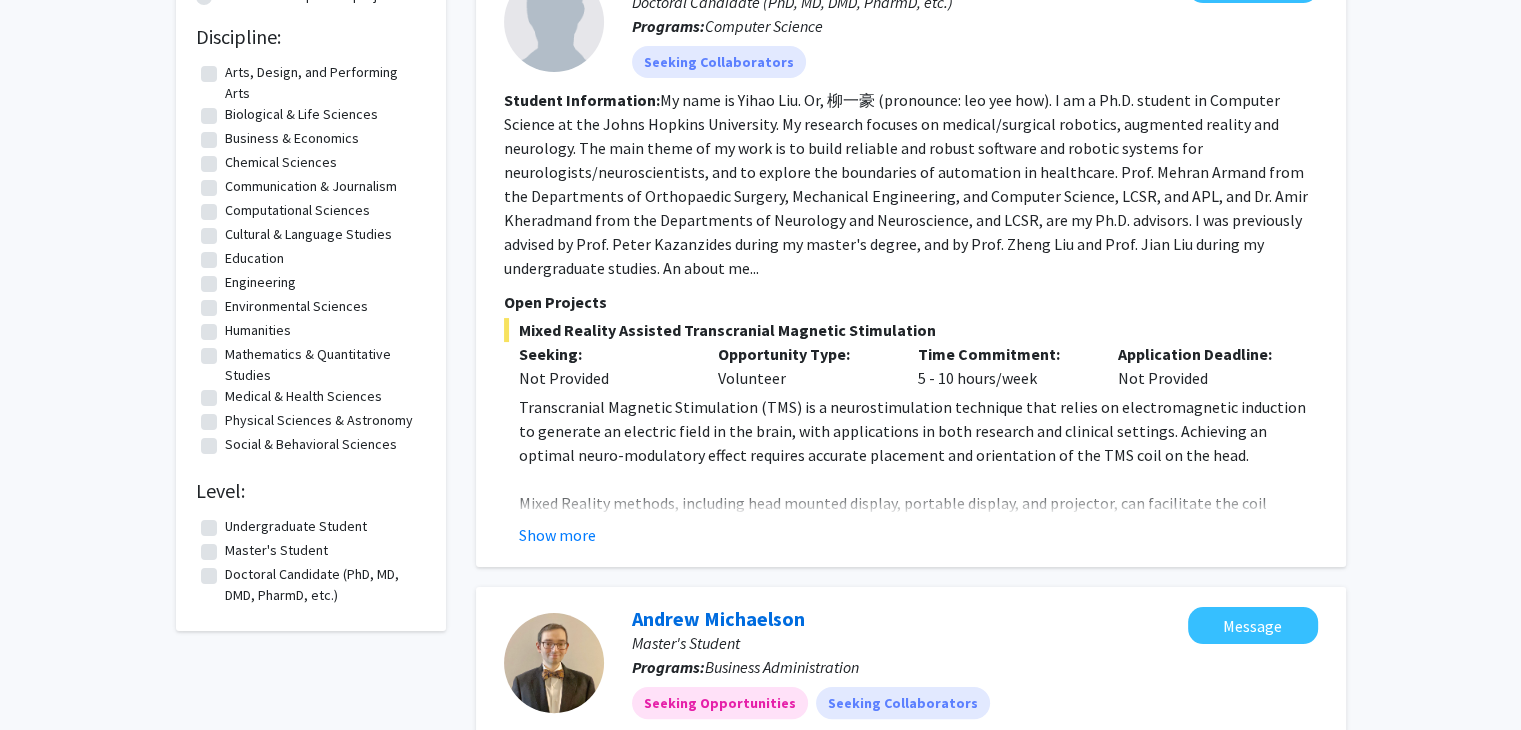 scroll, scrollTop: 296, scrollLeft: 0, axis: vertical 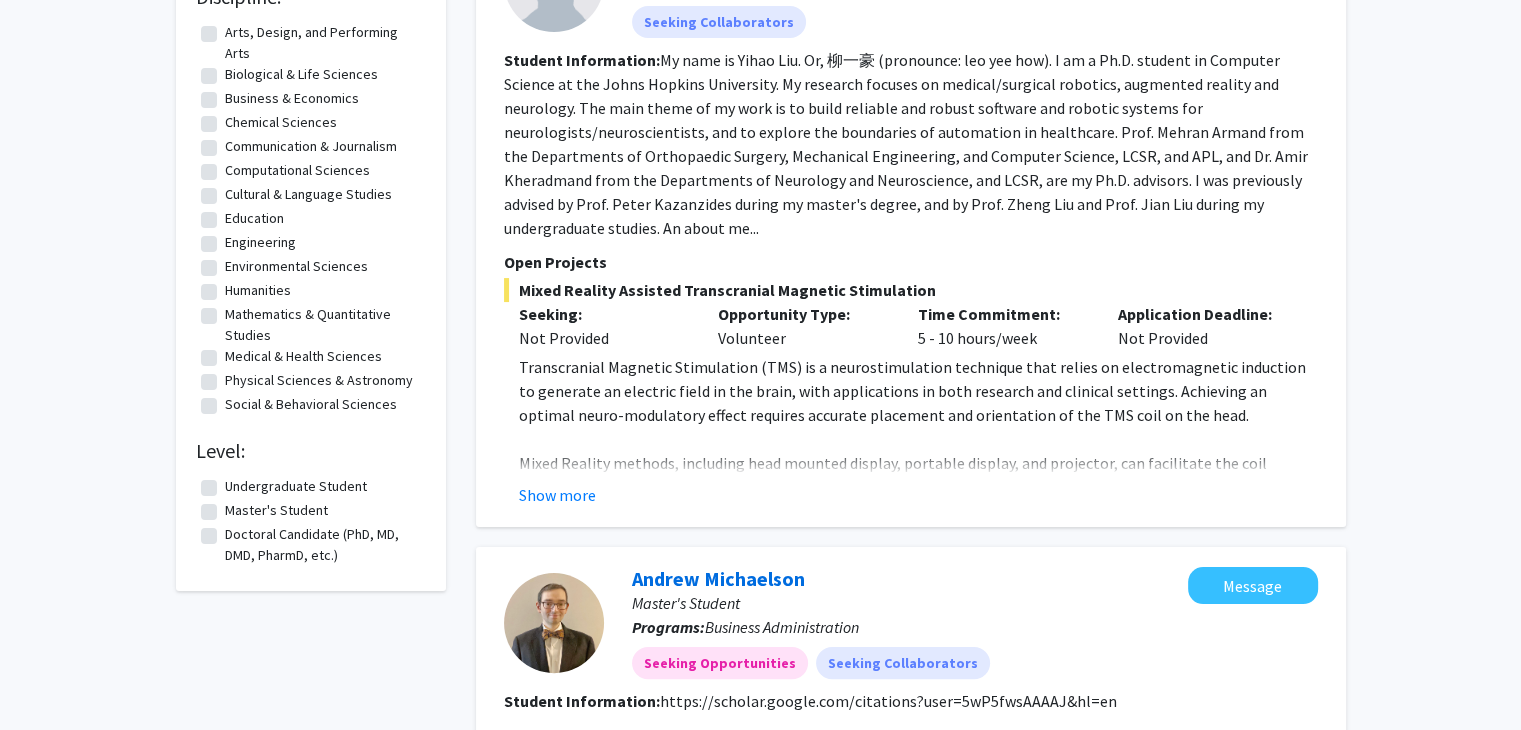 click on "Master's Student" 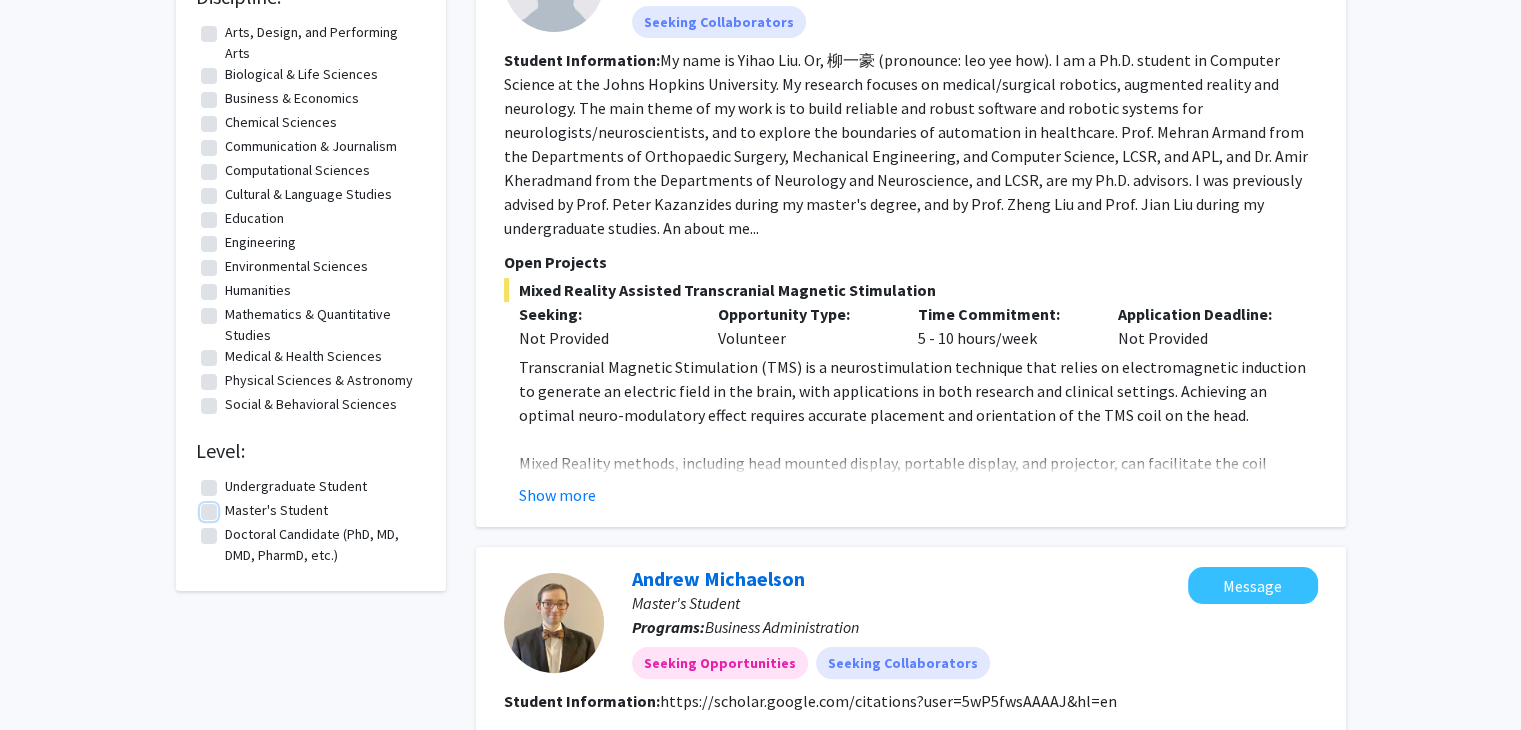 click on "Master's Student" at bounding box center [231, 506] 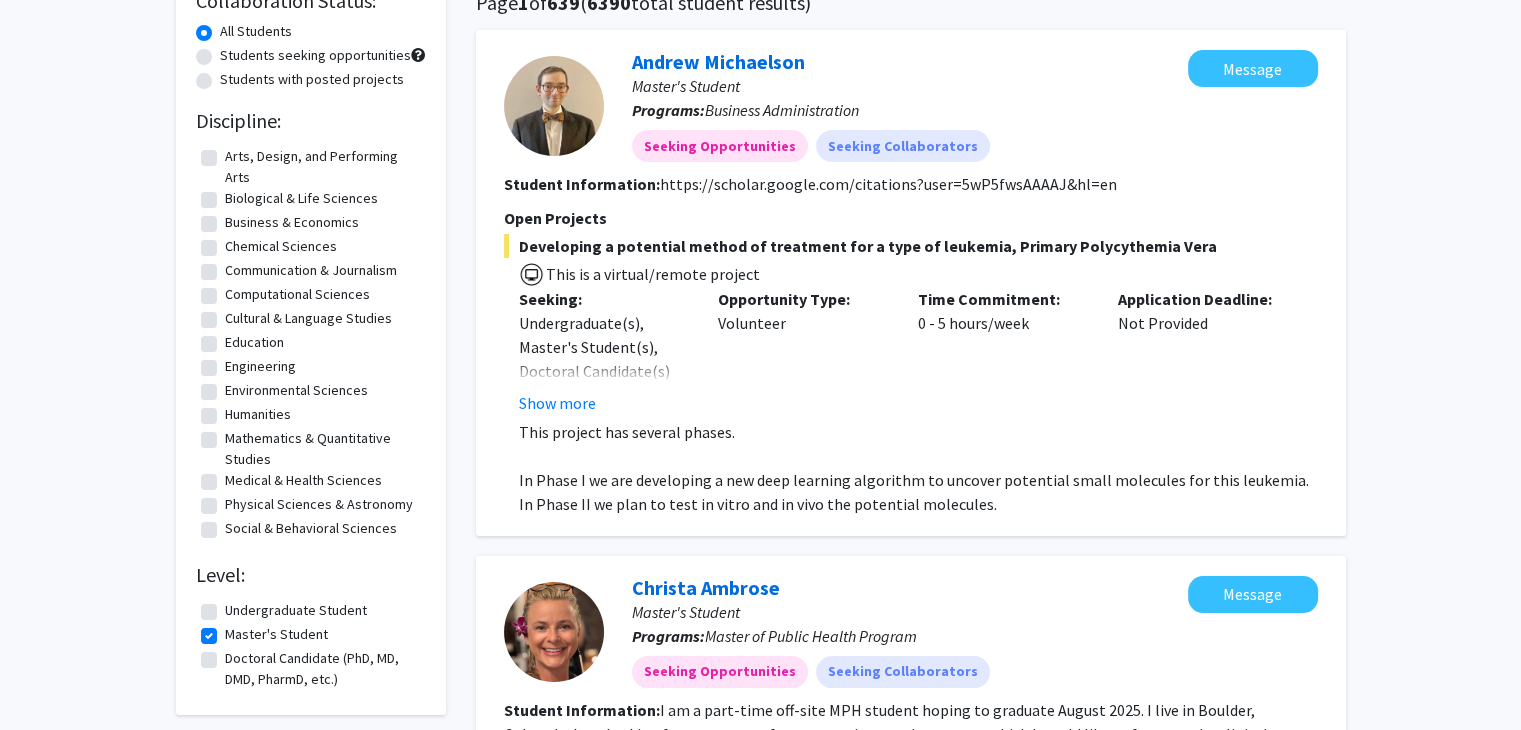scroll, scrollTop: 171, scrollLeft: 0, axis: vertical 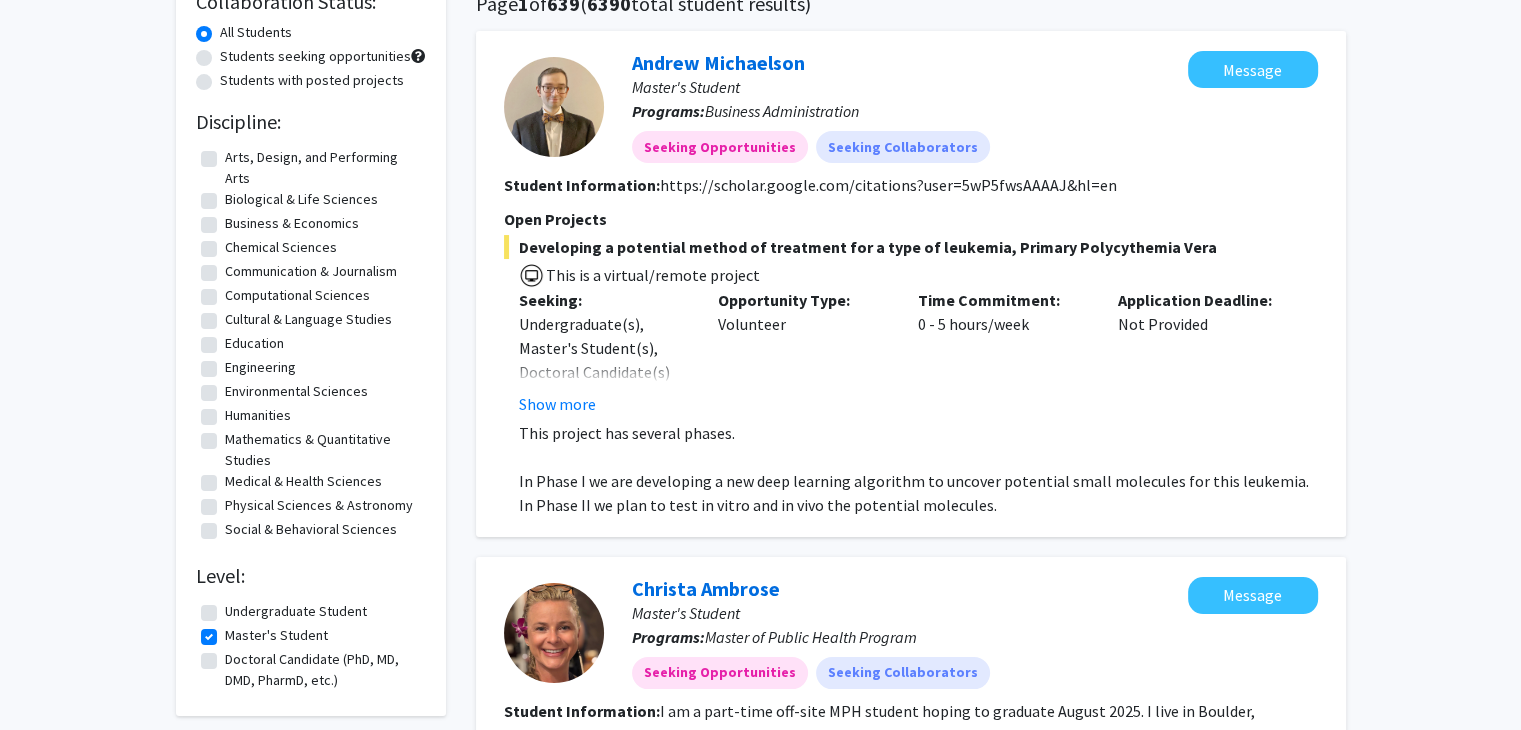 click on "Business & Economics" 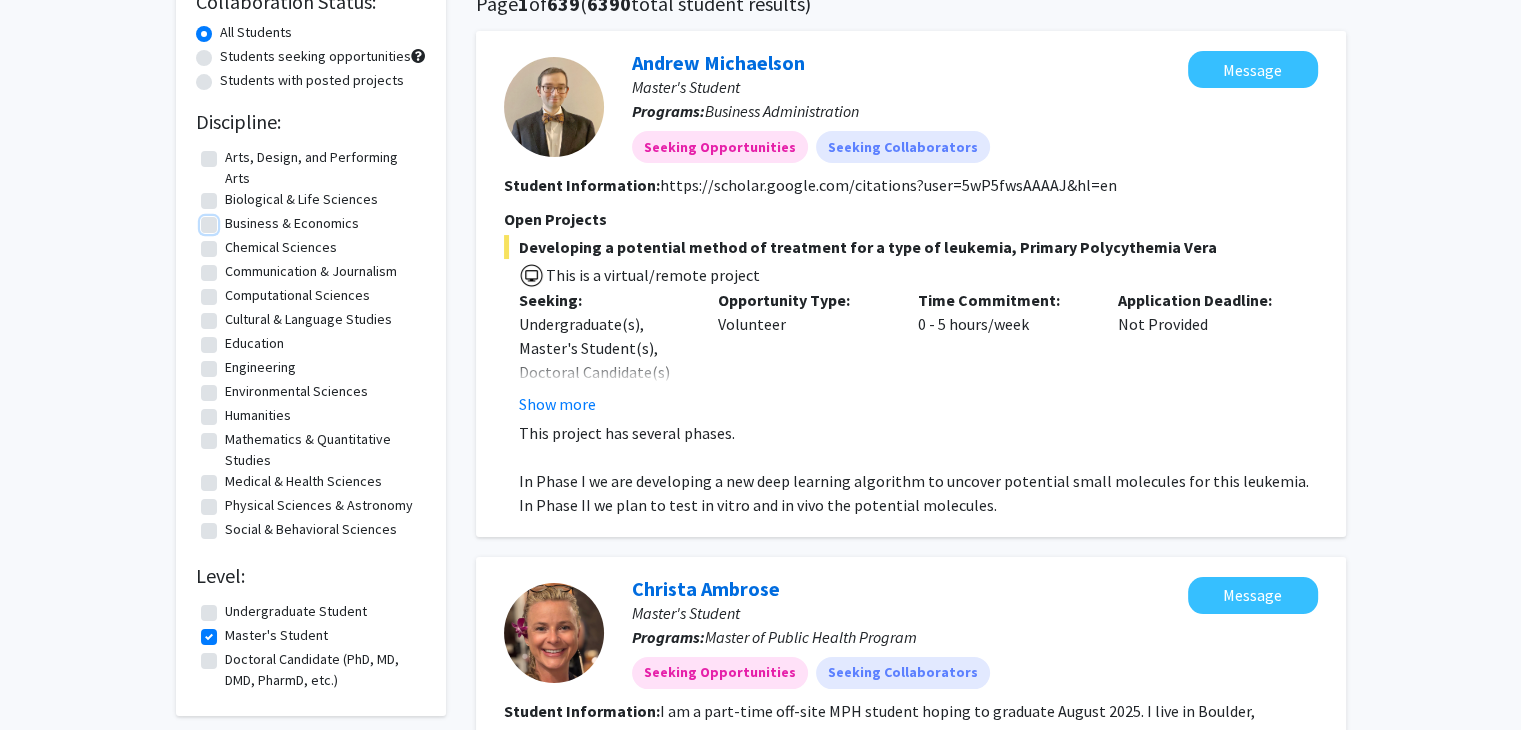 click on "Business & Economics" at bounding box center [231, 219] 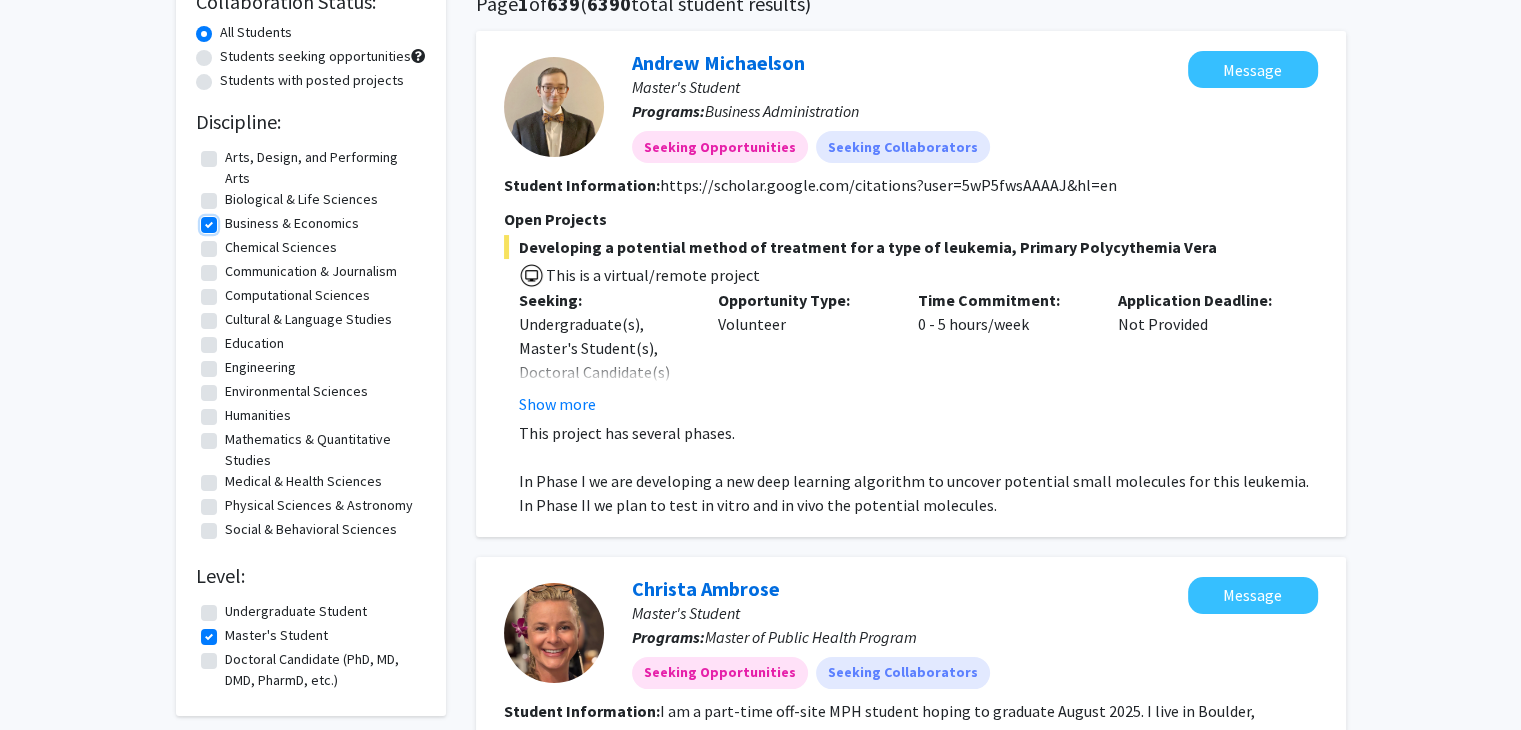 scroll, scrollTop: 0, scrollLeft: 0, axis: both 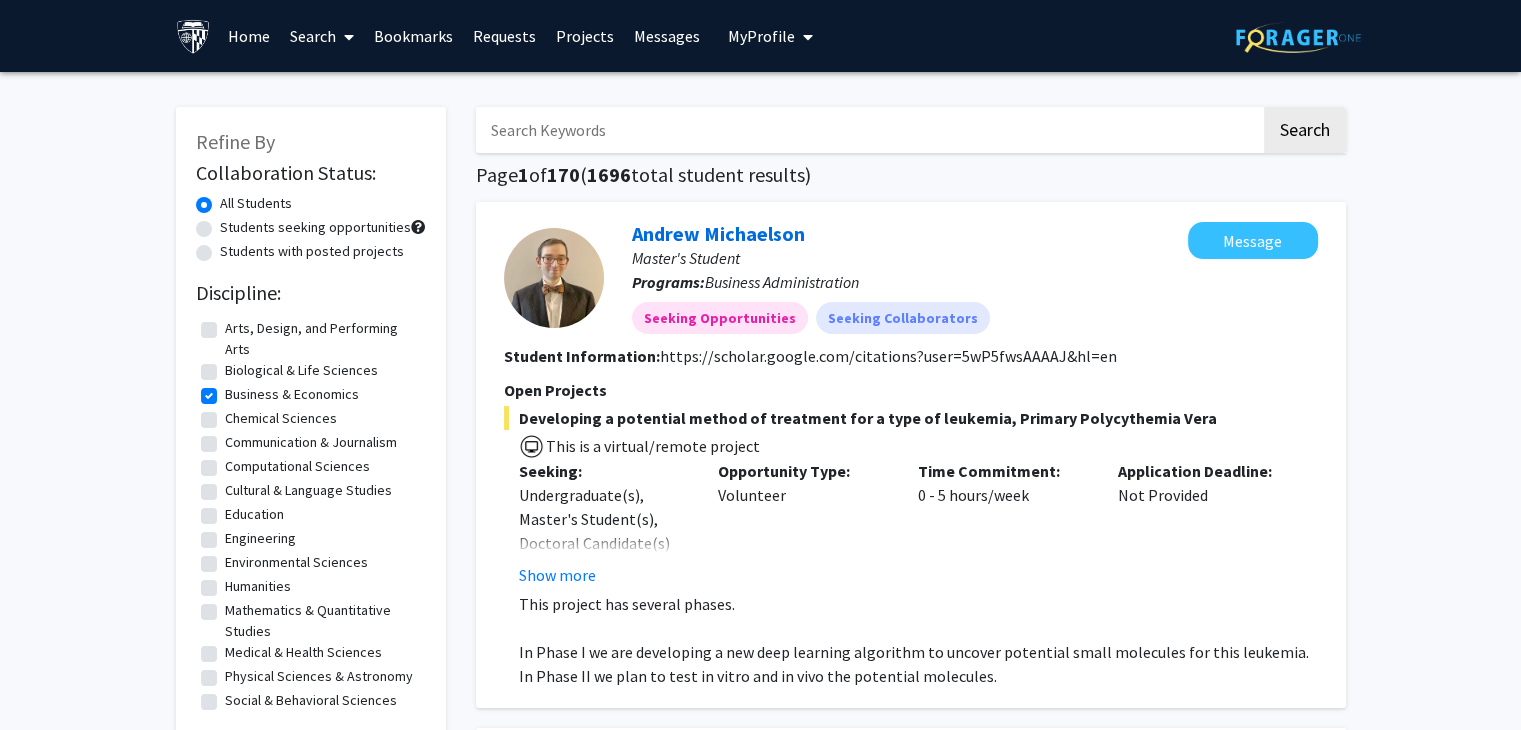 click on "Cultural & Language Studies" 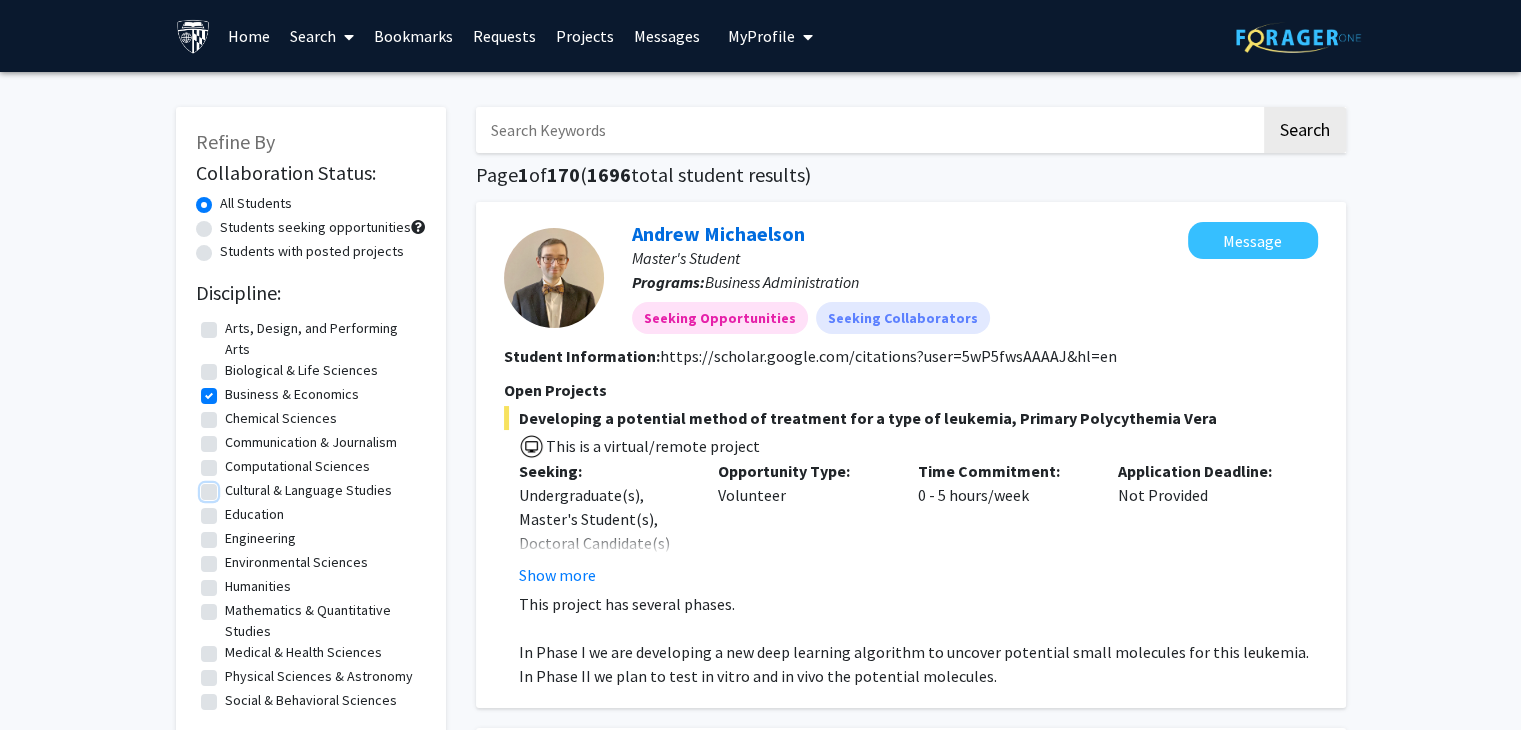 click on "Cultural & Language Studies" at bounding box center (231, 486) 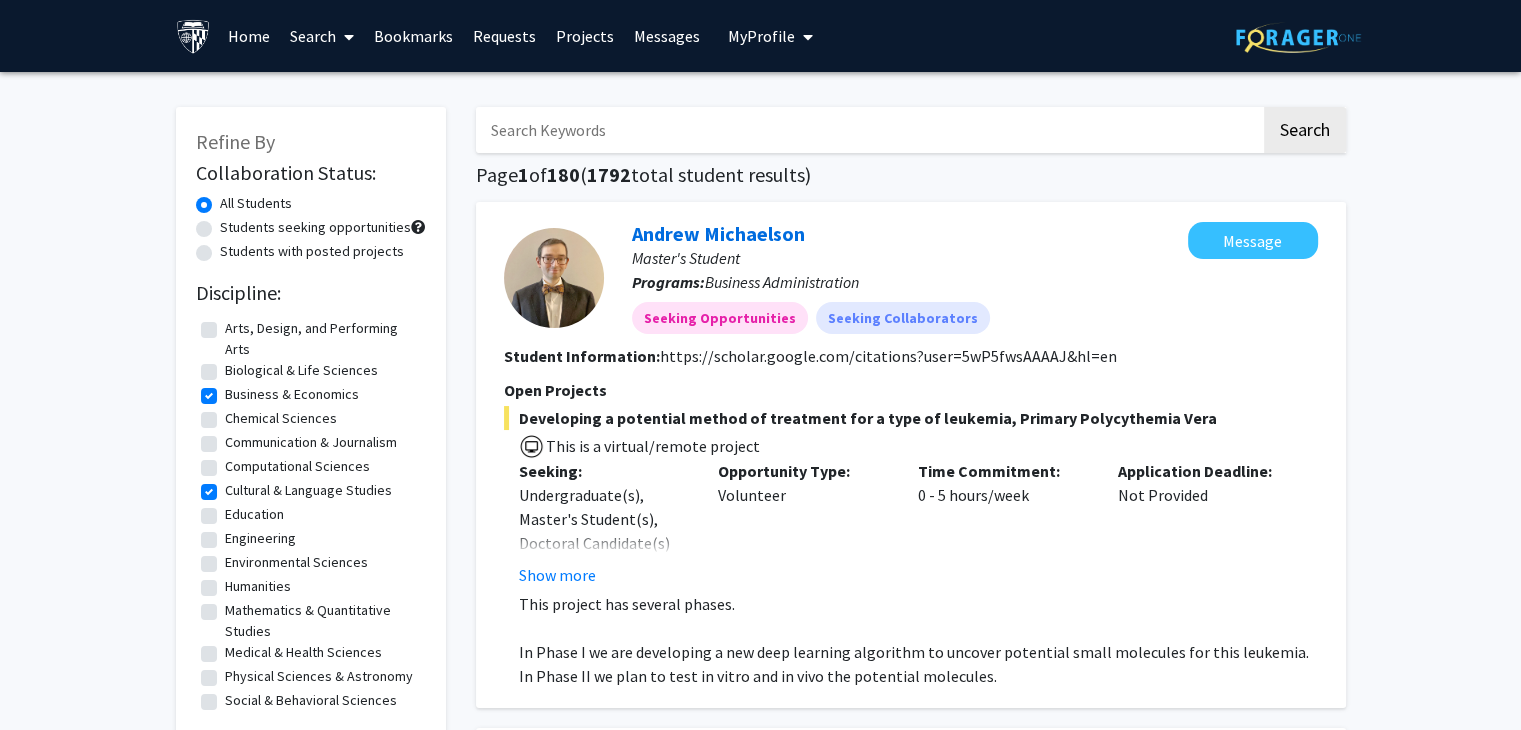 click on "Humanities" 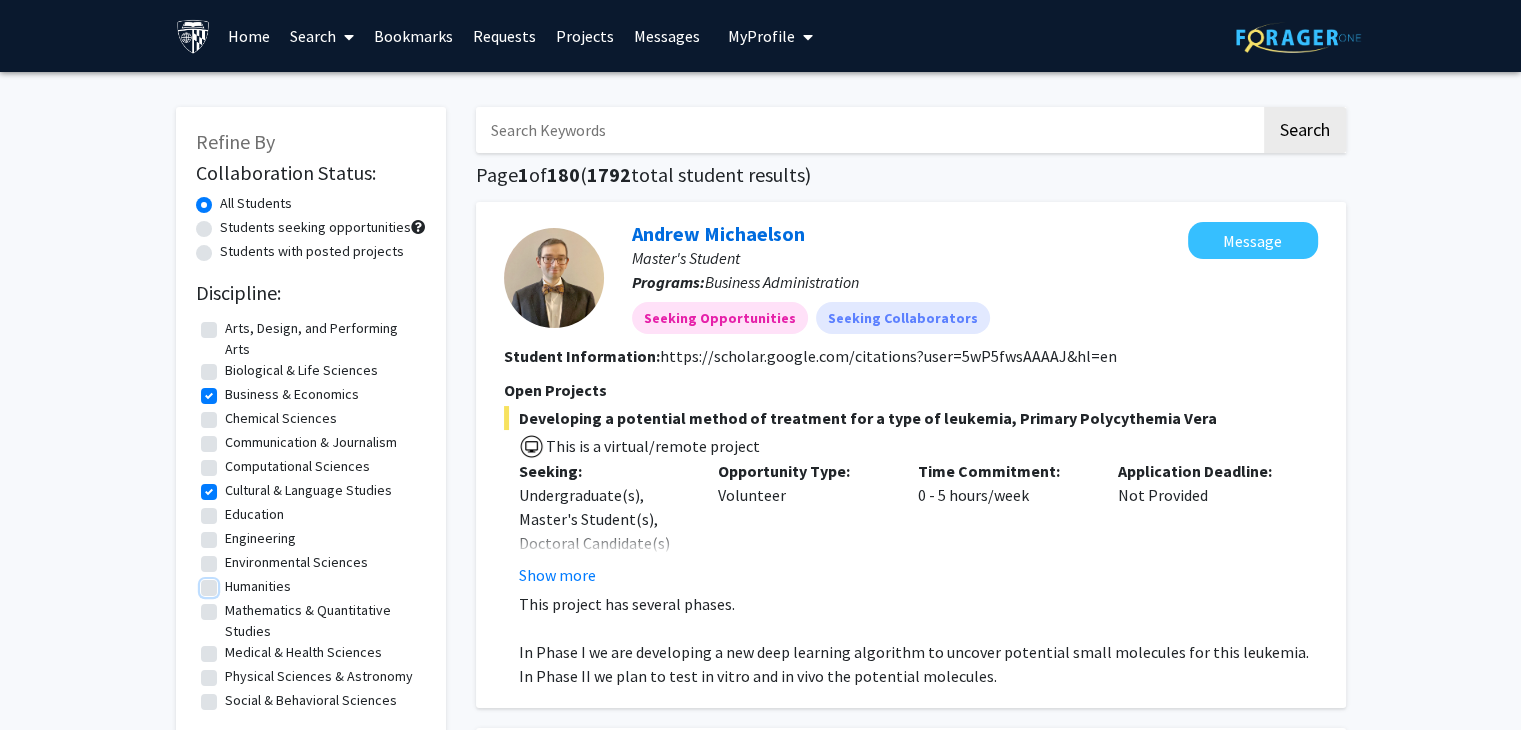 click on "Humanities" at bounding box center [231, 582] 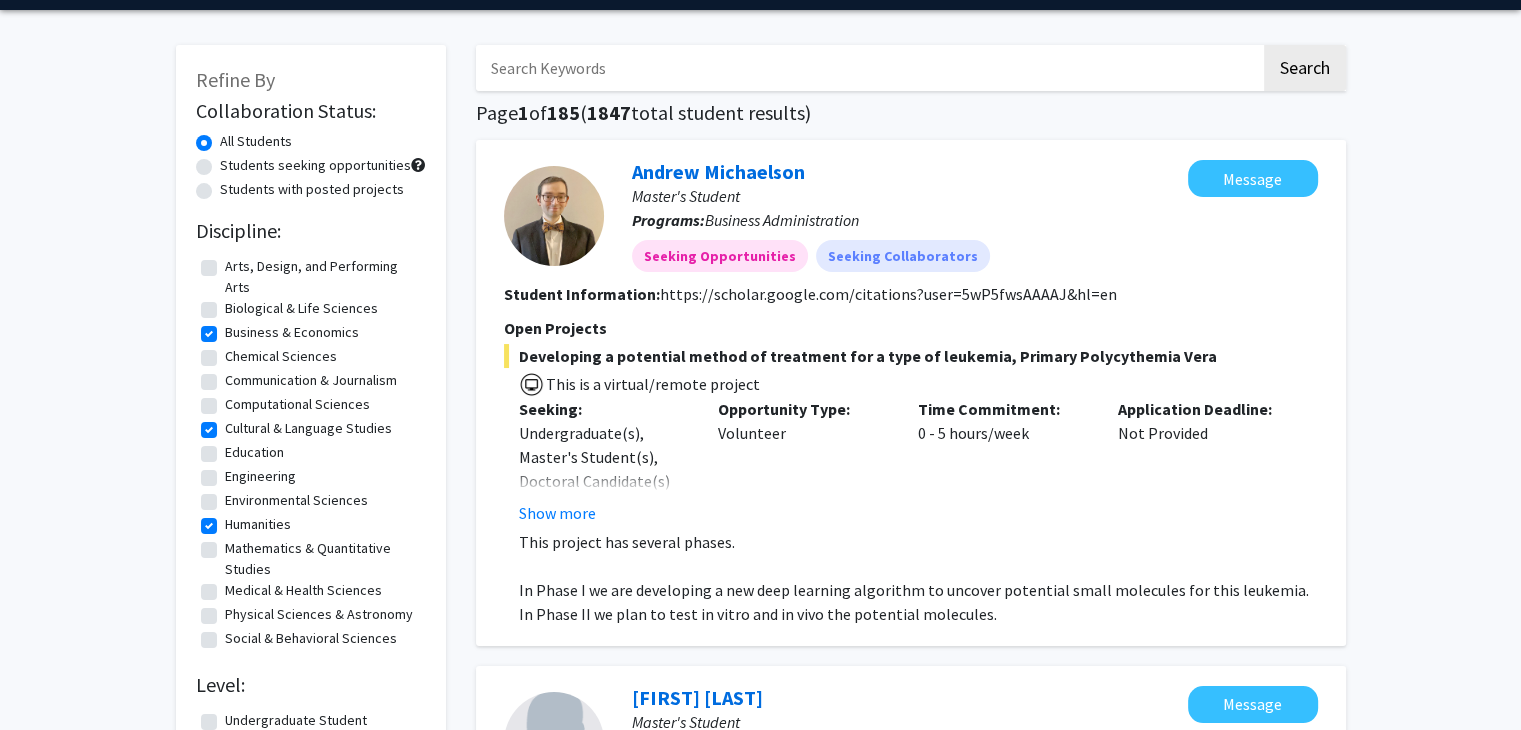 scroll, scrollTop: 0, scrollLeft: 0, axis: both 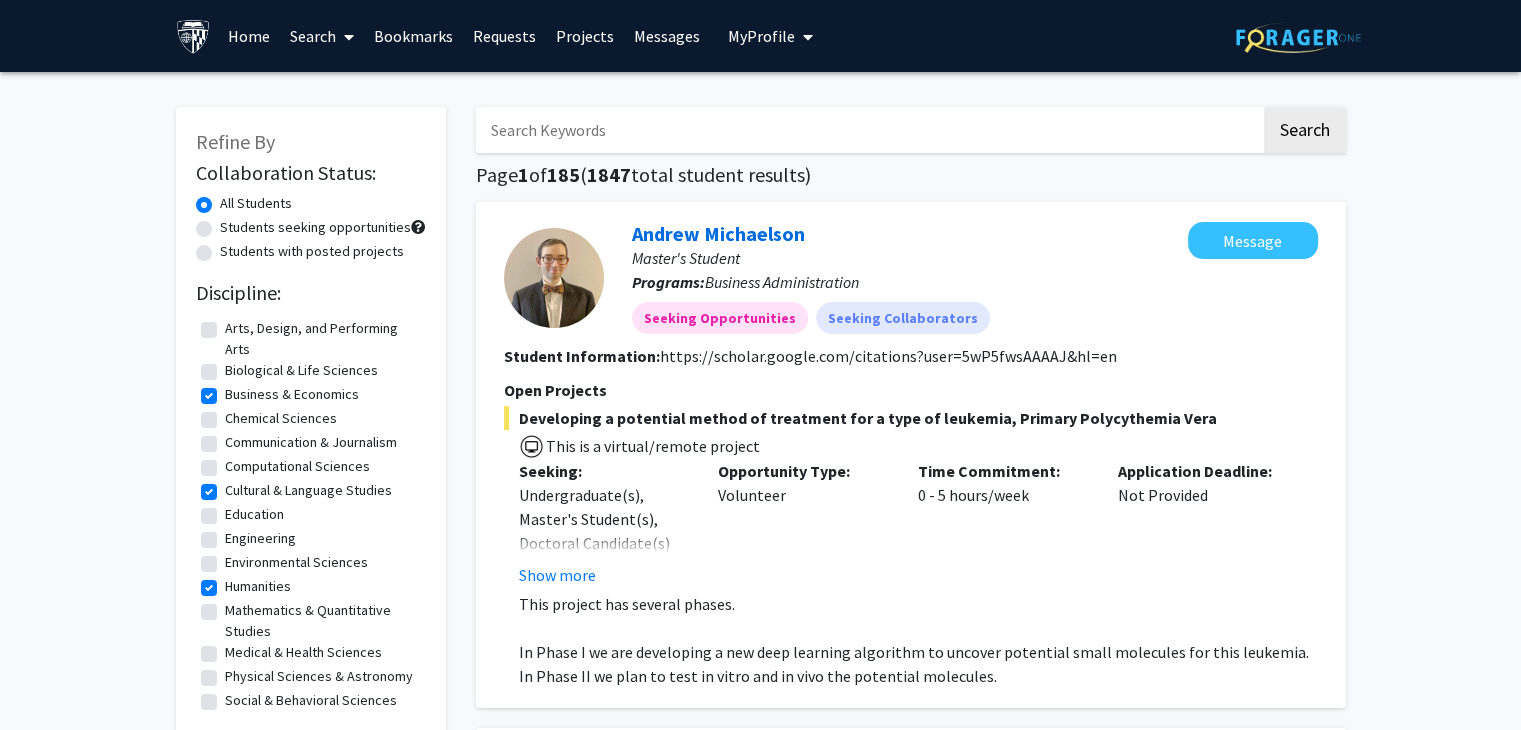 click on "My   Profile" at bounding box center (761, 36) 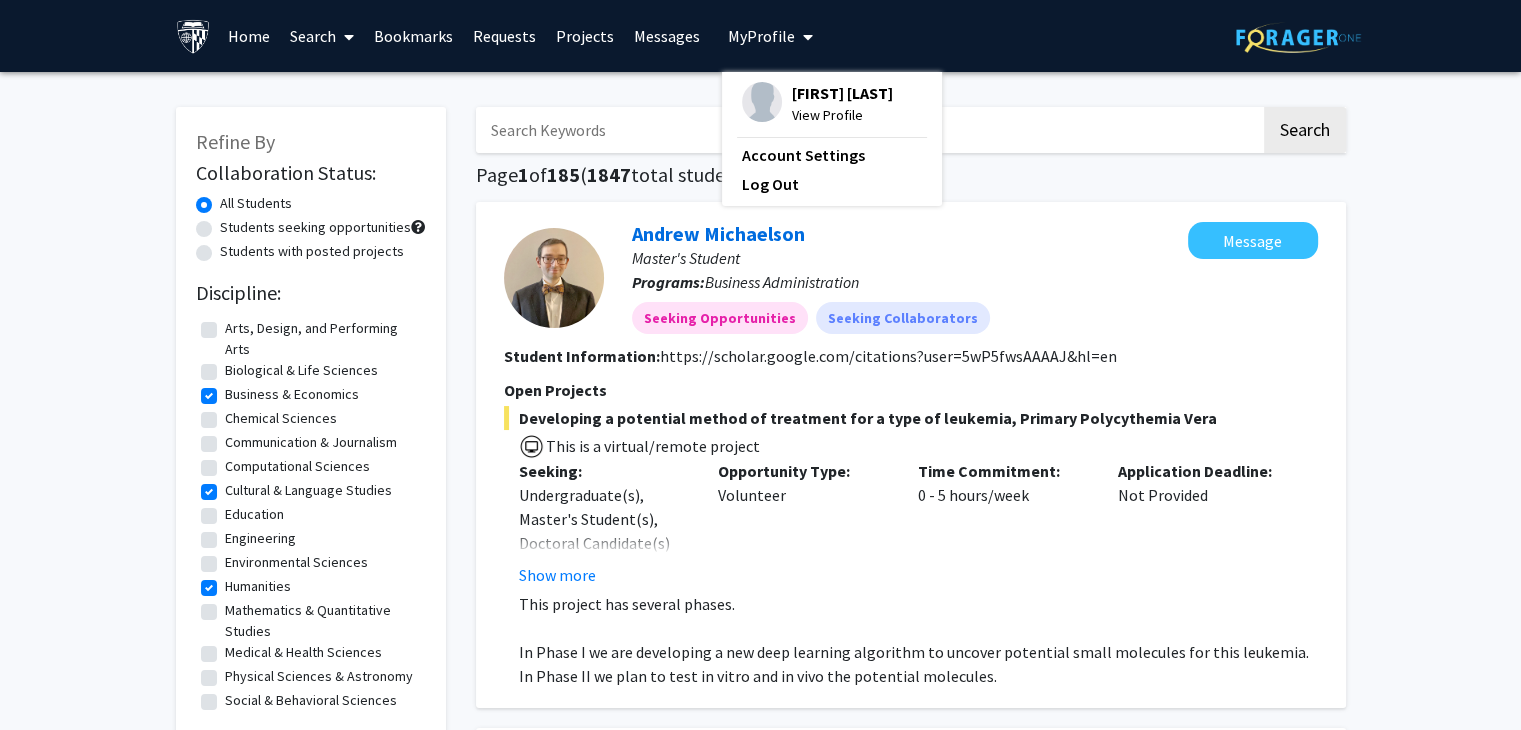 click on "View Profile" at bounding box center [842, 115] 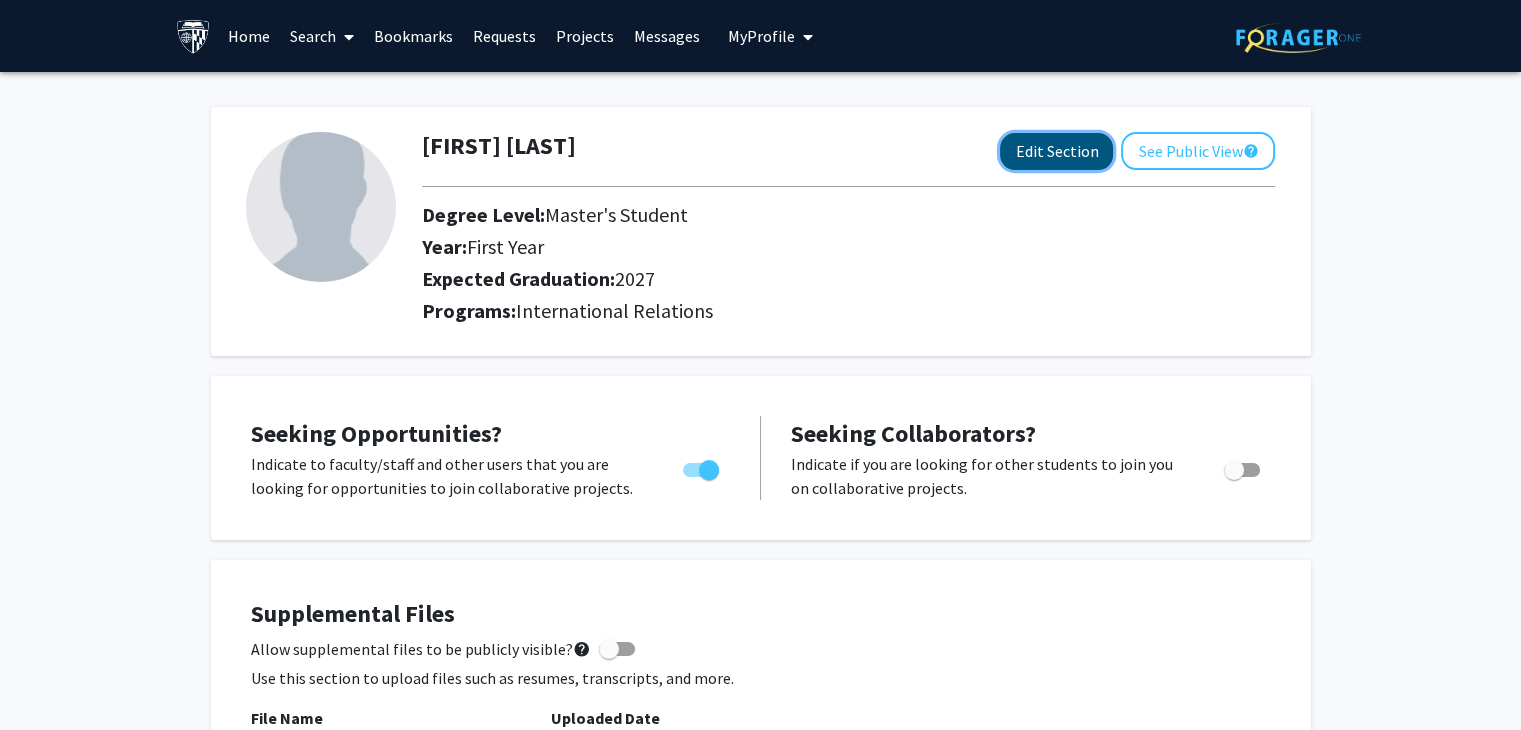 click on "Edit Section" 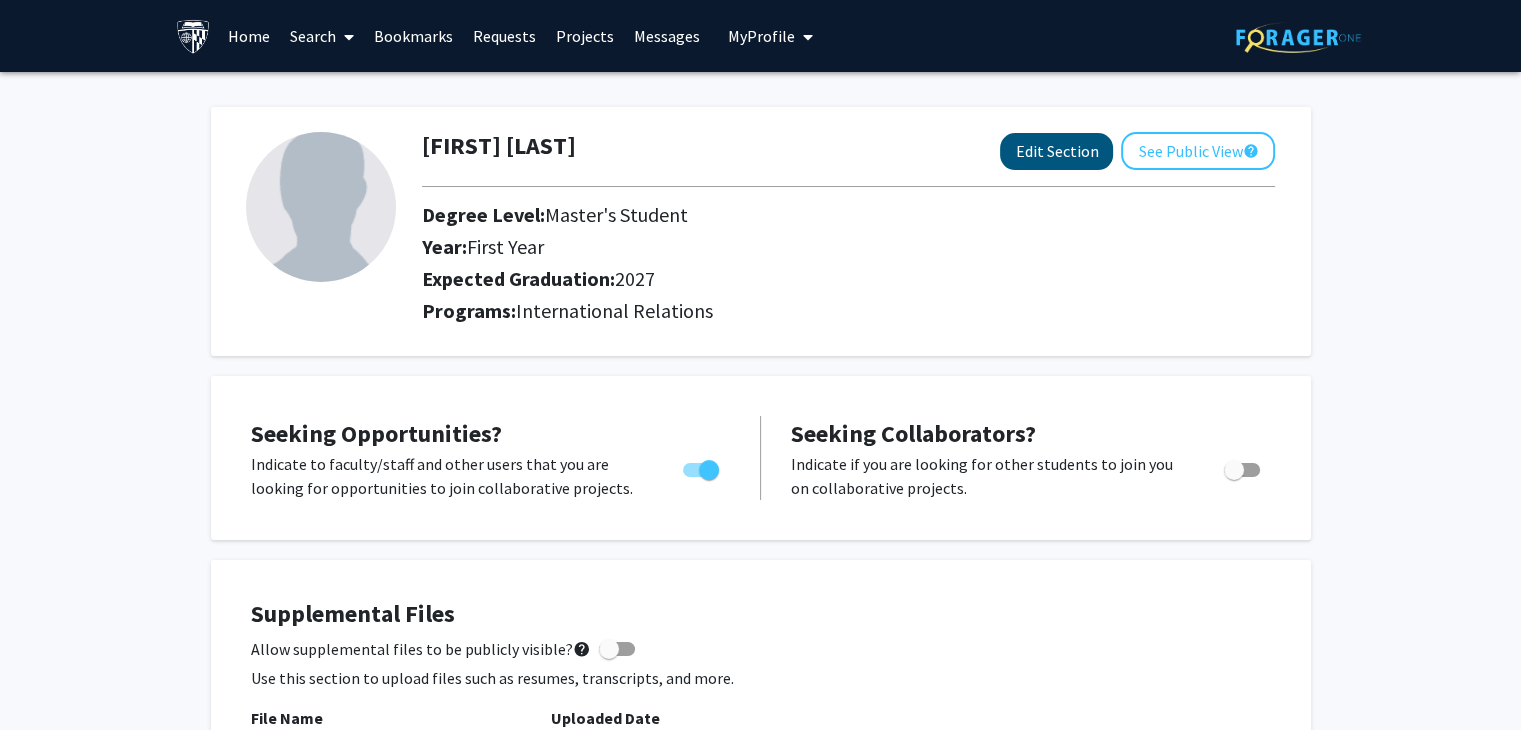 select on "first_year" 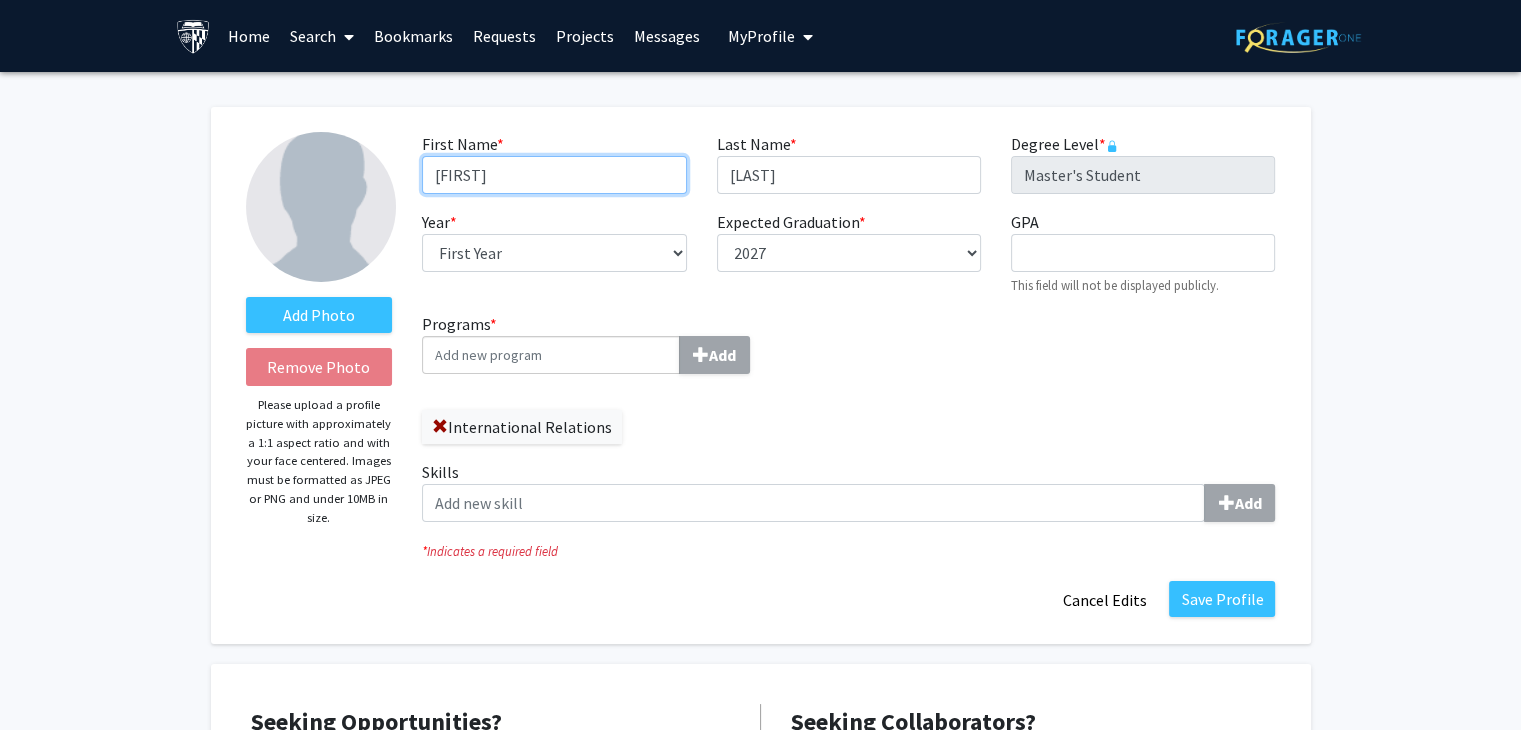 click on "[FIRST]" at bounding box center [554, 175] 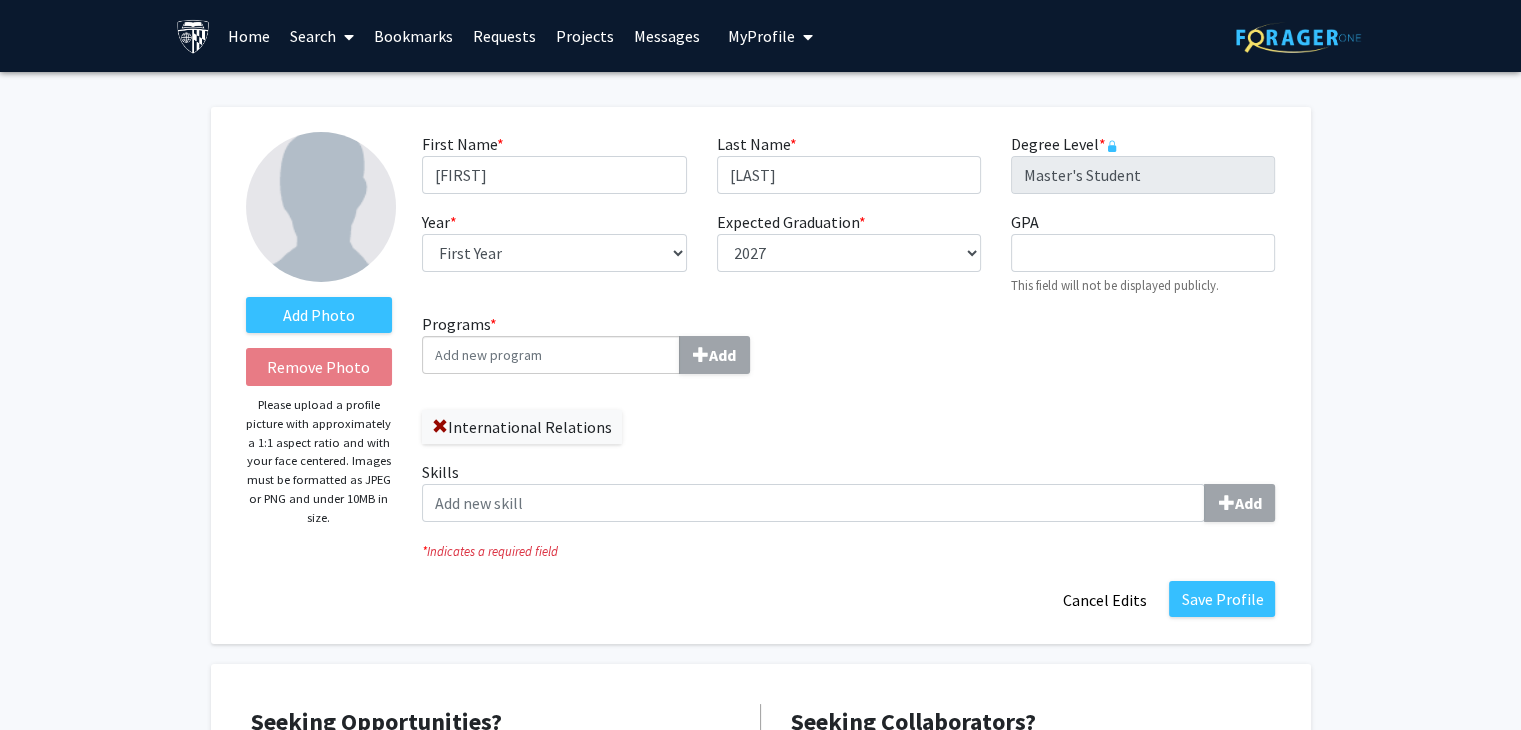 click on "First Name * required [FIRST] Last Name * required [LAST] Degree Level * required Master's Student Year * required --- First Year Second Year Expected Graduation * required --- [YEAR] [YEAR] [YEAR] [YEAR] [YEAR] [YEAR] [YEAR] [YEAR] [YEAR] [YEAR] [YEAR] [YEAR] [YEAR] GPA required This field will not be displayed publicly." 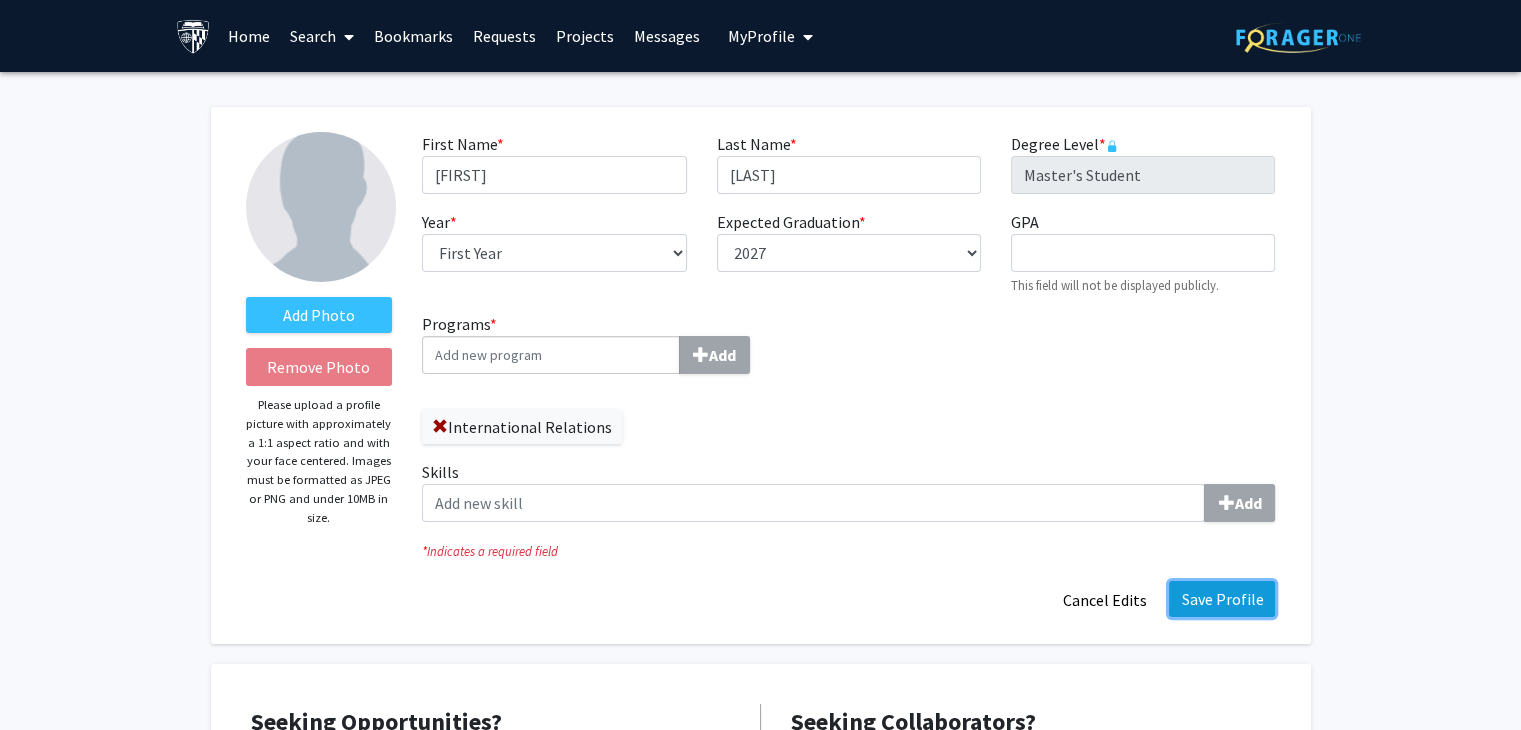 click on "Save Profile" 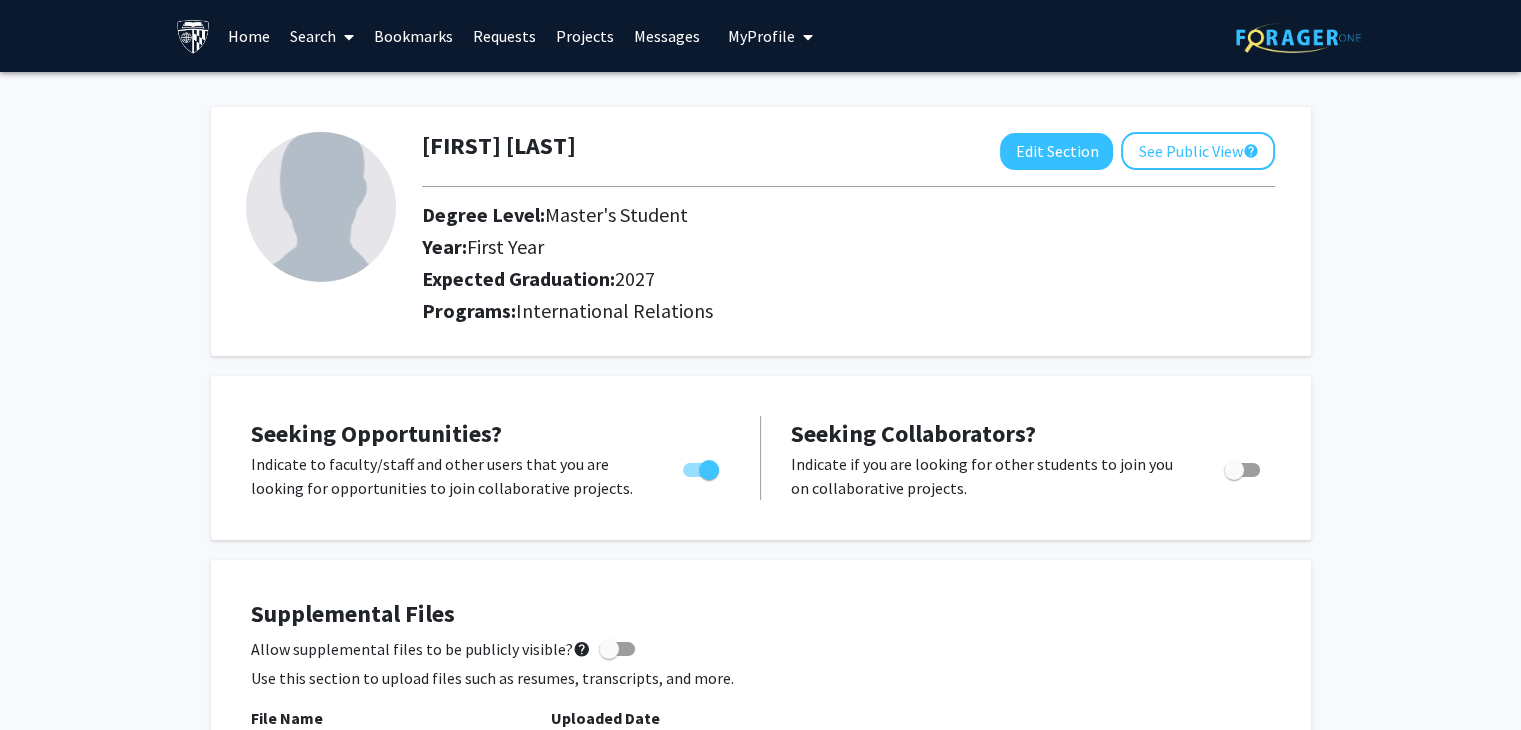 scroll, scrollTop: 0, scrollLeft: 0, axis: both 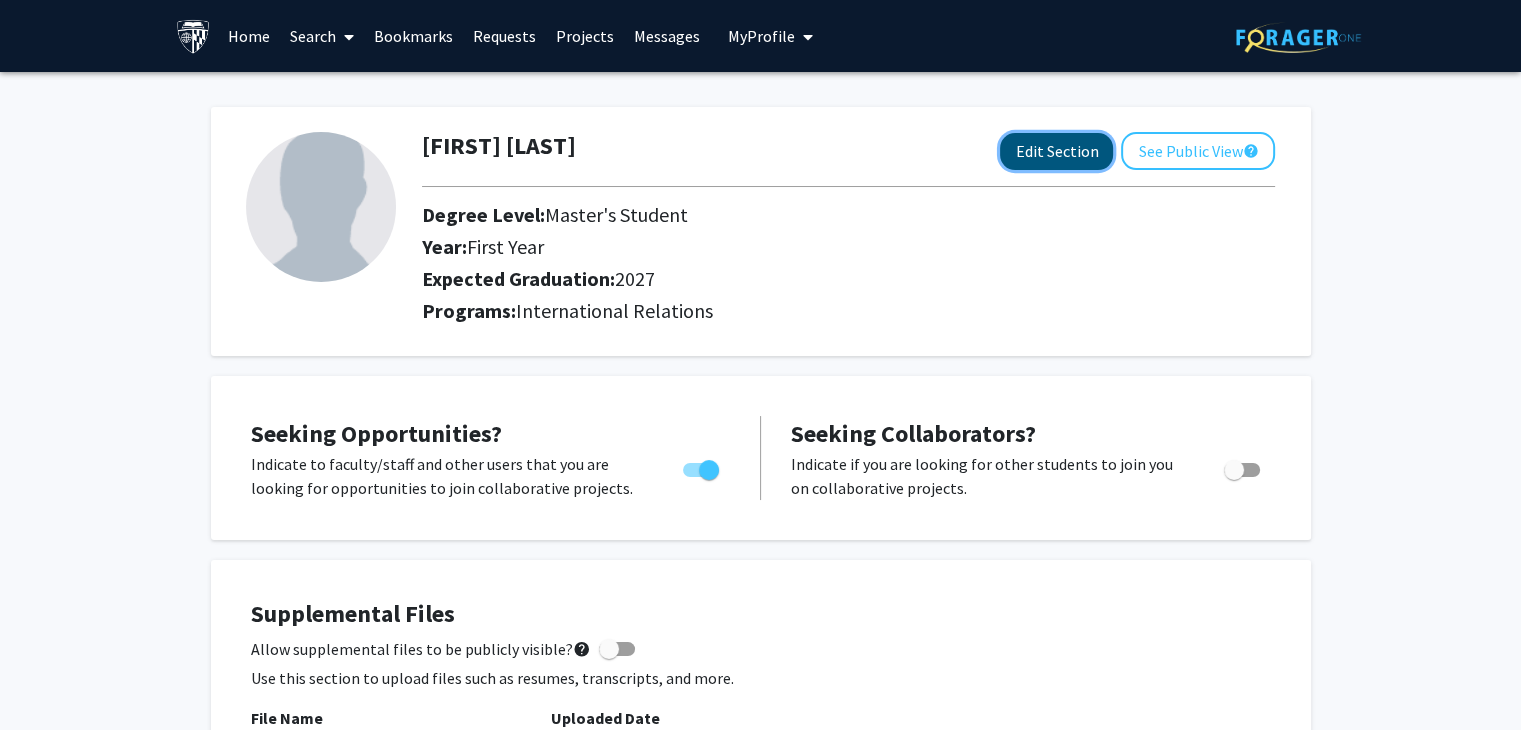 click on "Edit Section" 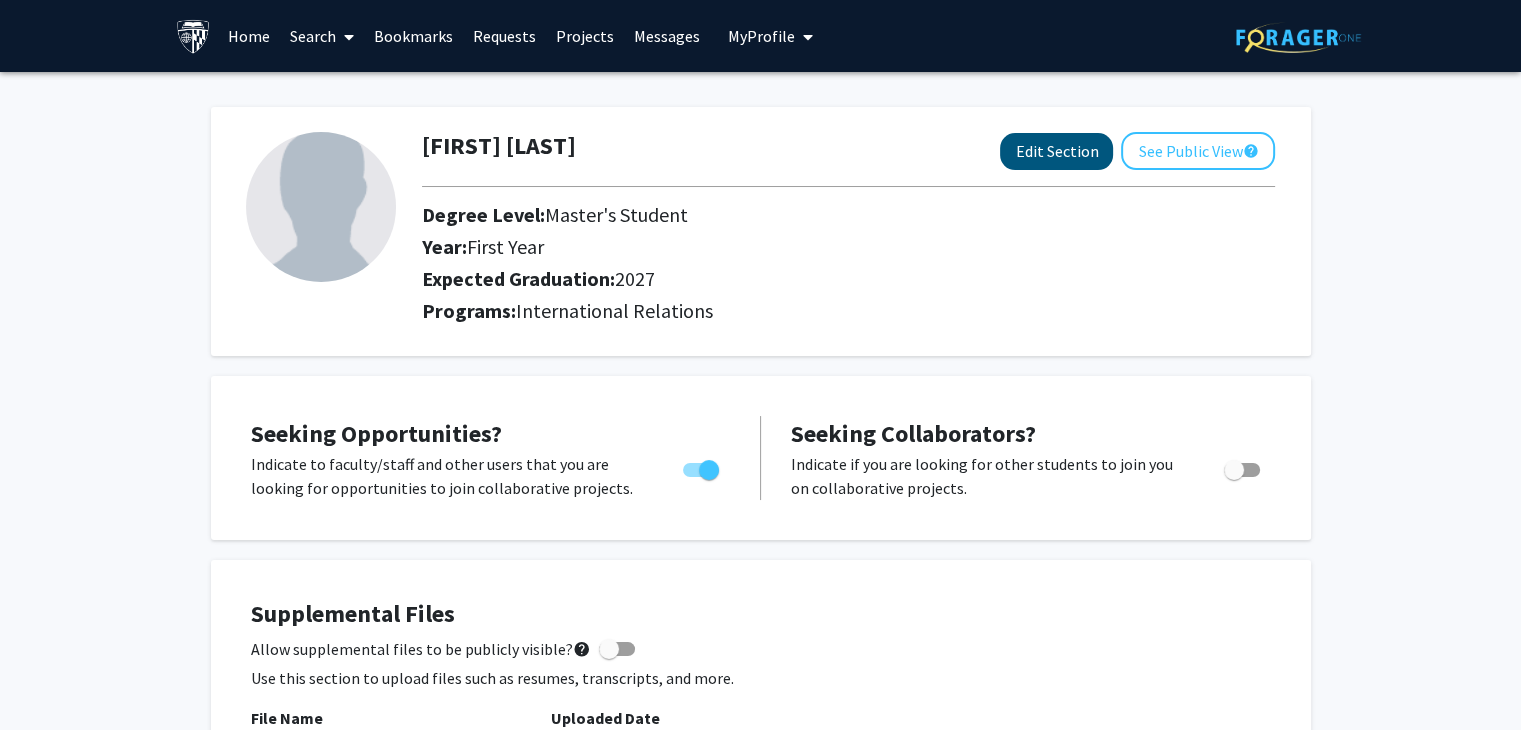select on "first_year" 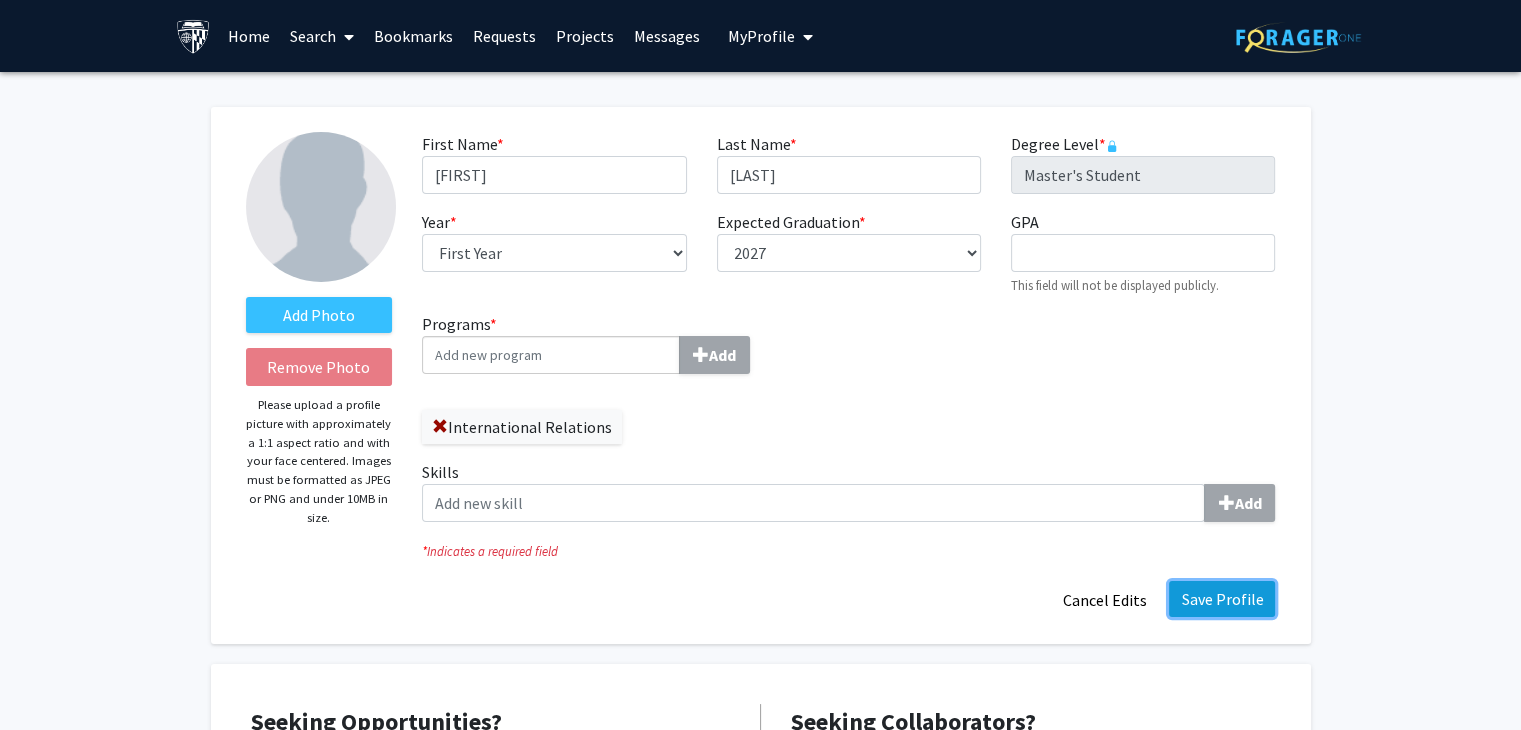 click on "Save Profile" 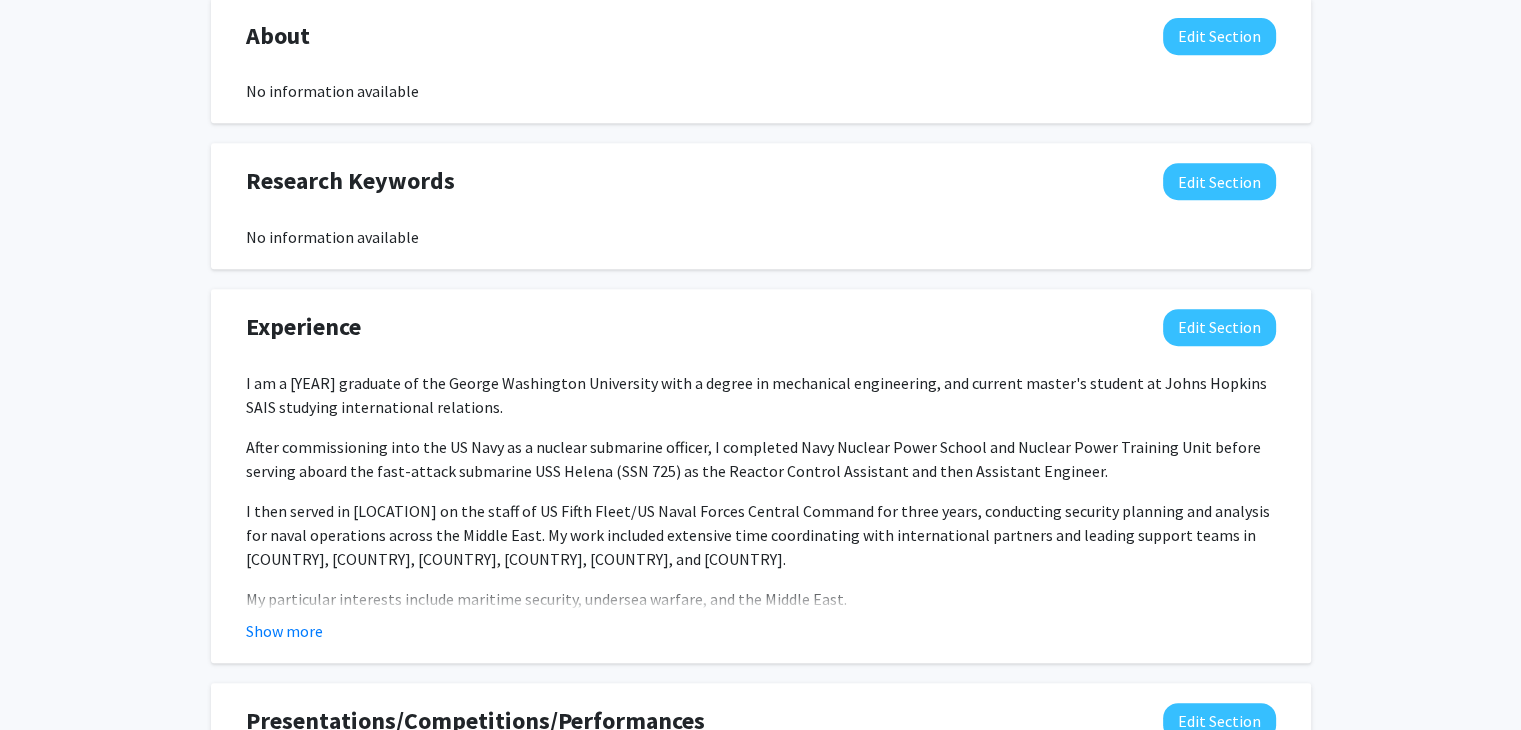 scroll, scrollTop: 912, scrollLeft: 0, axis: vertical 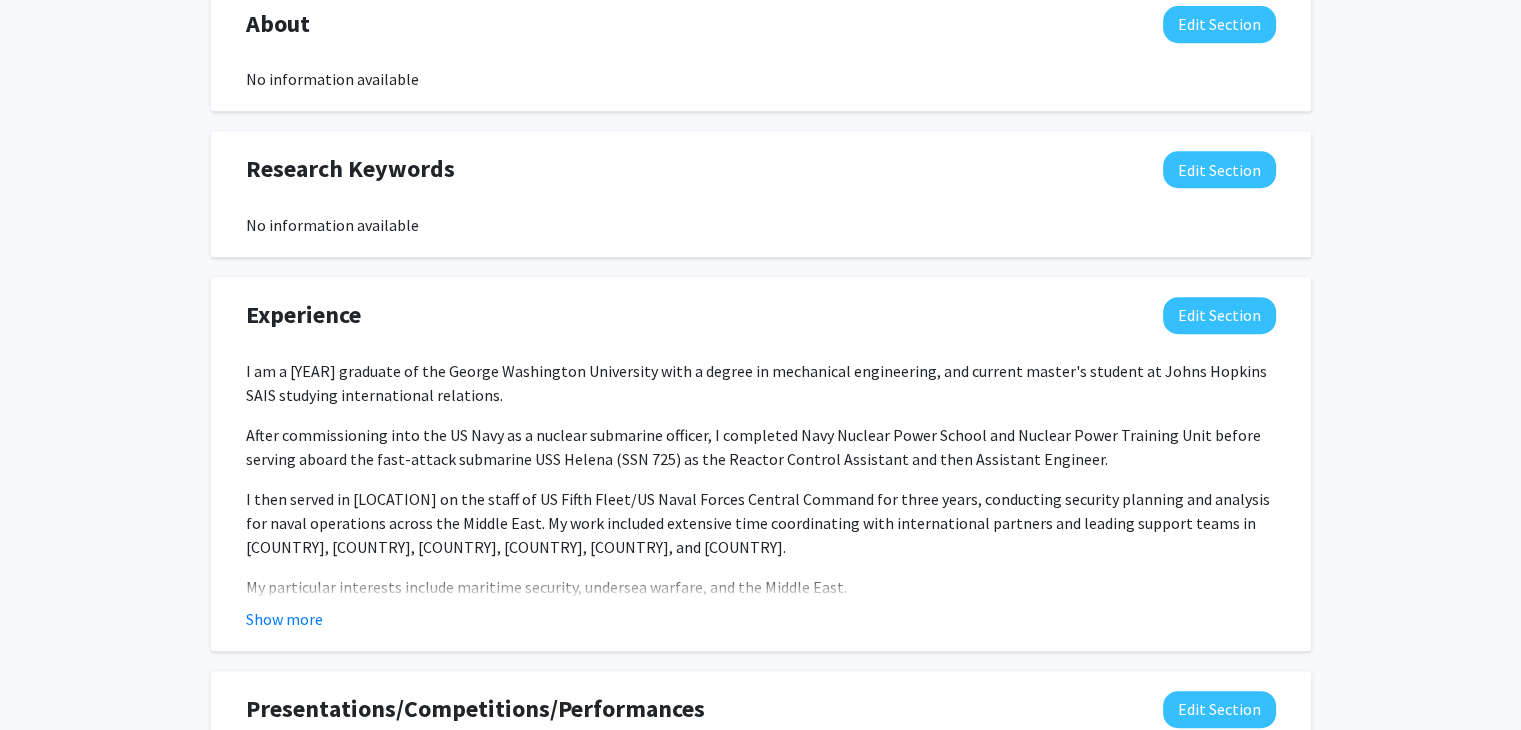 click on "Experience  Edit Section  I am a [YEAR] graduate of the George Washington University with a degree in mechanical engineering, and current master's student at Johns Hopkins SAIS studying international relations. After commissioning into the US Navy as a nuclear submarine officer, I completed Navy Nuclear Power School and Nuclear Power Training Unit before serving aboard the fast-attack submarine USS Helena (SSN 725) as the Reactor Control Assistant and then Assistant Engineer. I then served in Bahrain on the staff of US Fifth Fleet/US Naval Forces Central Command for three years, conducting security planning and analysis for naval operations across the Middle East. My work included extensive time coordinating with international partners and leading support teams in Saudi Arabia, Oman, Jordan, Bahrain, Qatar, and Egypt. My particular interests include maritime security, undersea warfare, and the Middle East. Language Skills: French (Intermediate) Show more  You may write a maximum of 750 words:  Insert link Save" 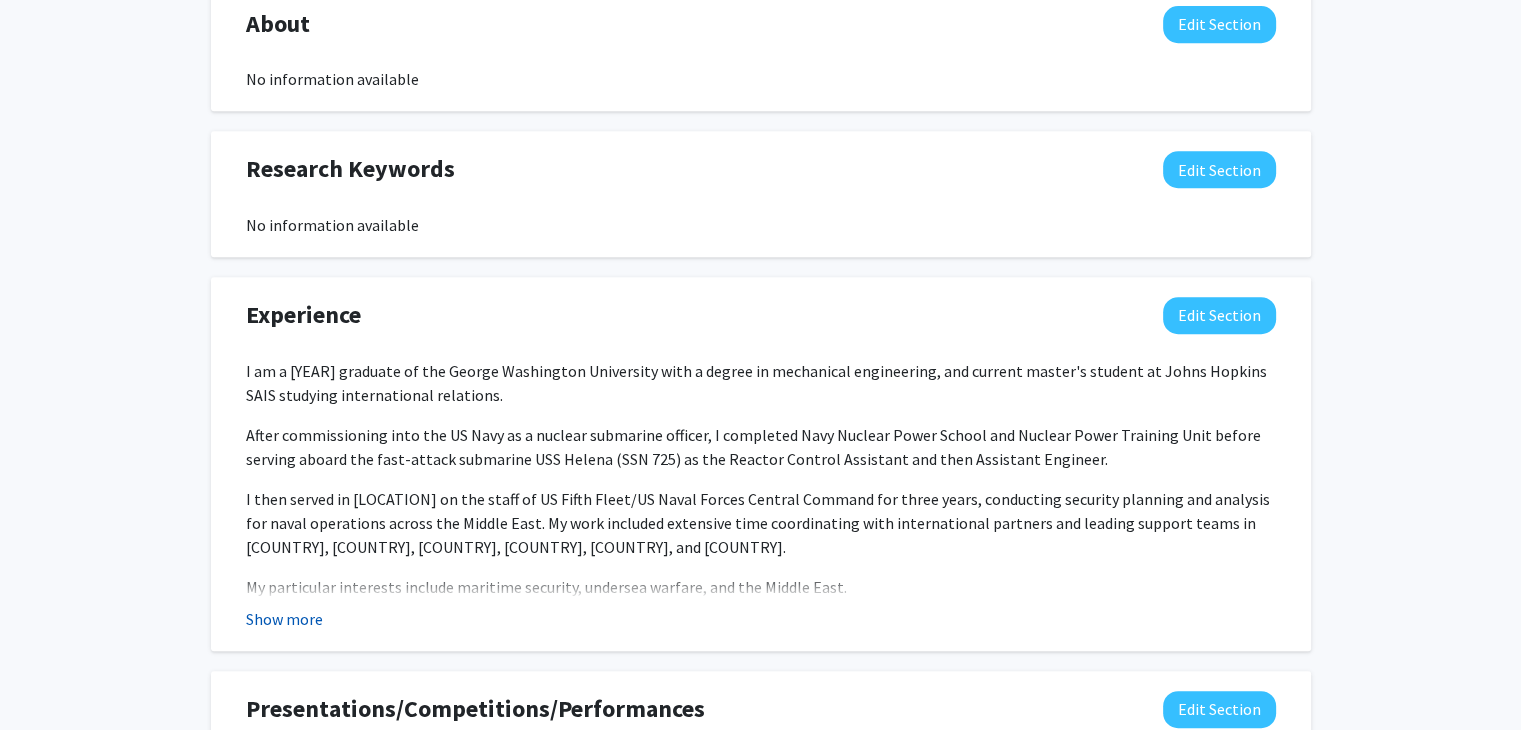 click on "Show more" 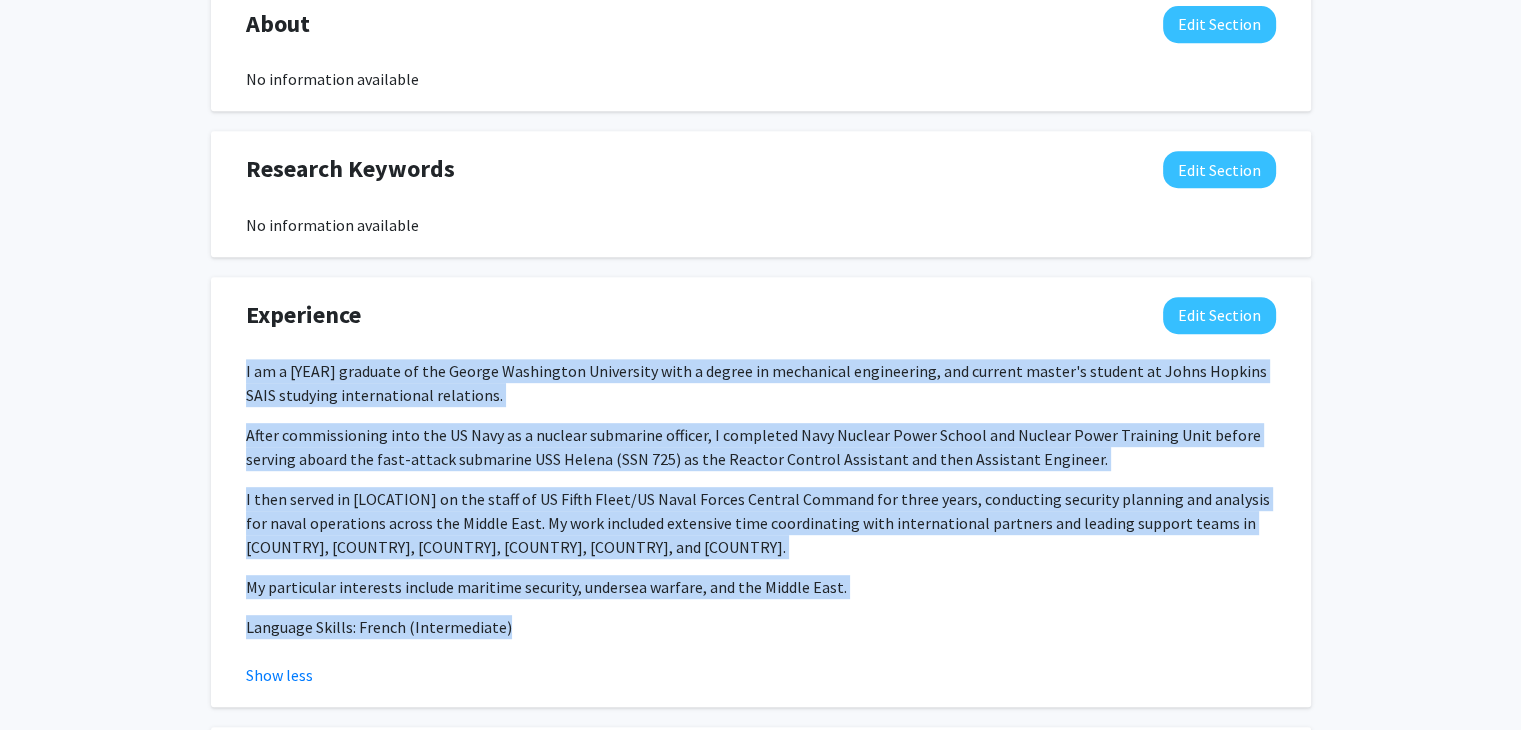 drag, startPoint x: 242, startPoint y: 365, endPoint x: 512, endPoint y: 637, distance: 383.2545 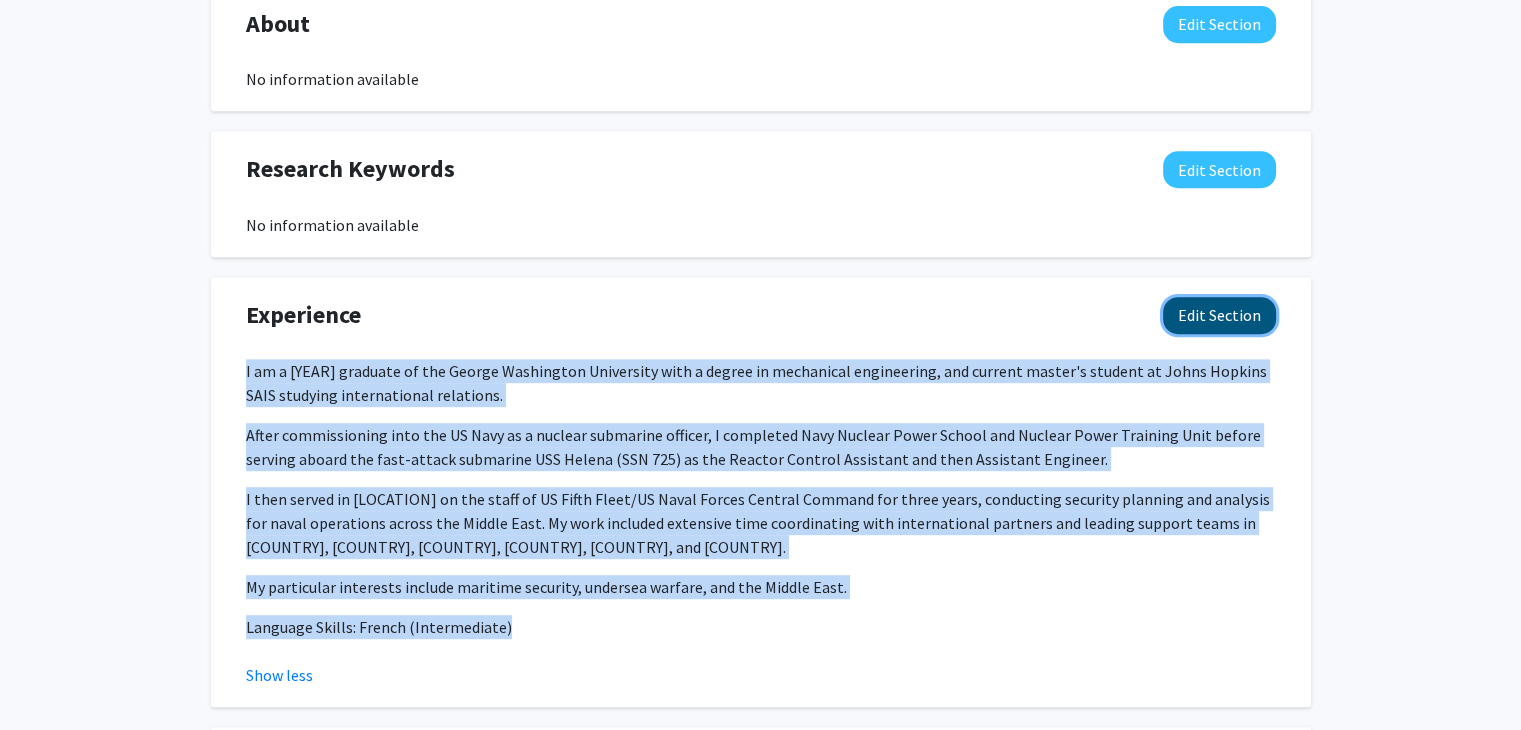 click on "Edit Section" 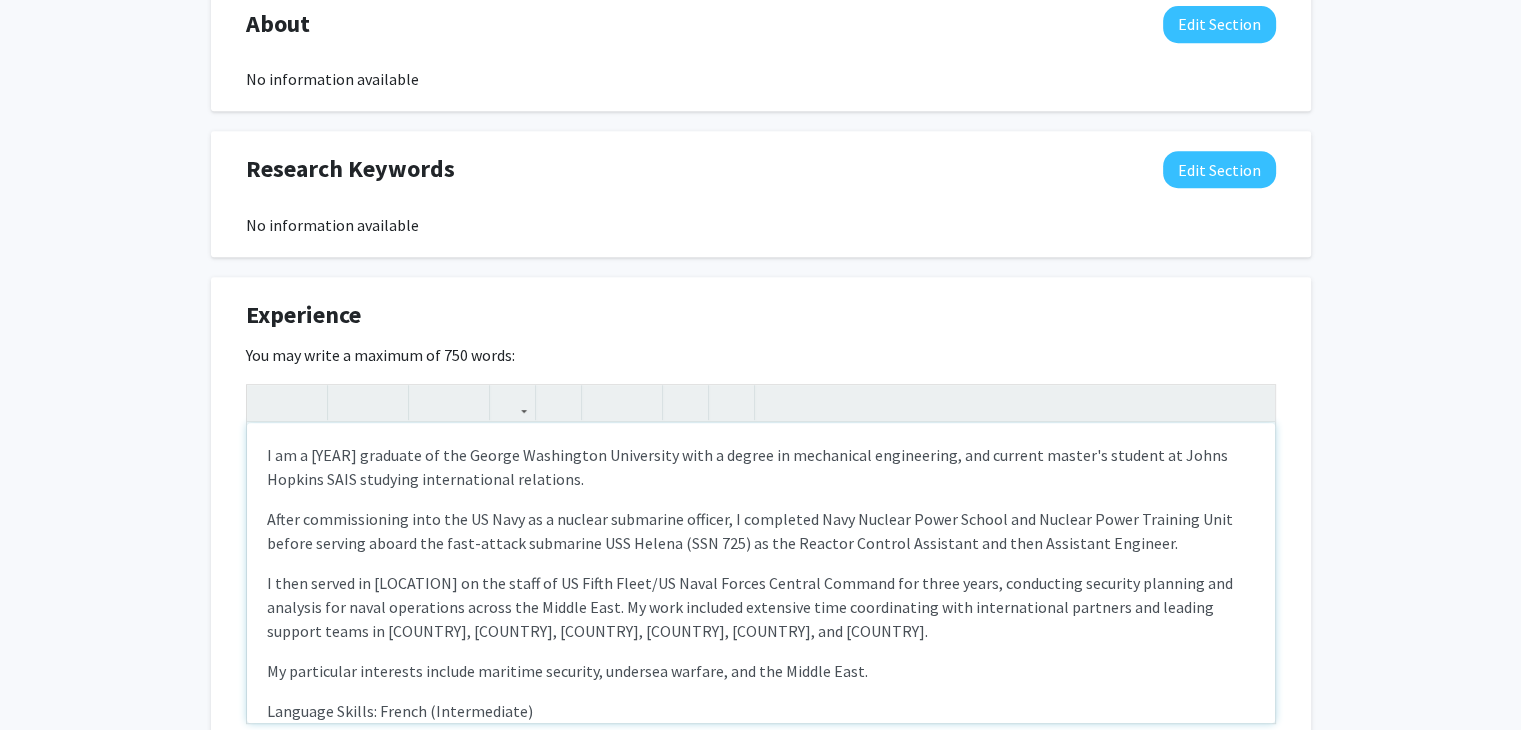scroll, scrollTop: 36, scrollLeft: 0, axis: vertical 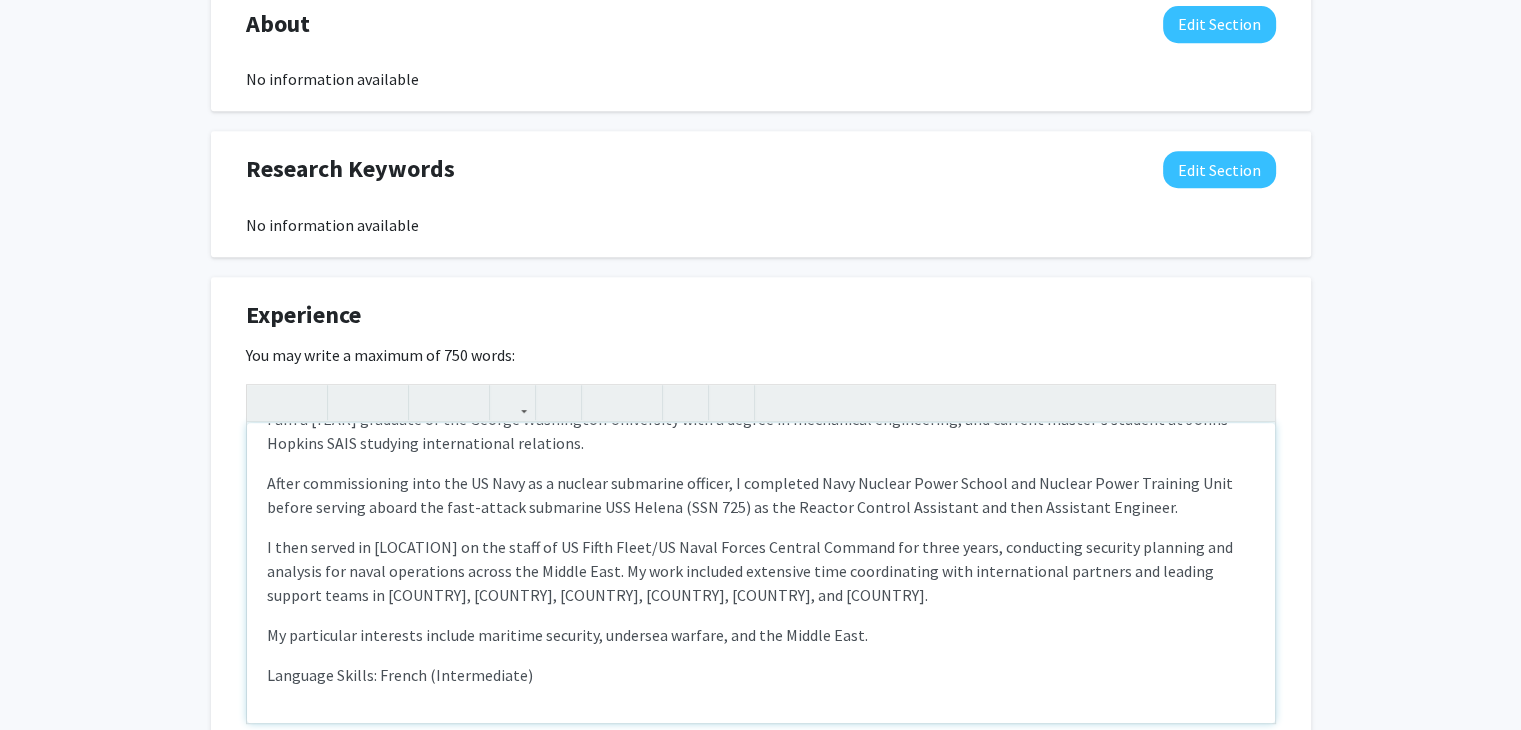 click on "I then served in [LOCATION] on the staff of US Fifth Fleet/US Naval Forces Central Command for three years, conducting security planning and analysis for naval operations across the Middle East. My work included extensive time coordinating with international partners and leading support teams in [COUNTRY], [COUNTRY], [COUNTRY], [COUNTRY], [COUNTRY], and [COUNTRY]." at bounding box center [761, 571] 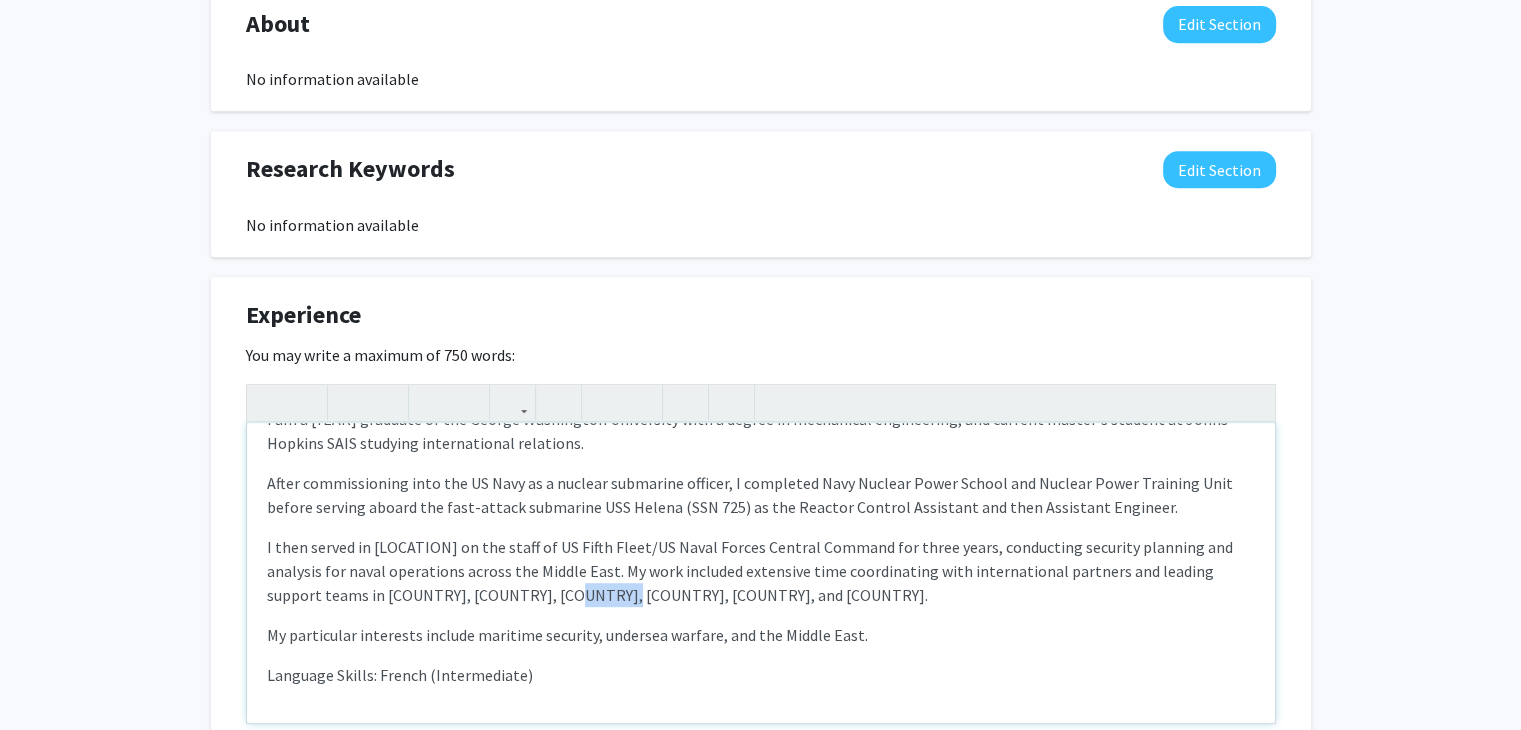 click on "I then served in [LOCATION] on the staff of US Fifth Fleet/US Naval Forces Central Command for three years, conducting security planning and analysis for naval operations across the Middle East. My work included extensive time coordinating with international partners and leading support teams in [COUNTRY], [COUNTRY], [COUNTRY], [COUNTRY], [COUNTRY], and [COUNTRY]." at bounding box center [761, 571] 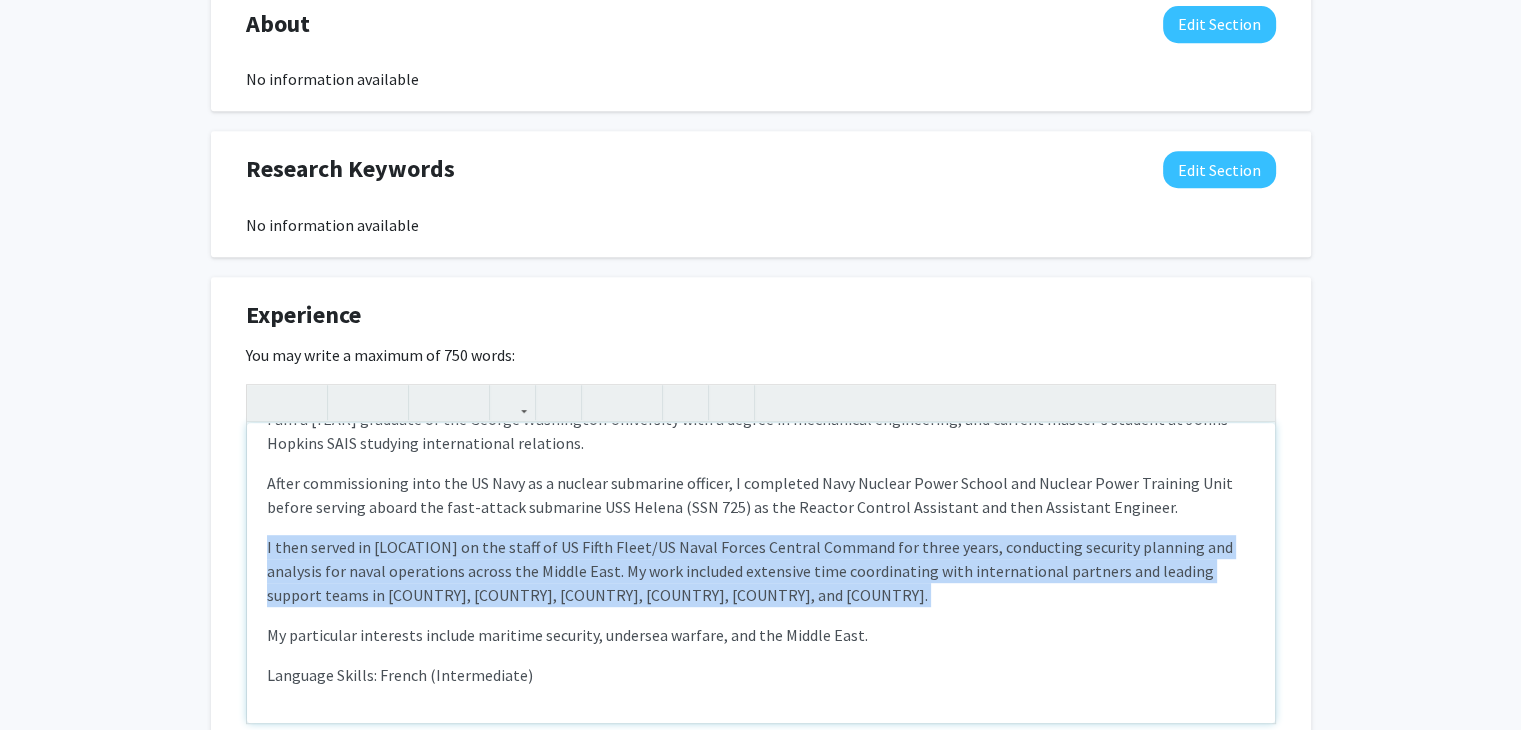 click on "I then served in [LOCATION] on the staff of US Fifth Fleet/US Naval Forces Central Command for three years, conducting security planning and analysis for naval operations across the Middle East. My work included extensive time coordinating with international partners and leading support teams in [COUNTRY], [COUNTRY], [COUNTRY], [COUNTRY], [COUNTRY], and [COUNTRY]." at bounding box center [761, 571] 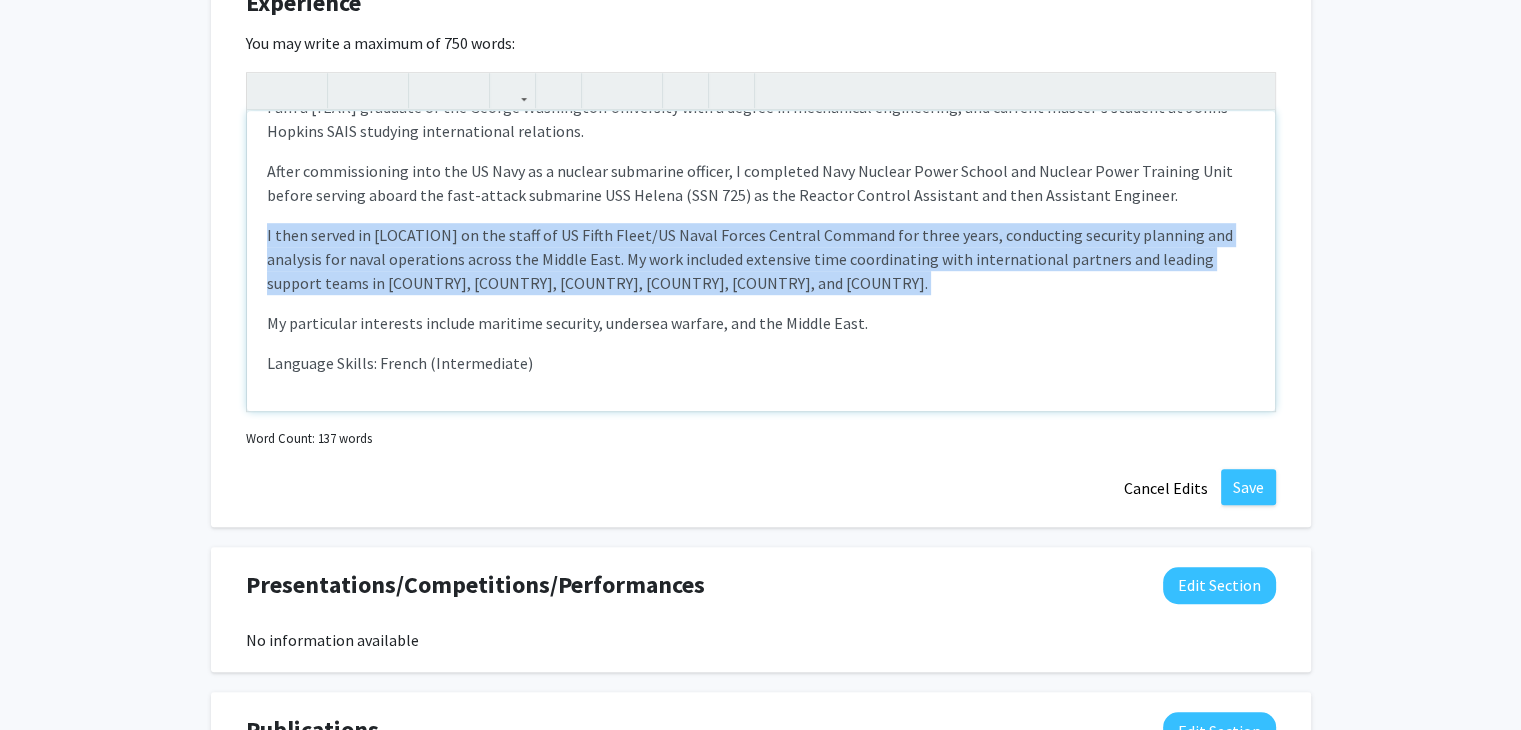 scroll, scrollTop: 1224, scrollLeft: 0, axis: vertical 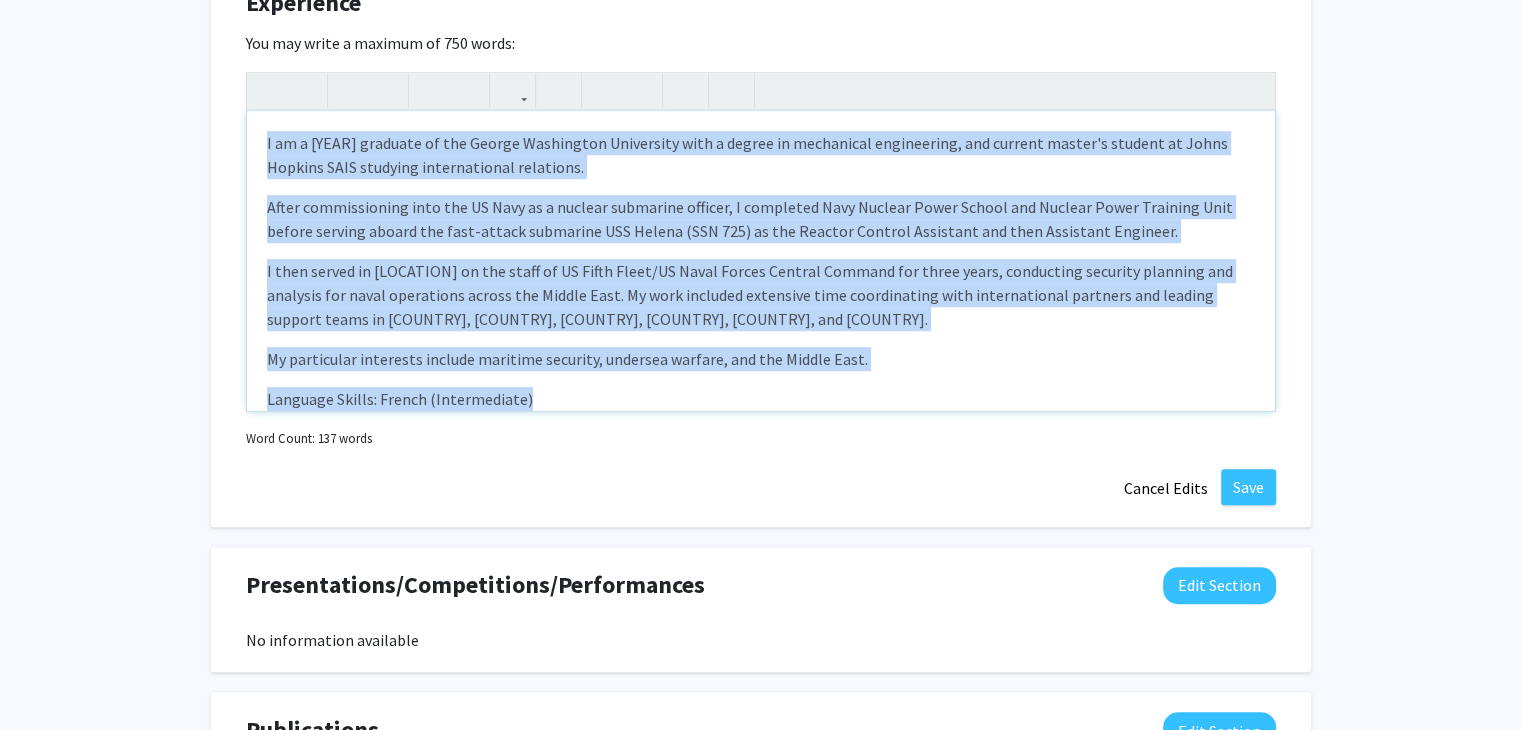 drag, startPoint x: 553, startPoint y: 370, endPoint x: 108, endPoint y: 65, distance: 539.4905 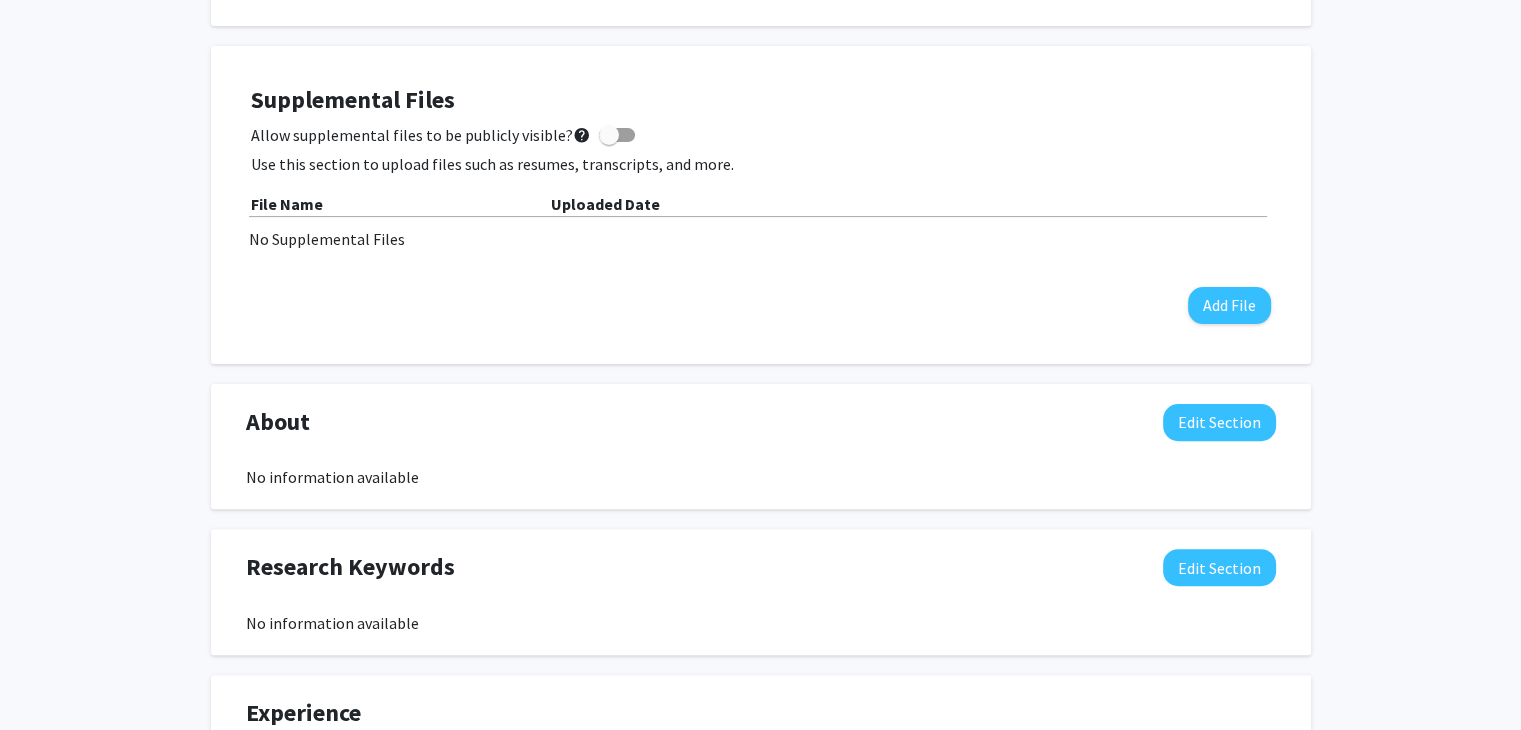 scroll, scrollTop: 512, scrollLeft: 0, axis: vertical 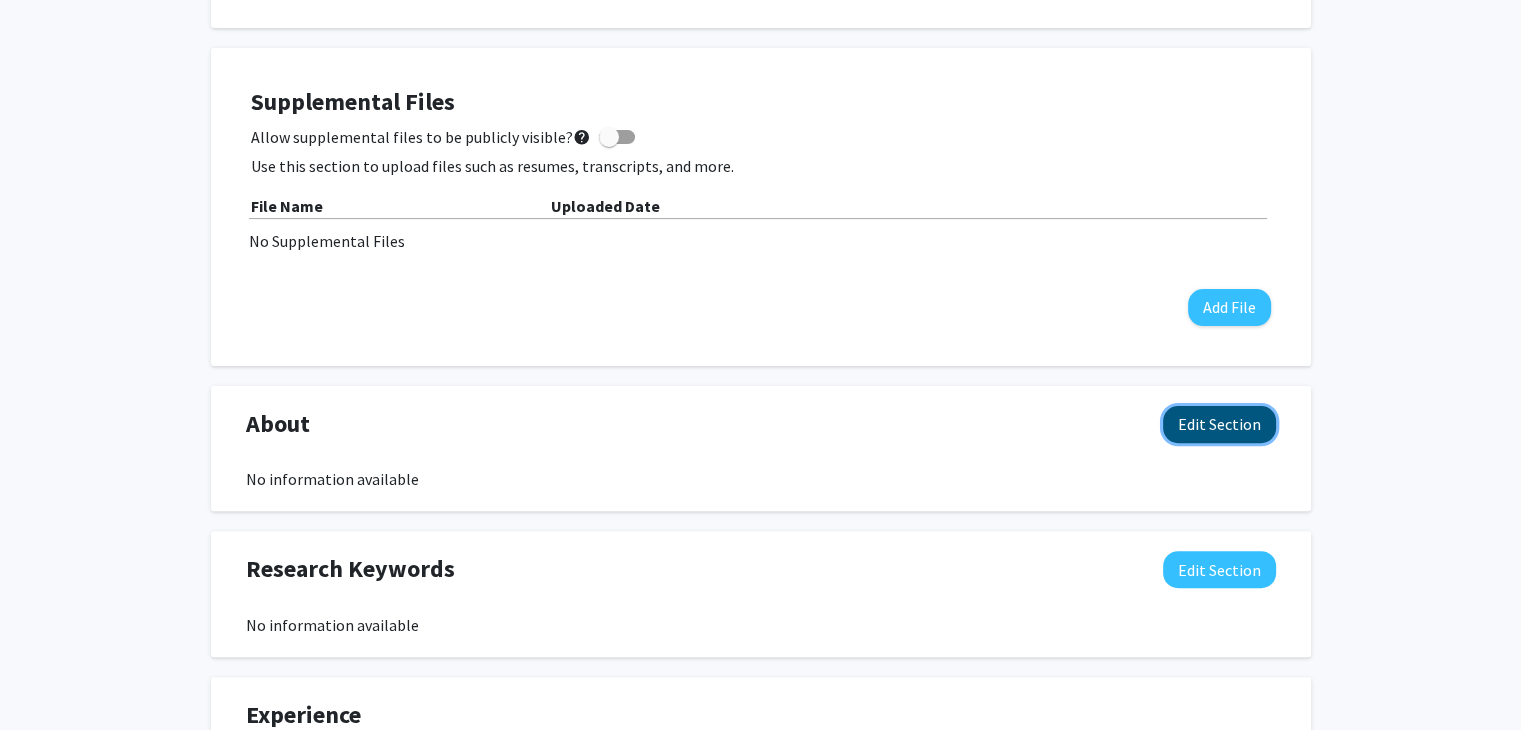 click on "Edit Section" 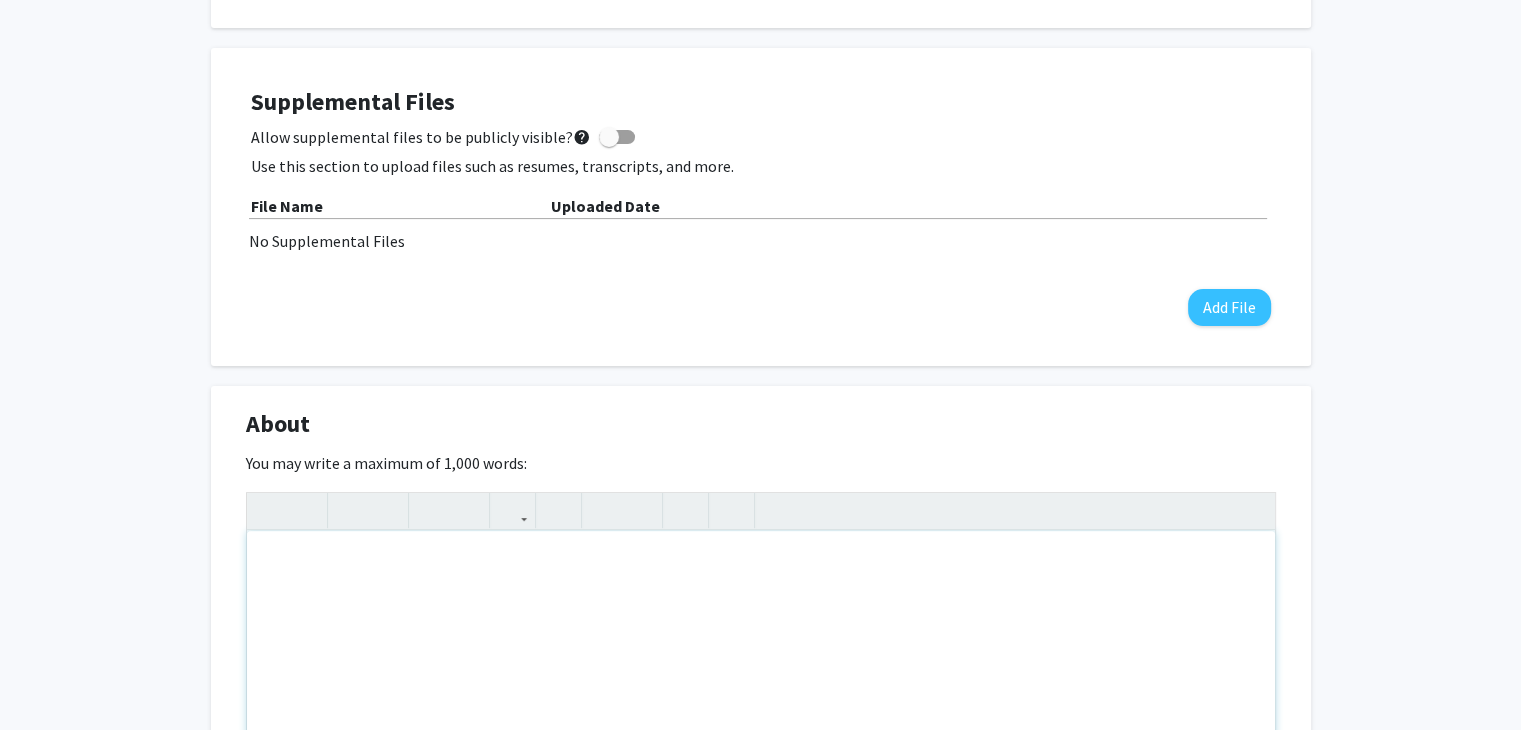 click at bounding box center (761, 681) 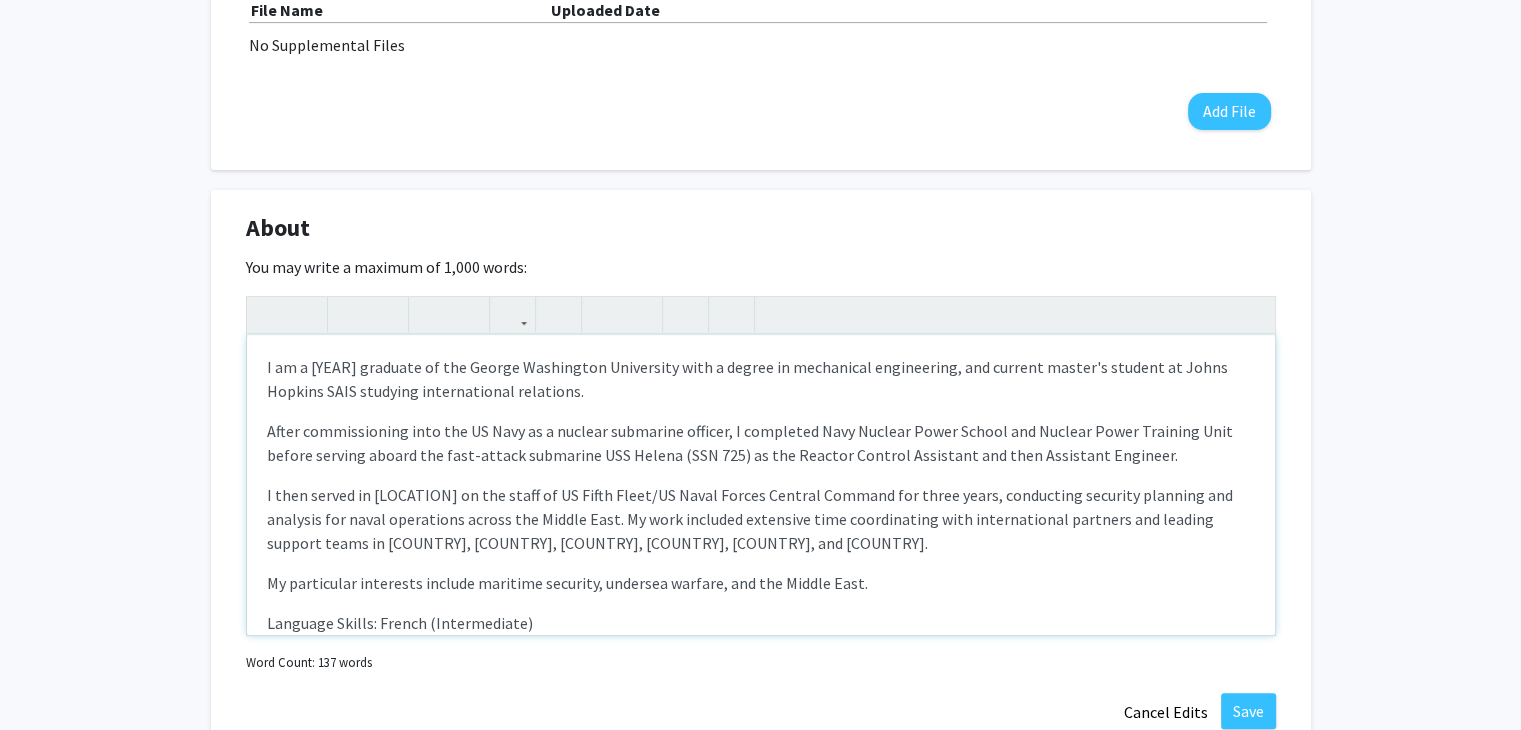scroll, scrollTop: 768, scrollLeft: 0, axis: vertical 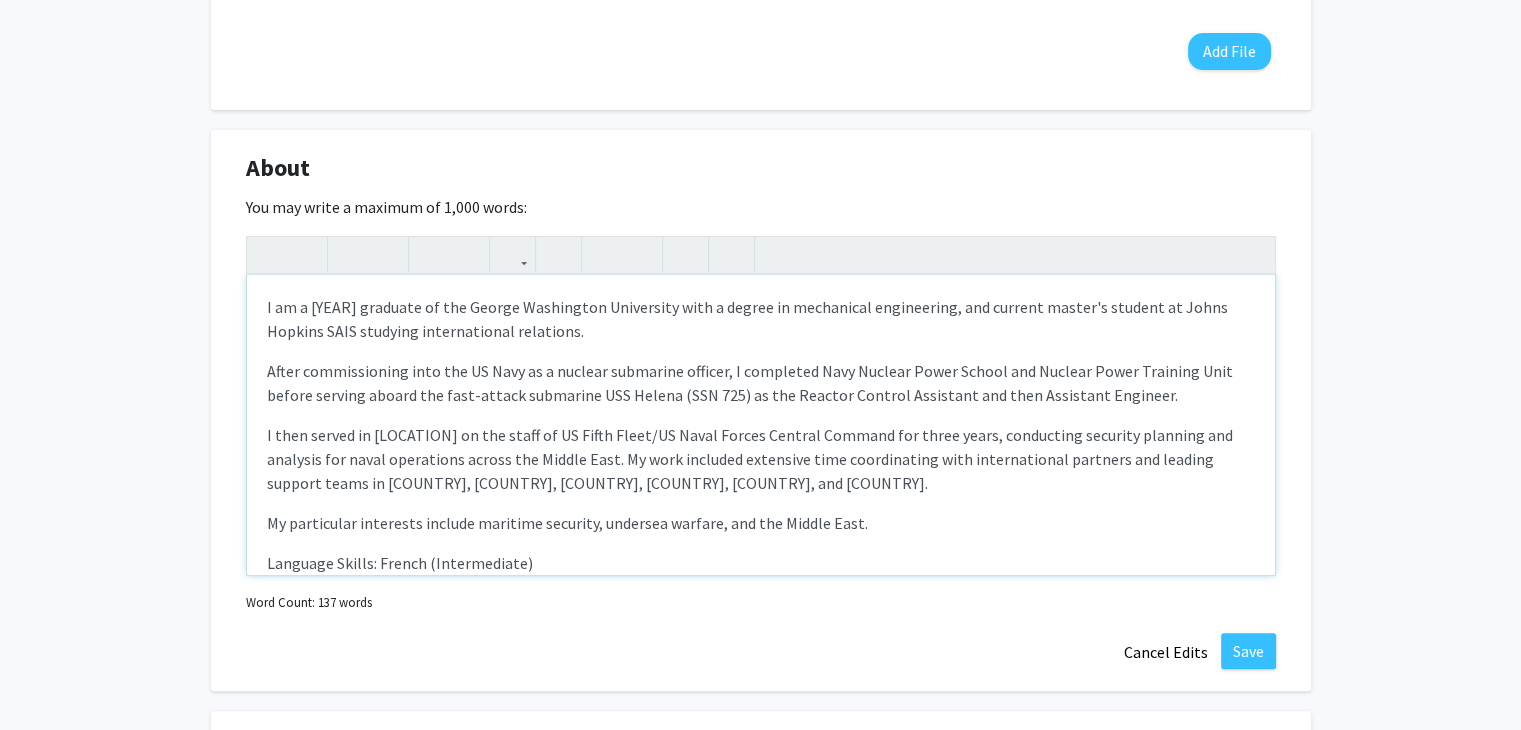 click on "I then served in [LOCATION] on the staff of US Fifth Fleet/US Naval Forces Central Command for three years, conducting security planning and analysis for naval operations across the Middle East. My work included extensive time coordinating with international partners and leading support teams in [COUNTRY], [COUNTRY], [COUNTRY], [COUNTRY], [COUNTRY], and [COUNTRY]." at bounding box center [761, 459] 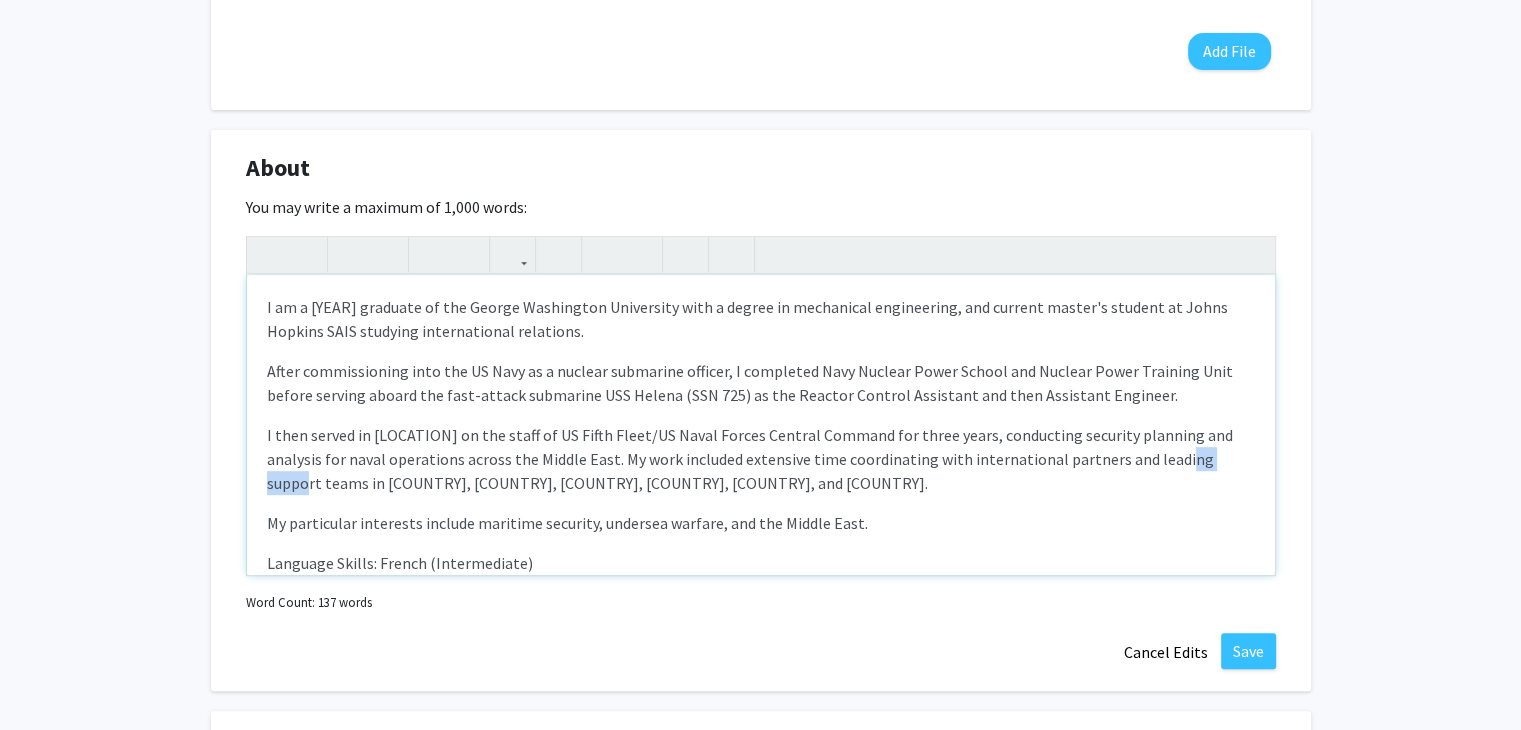 click on "I then served in [LOCATION] on the staff of US Fifth Fleet/US Naval Forces Central Command for three years, conducting security planning and analysis for naval operations across the Middle East. My work included extensive time coordinating with international partners and leading support teams in [COUNTRY], [COUNTRY], [COUNTRY], [COUNTRY], [COUNTRY], and [COUNTRY]." at bounding box center [761, 459] 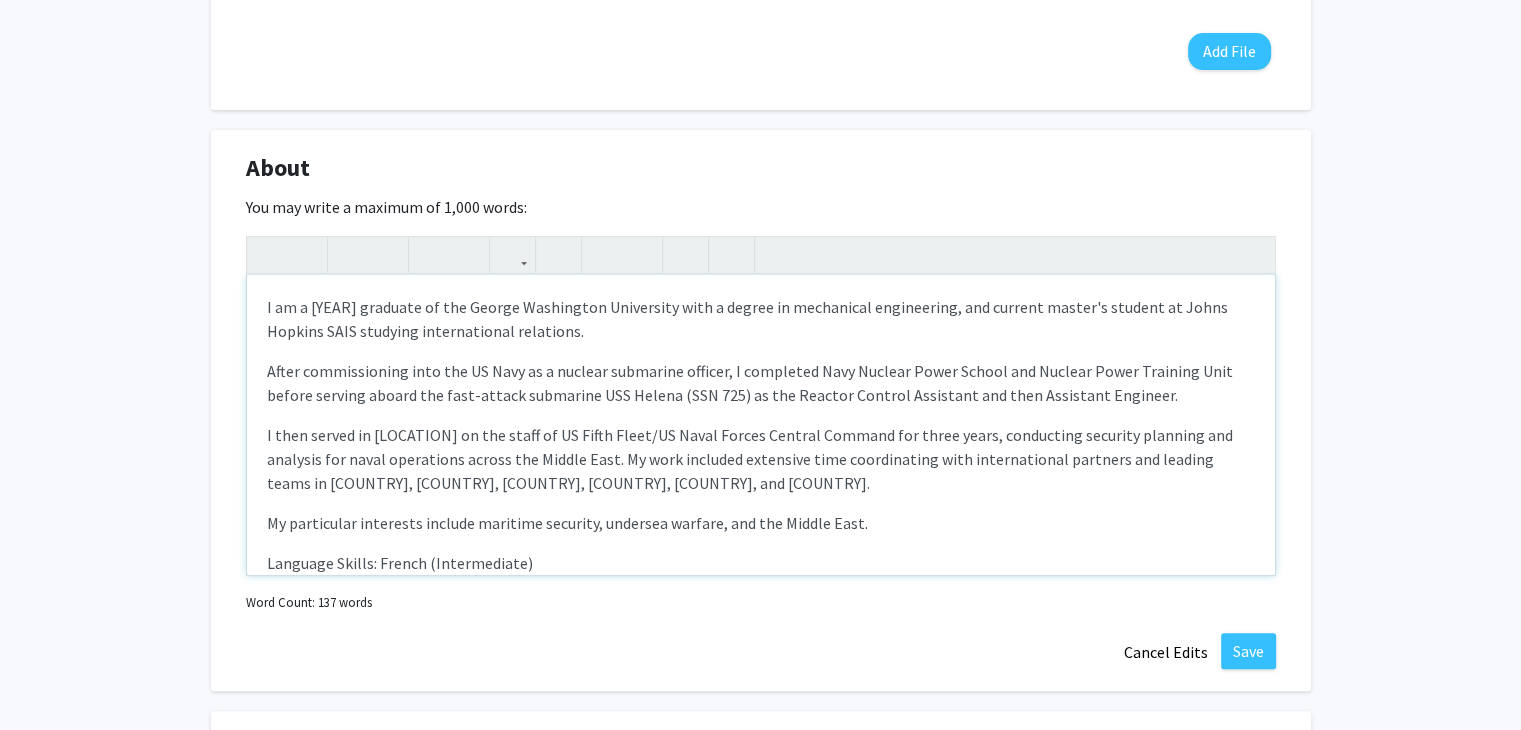 type on "<p>I am a [YEAR] graduate of the George Washington University with a degree in mechanical engineering, and current master's student at Johns Hopkins SAIS studying international relations.
</p>
<p>After commissioning into the US Navy as a nuclear submarine officer, I completed Navy Nuclear Power School and Nuclear Power Training Unit before serving aboard the fast-attack submarine USS Helena (SSN 725) as the Reactor Control Assistant and then Assistant Engineer.
</p><p>I then served in Bahrain on the staff of US Fifth Fleet/US Naval Forces Central Command for three years, conducting security planning and analysis for naval operations across the Middle East. My work included extensive time coordinating with international partners and leading teams in Saudi Arabia, Oman, Jordan, Bahrain, Qatar, and Egypt.
</p><p>My particular interests include maritime security, undersea warfare, and the Middle East.
</p><p>Language Skills: French (Intermediate)</p>" 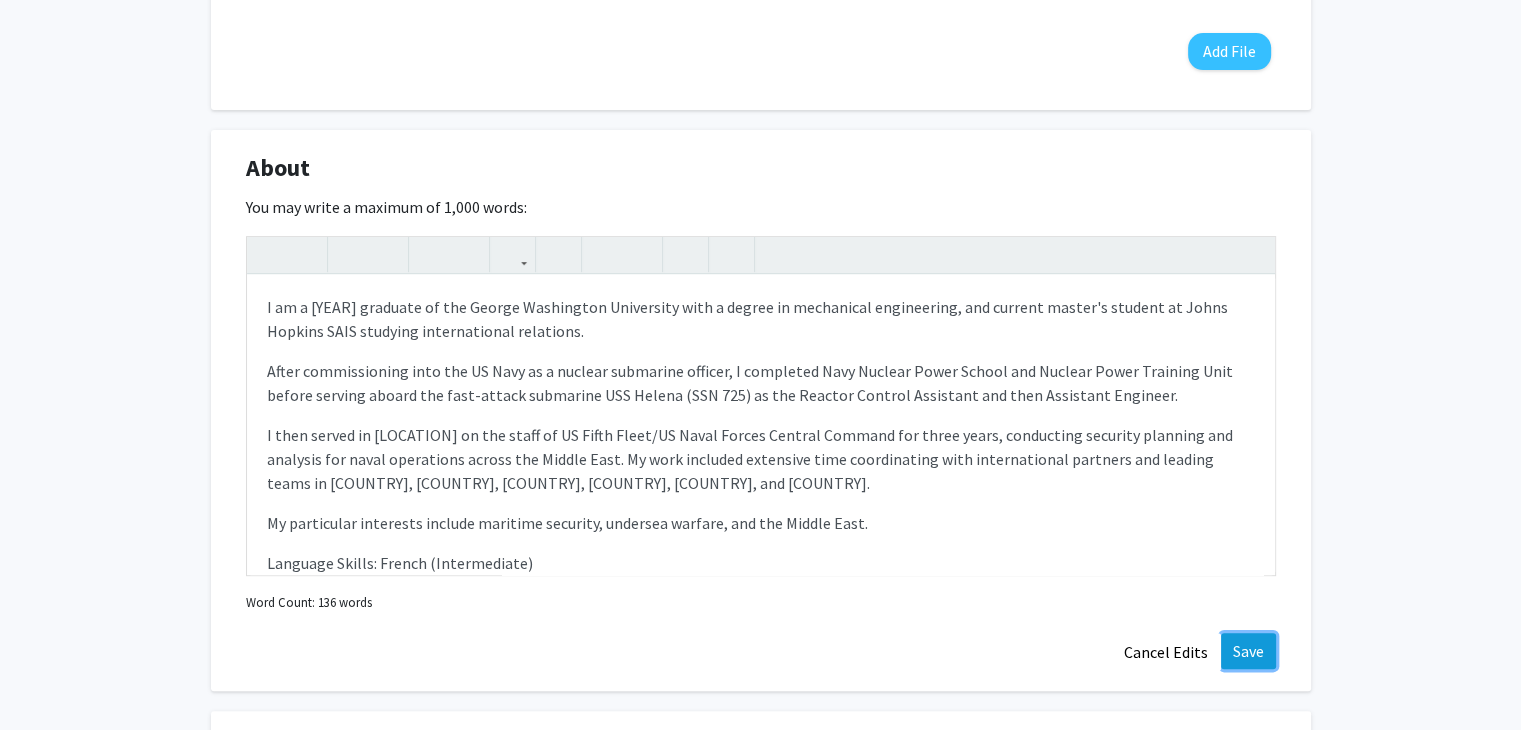click on "Save" 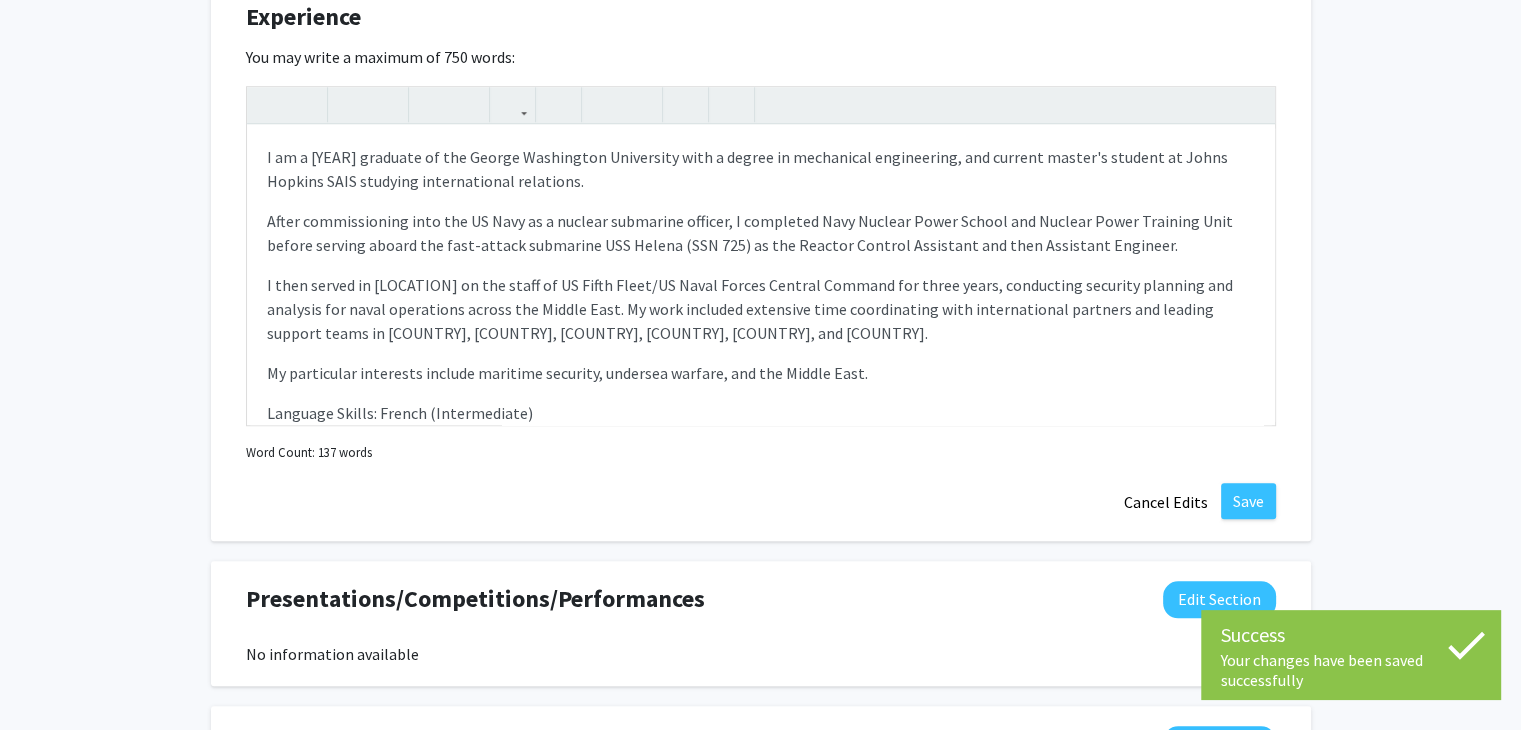 scroll, scrollTop: 1460, scrollLeft: 0, axis: vertical 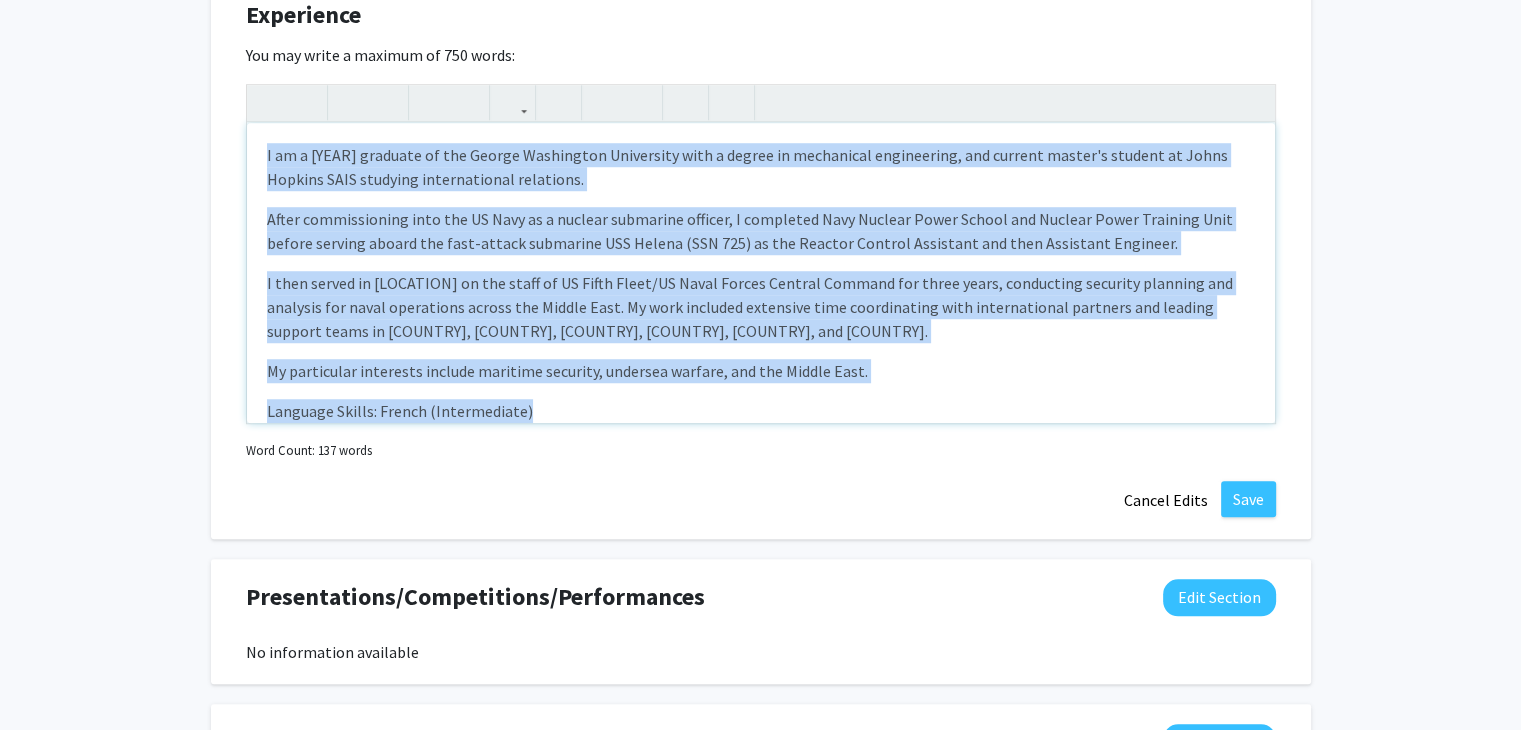 drag, startPoint x: 545, startPoint y: 413, endPoint x: 154, endPoint y: 145, distance: 474.03058 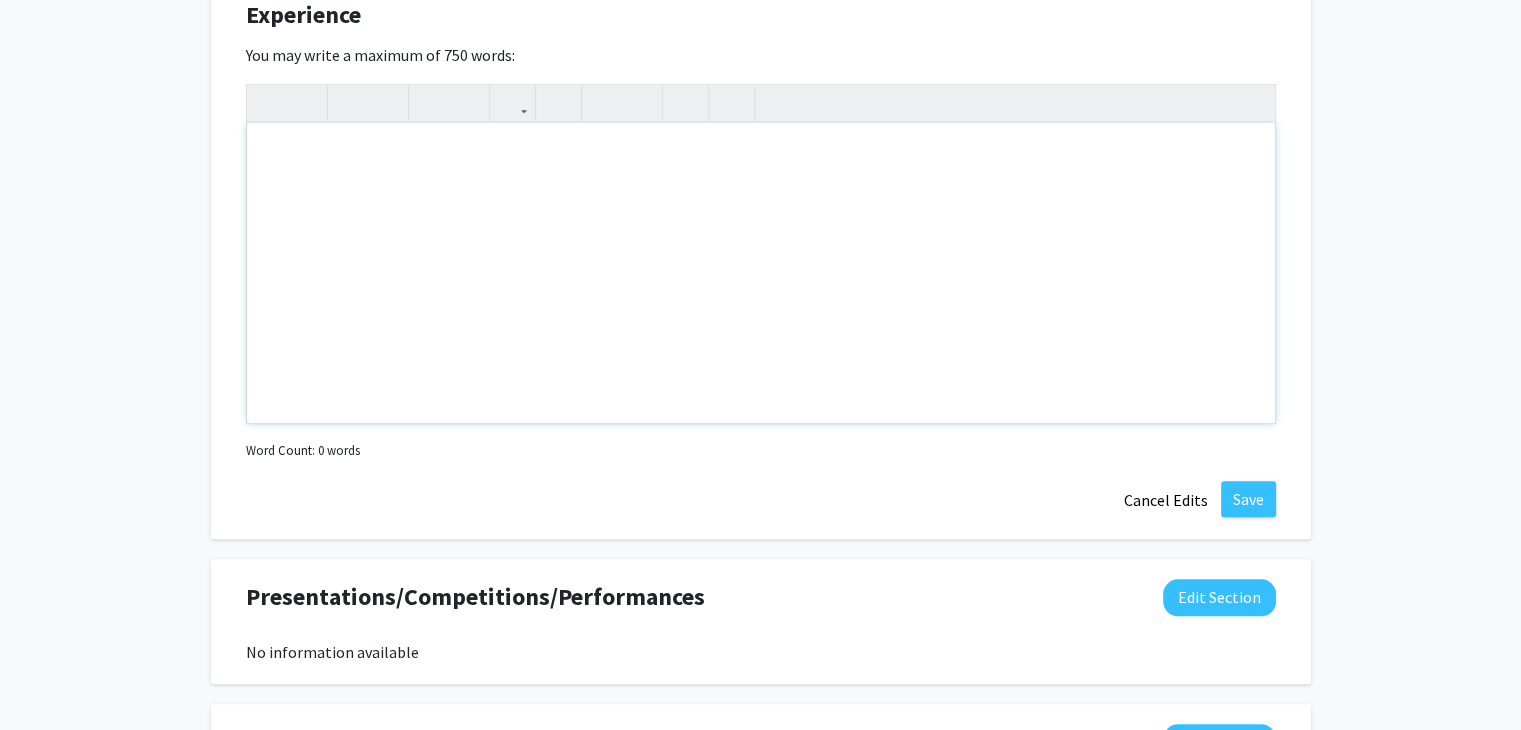 drag, startPoint x: 776, startPoint y: 298, endPoint x: 445, endPoint y: 173, distance: 353.81635 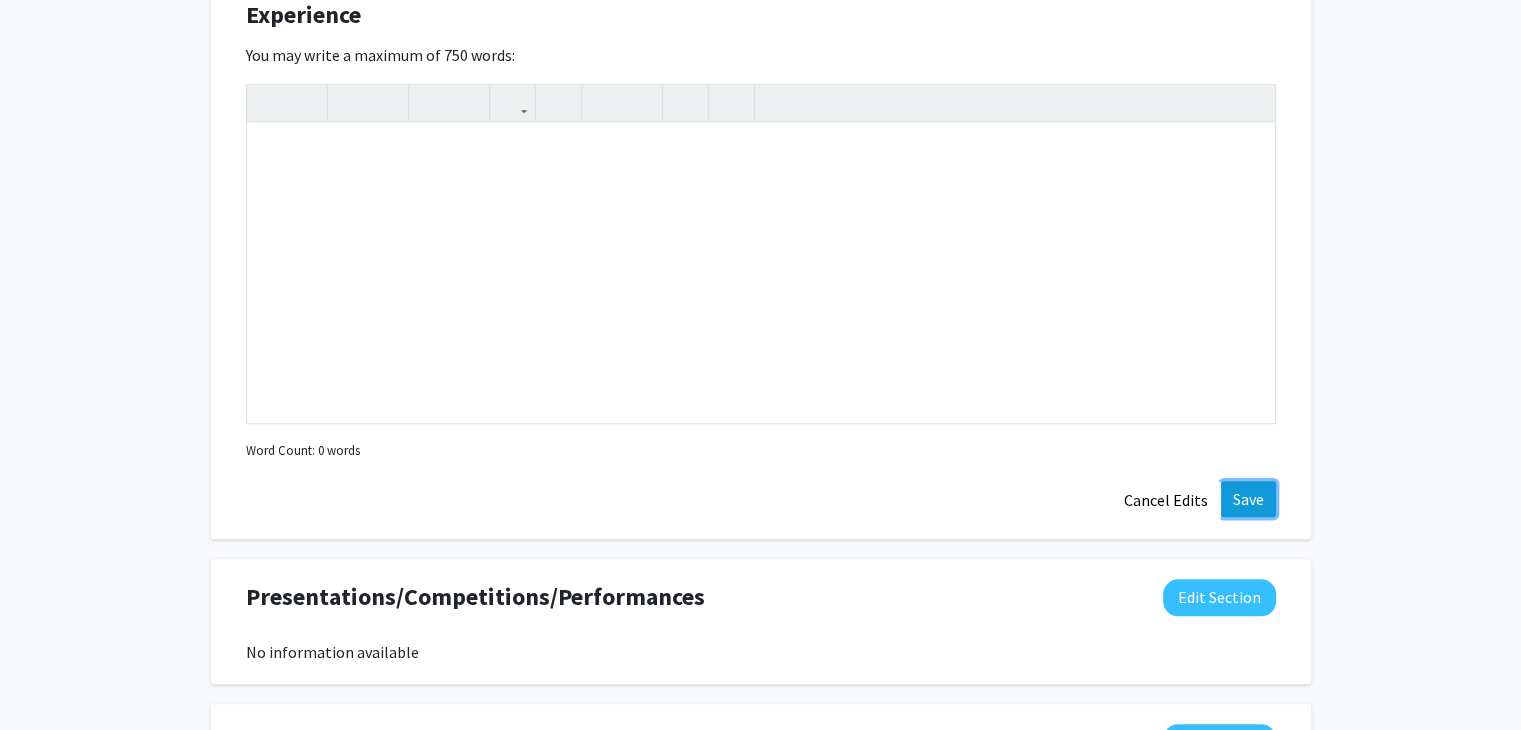 click on "Save" 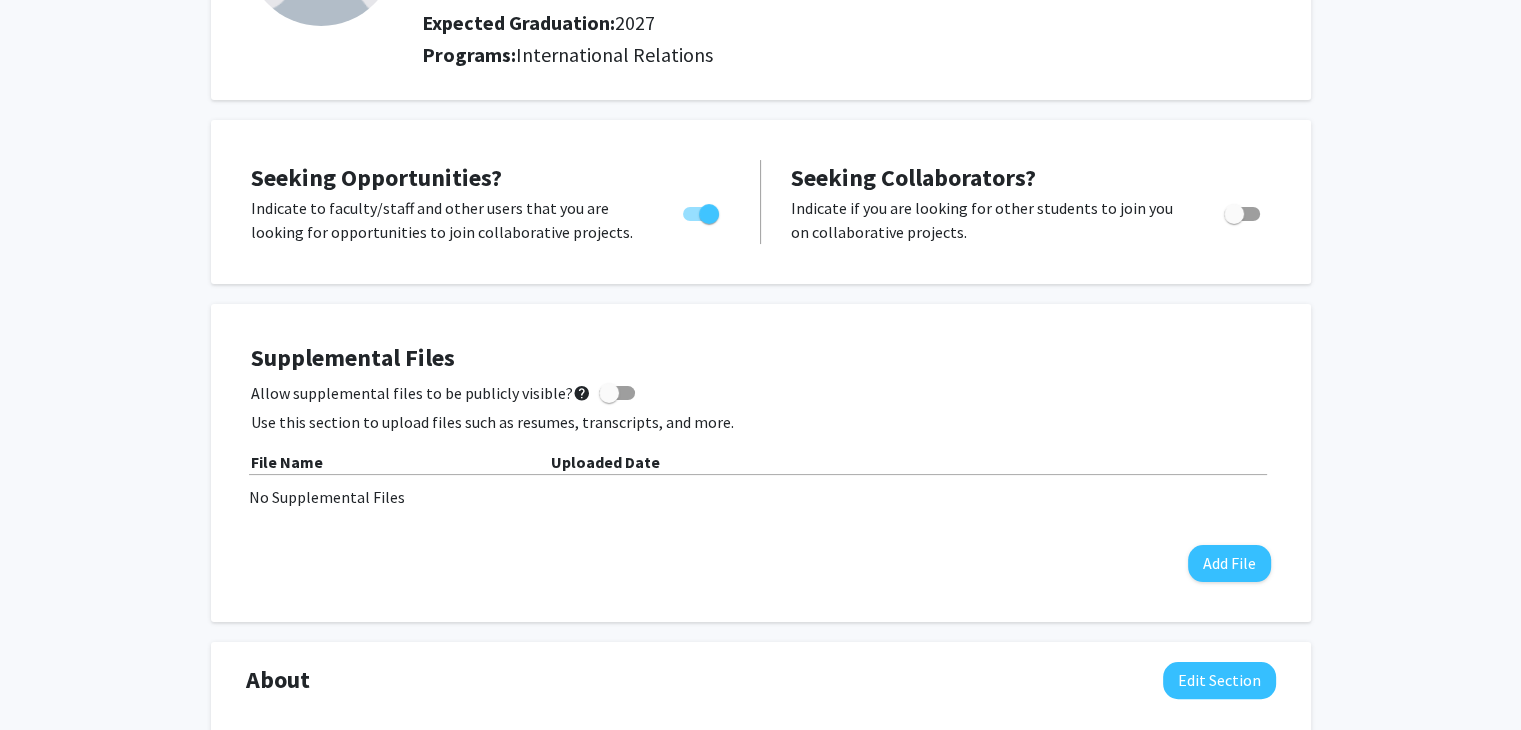 scroll, scrollTop: 0, scrollLeft: 0, axis: both 